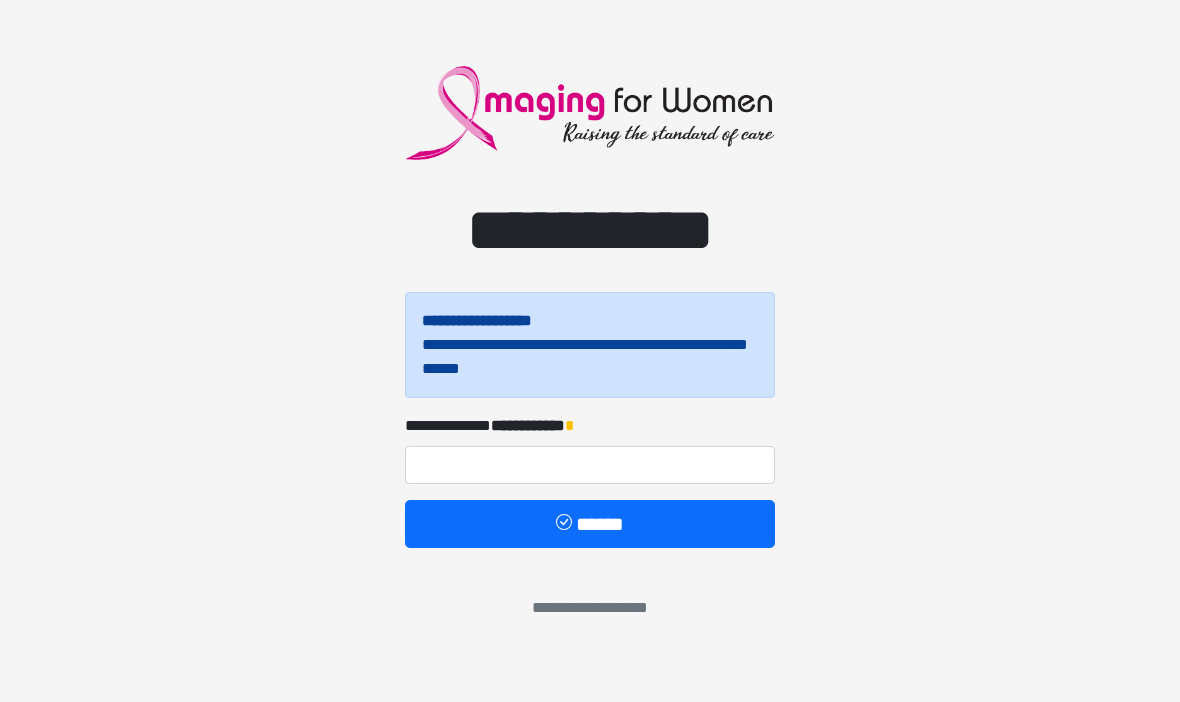 scroll, scrollTop: 0, scrollLeft: 0, axis: both 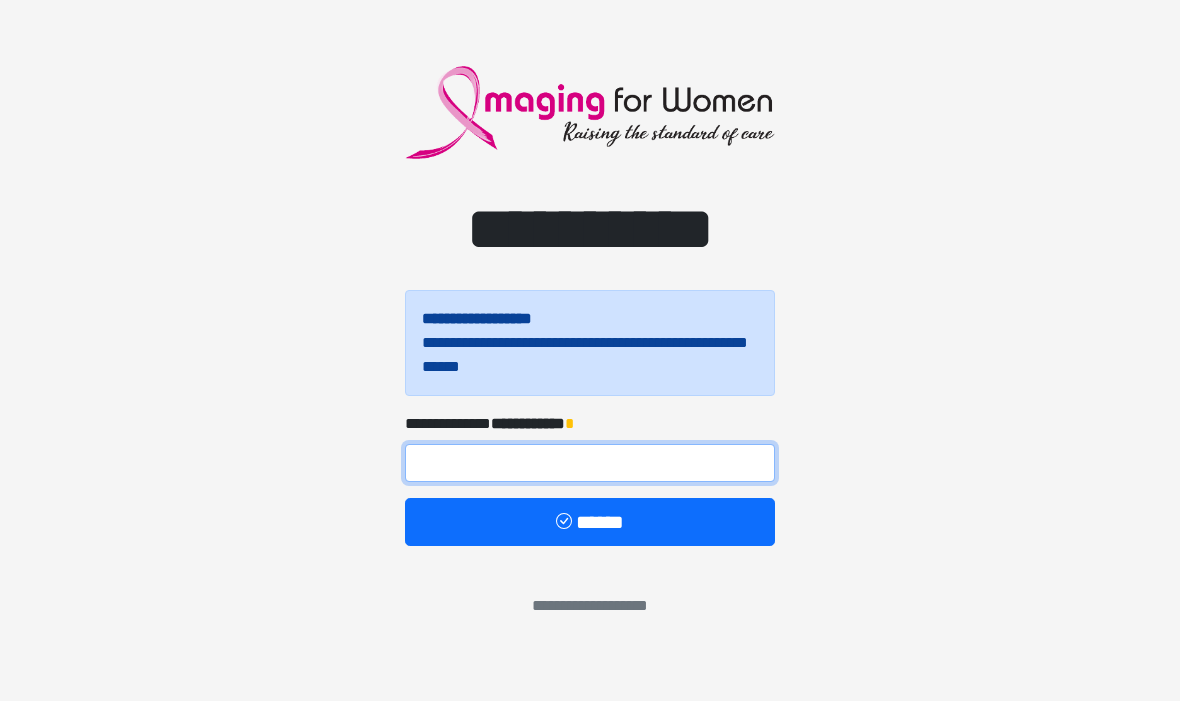 click at bounding box center [590, 464] 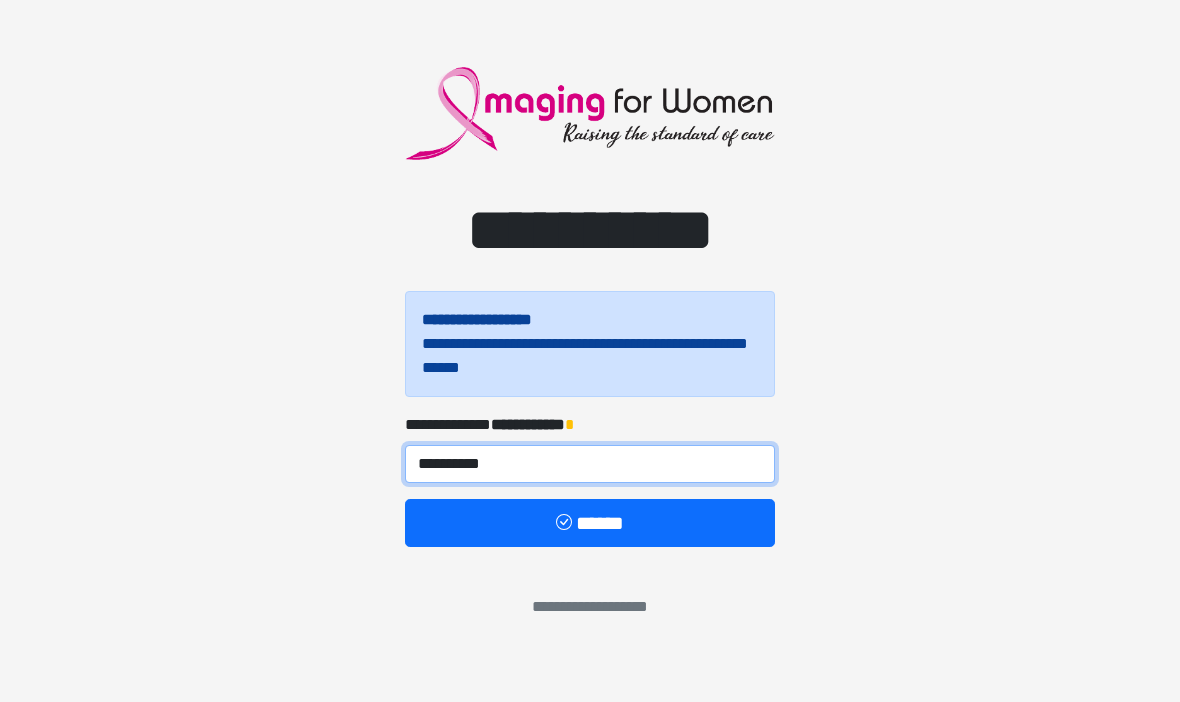 type on "**********" 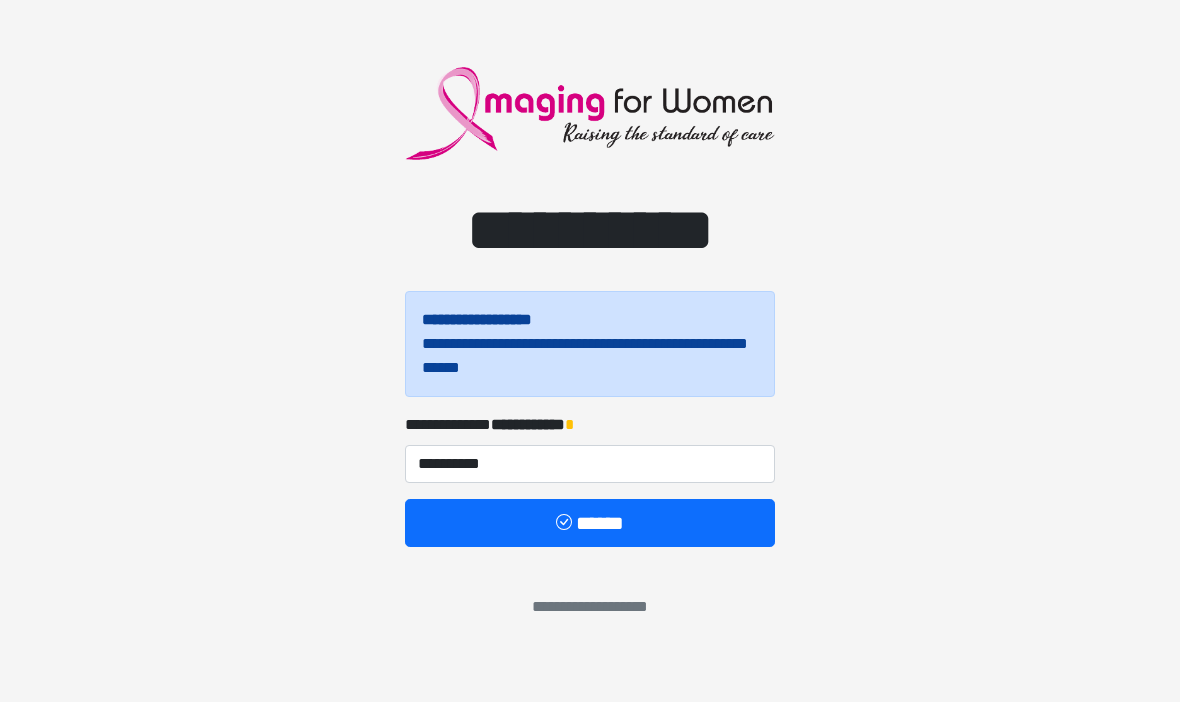 click on "******" at bounding box center (590, 523) 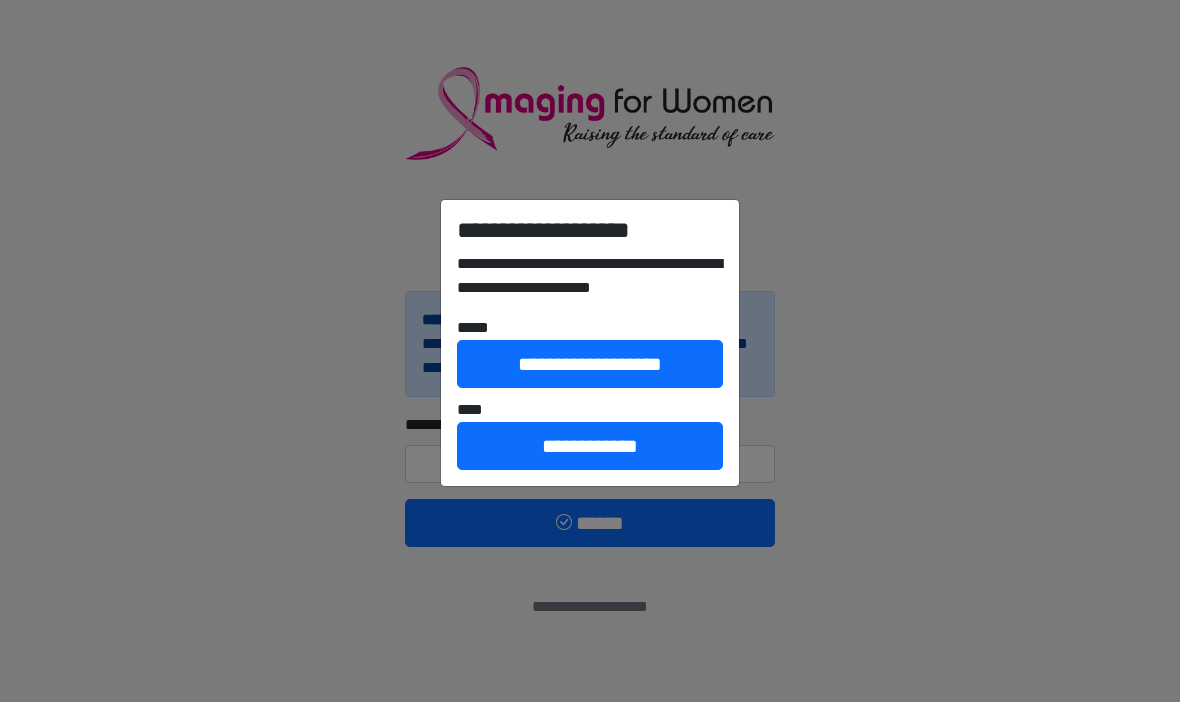 click on "**********" at bounding box center [590, 446] 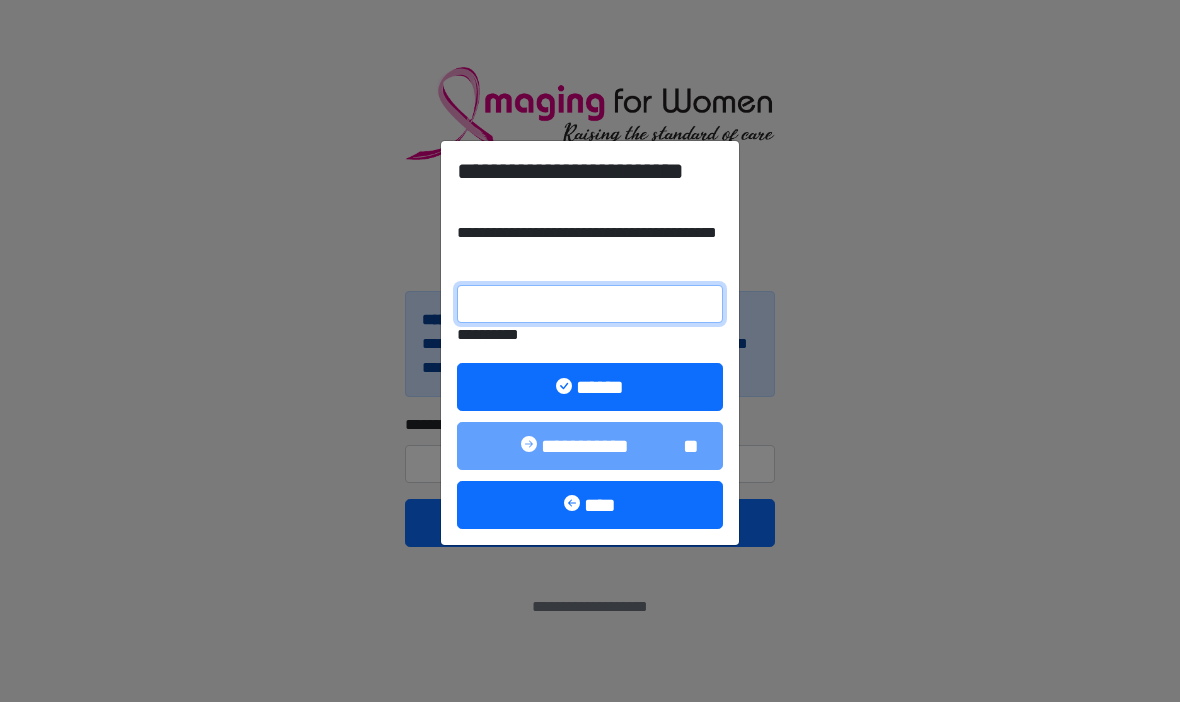 click on "**********" at bounding box center [590, 304] 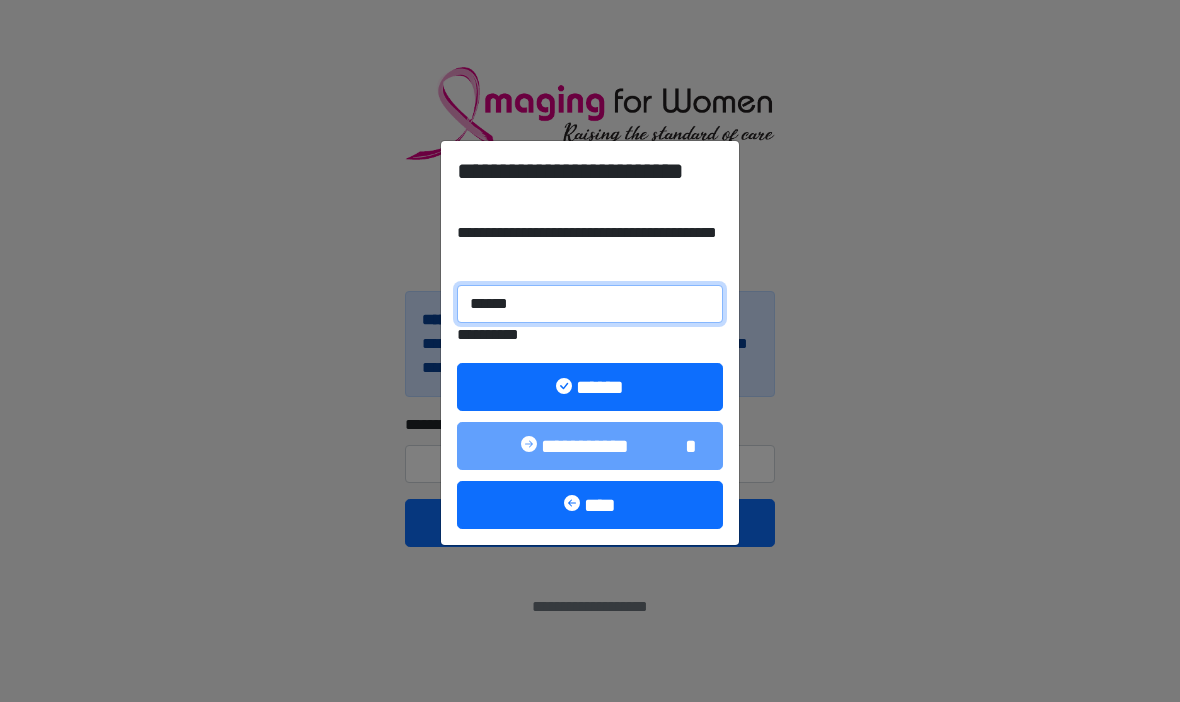 type on "******" 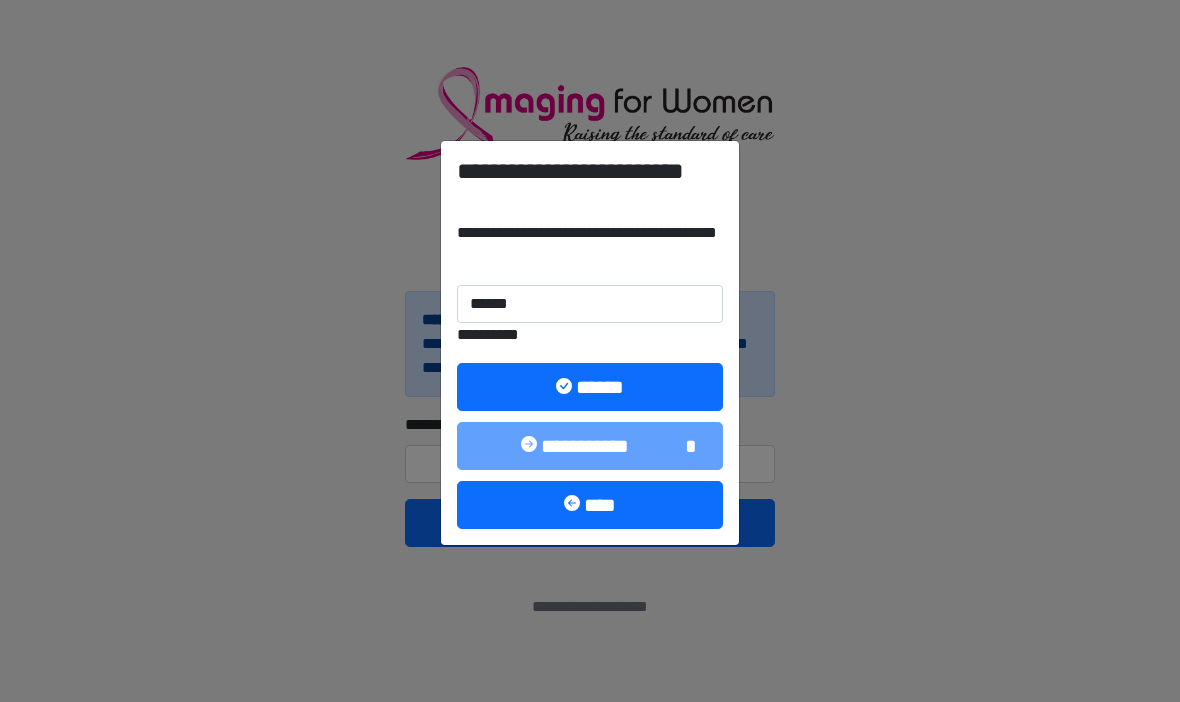 click on "******" at bounding box center [590, 387] 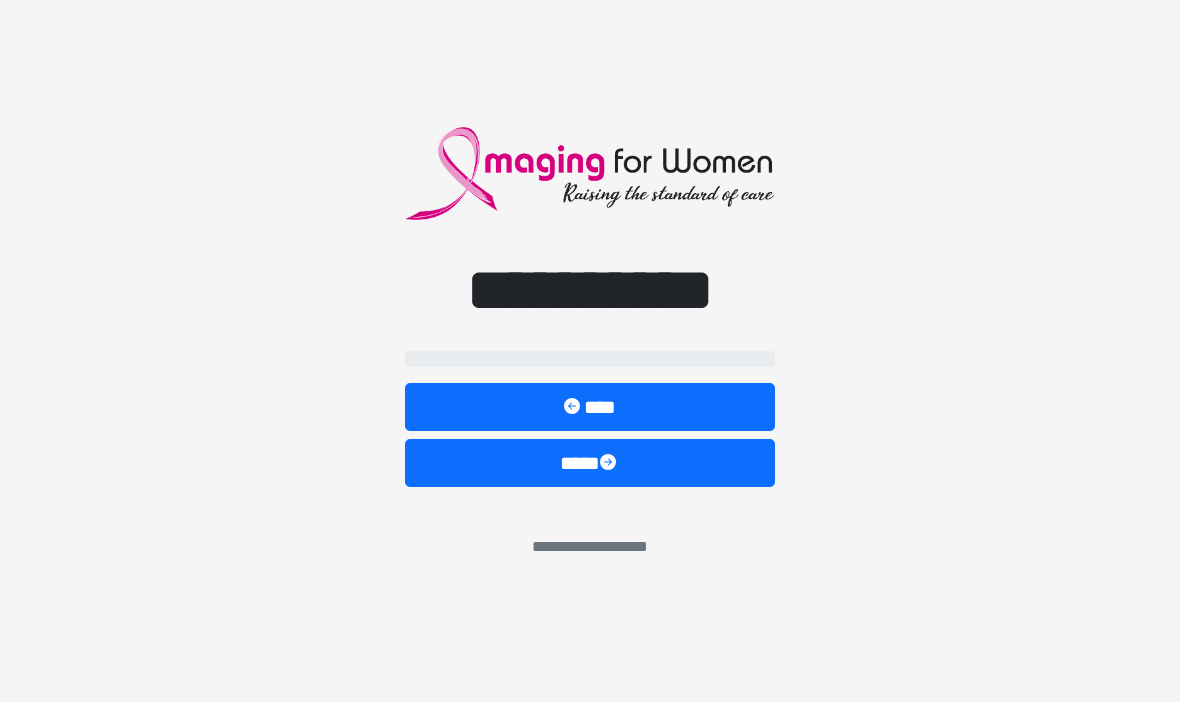 select on "**" 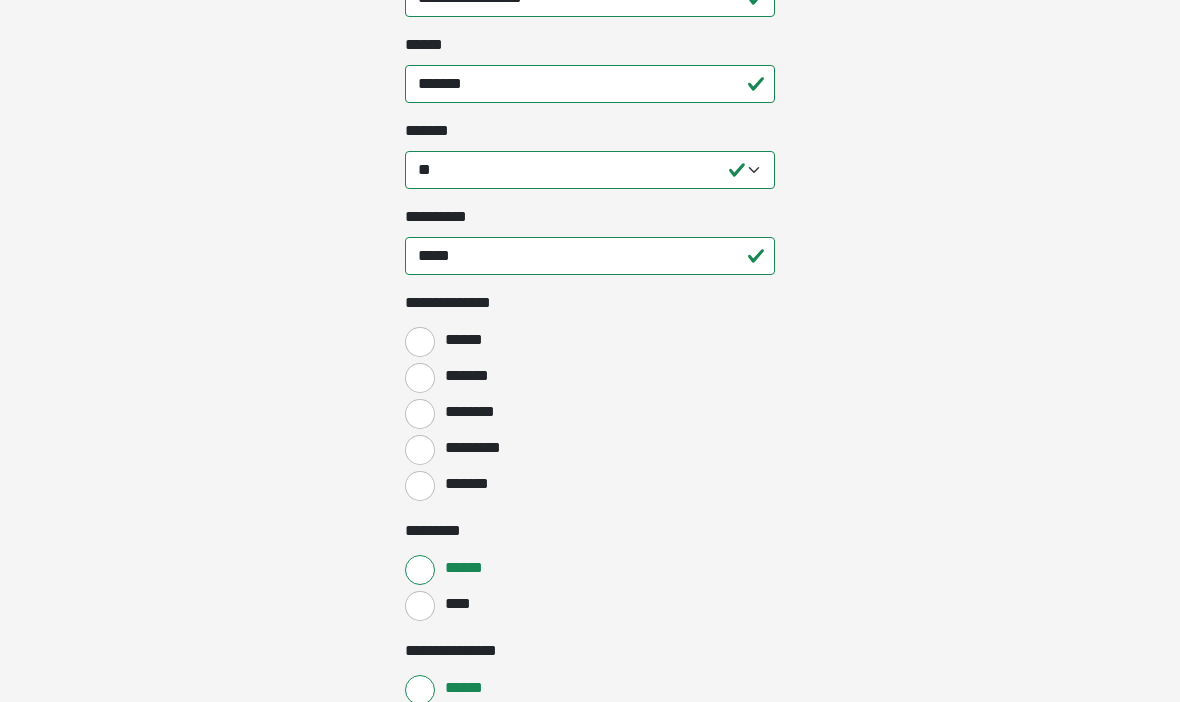 scroll, scrollTop: 781, scrollLeft: 0, axis: vertical 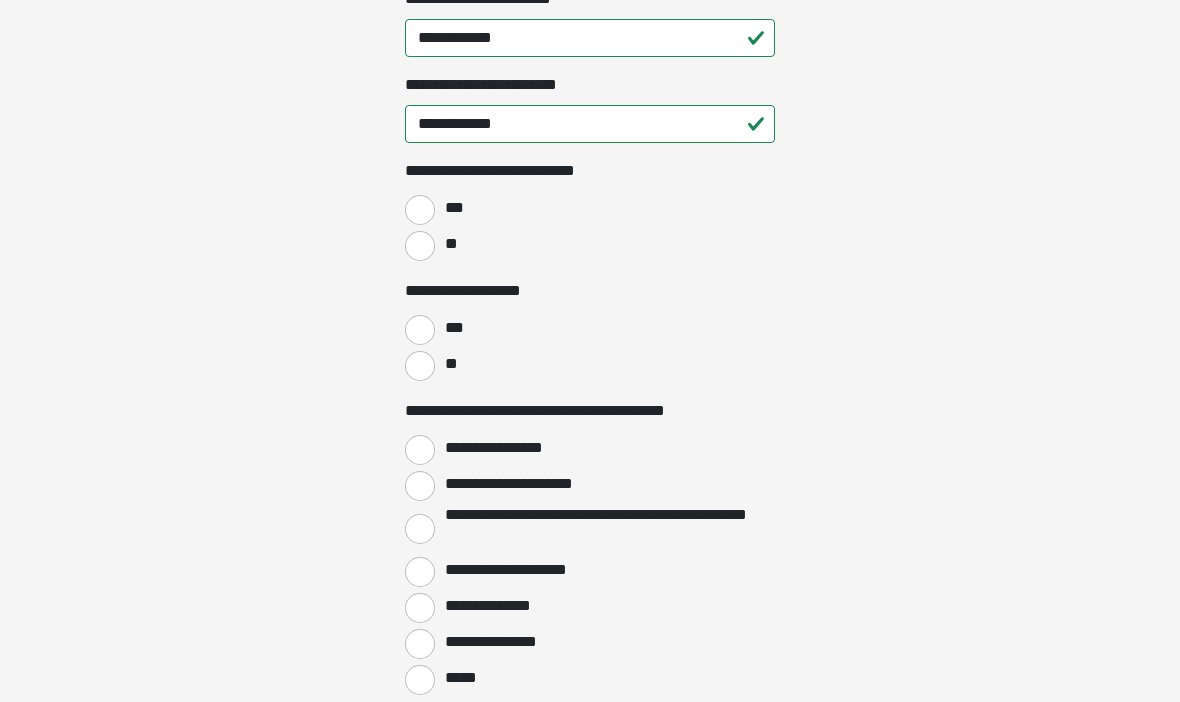 click on "**" at bounding box center (420, 246) 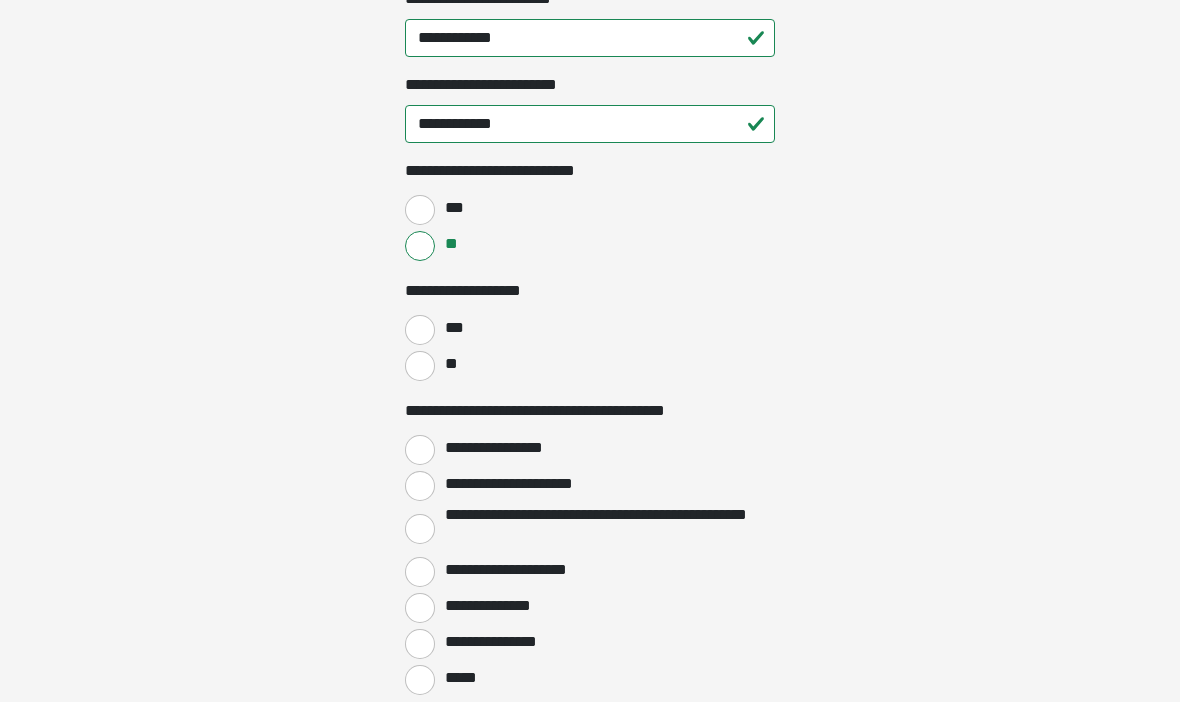 click on "**" at bounding box center [420, 366] 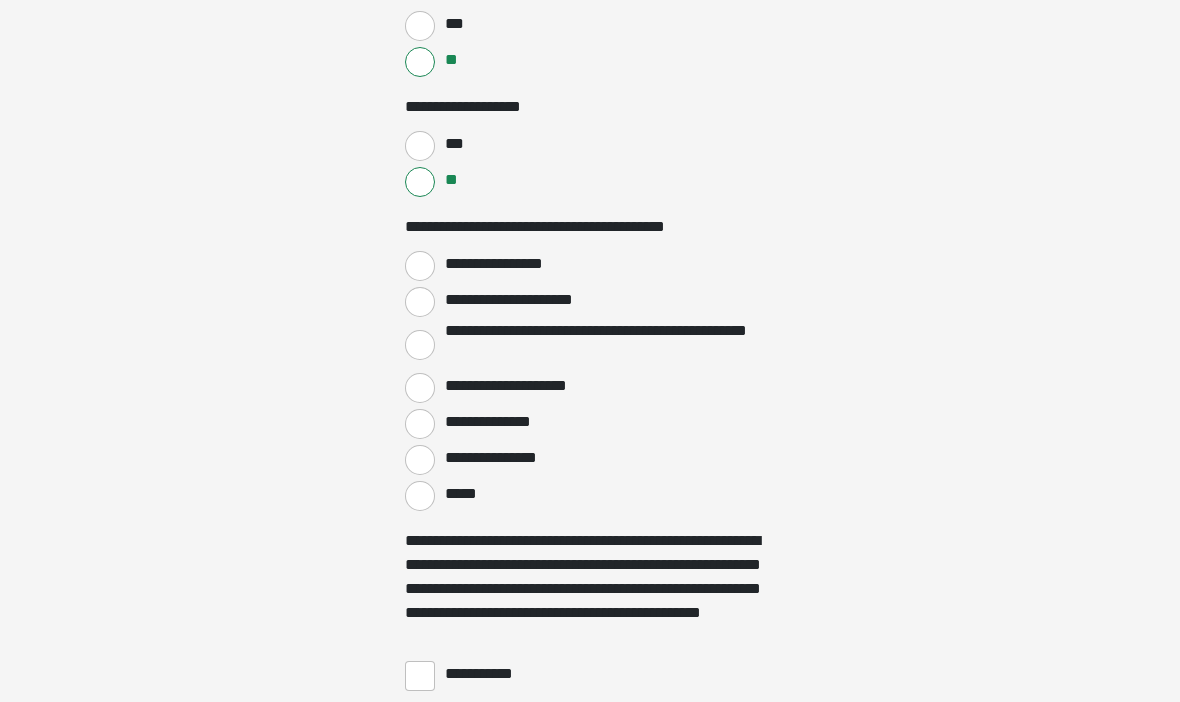 scroll, scrollTop: 3269, scrollLeft: 0, axis: vertical 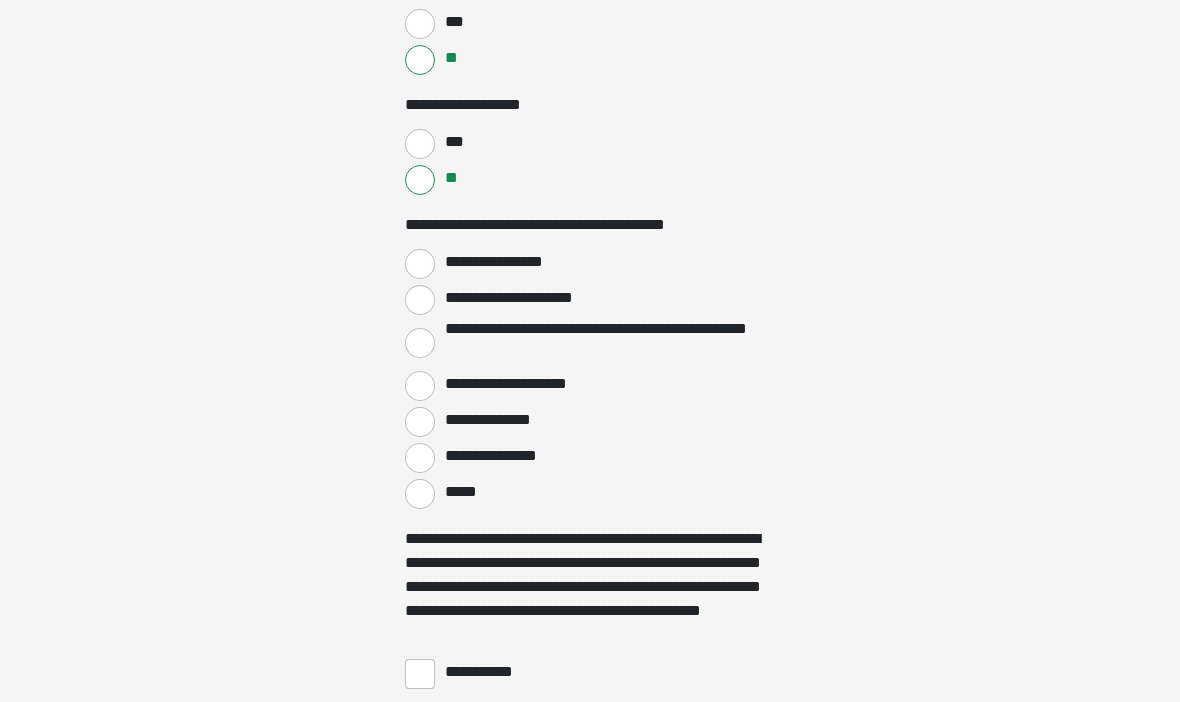 click on "**********" at bounding box center (420, 264) 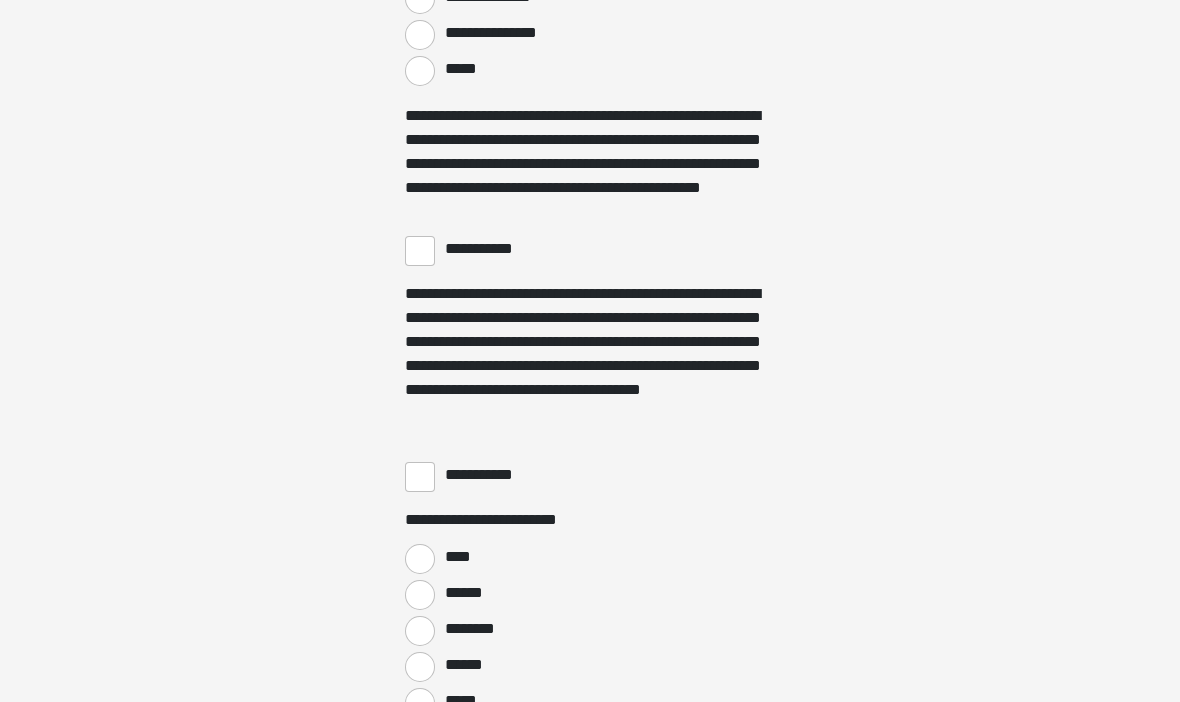 scroll, scrollTop: 3729, scrollLeft: 0, axis: vertical 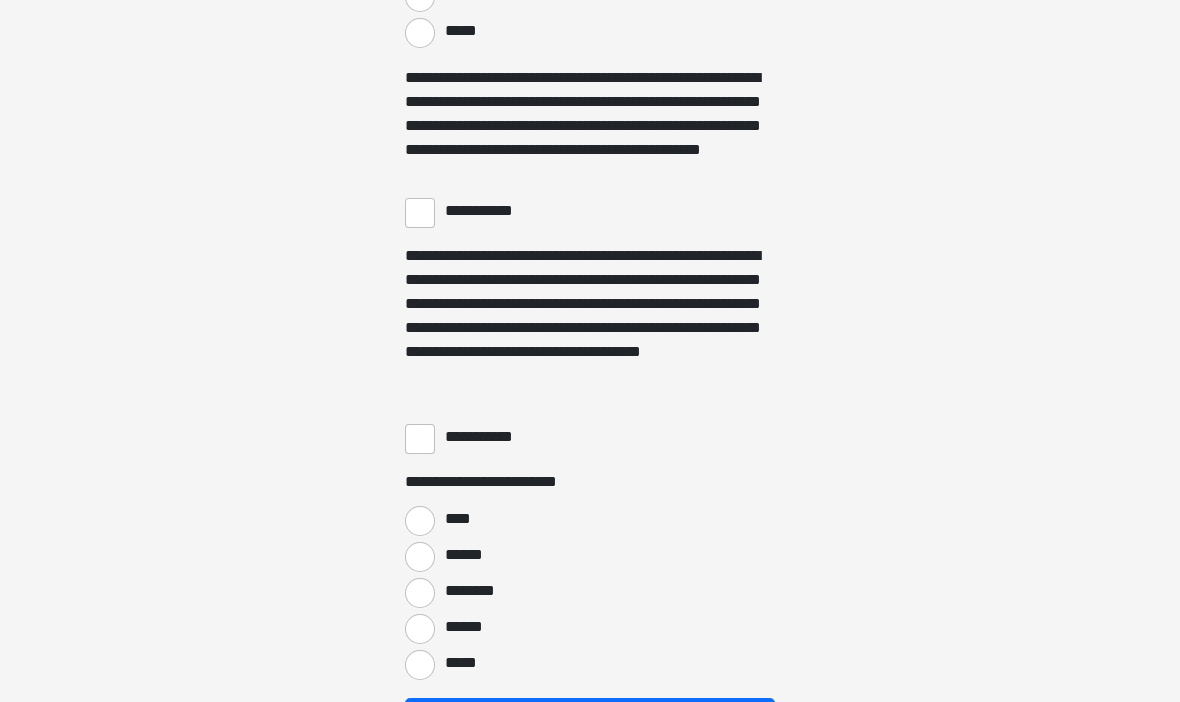 click on "**********" at bounding box center (420, 214) 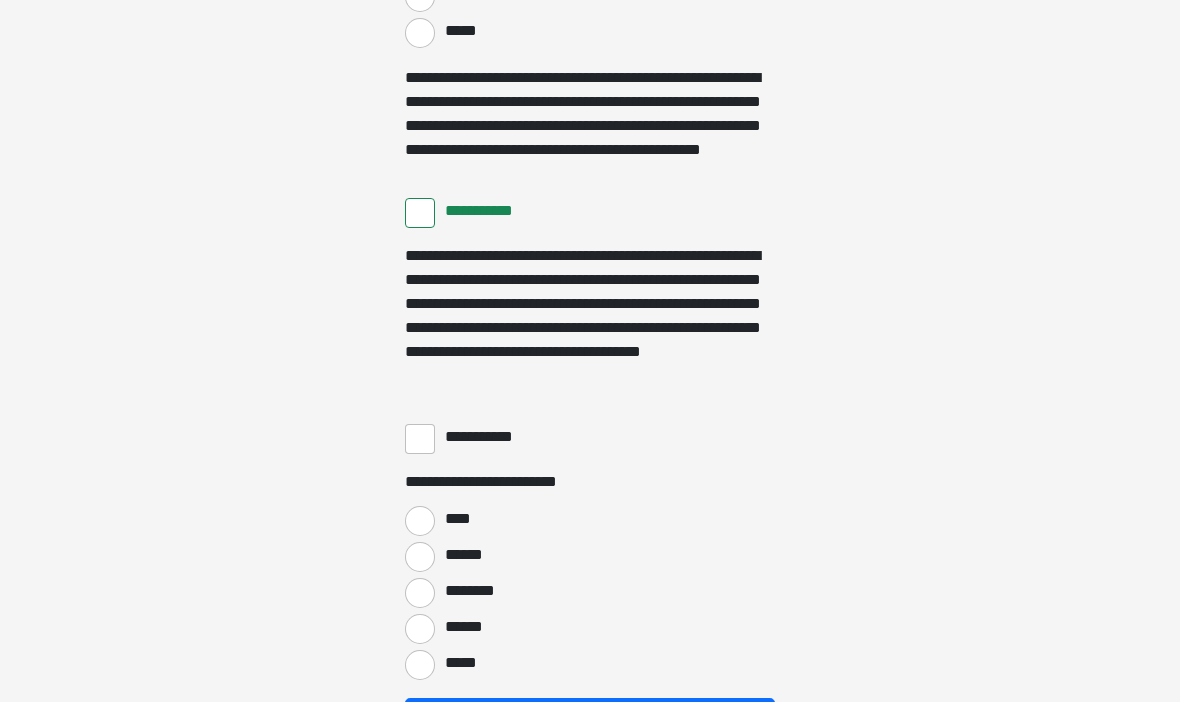scroll, scrollTop: 3808, scrollLeft: 0, axis: vertical 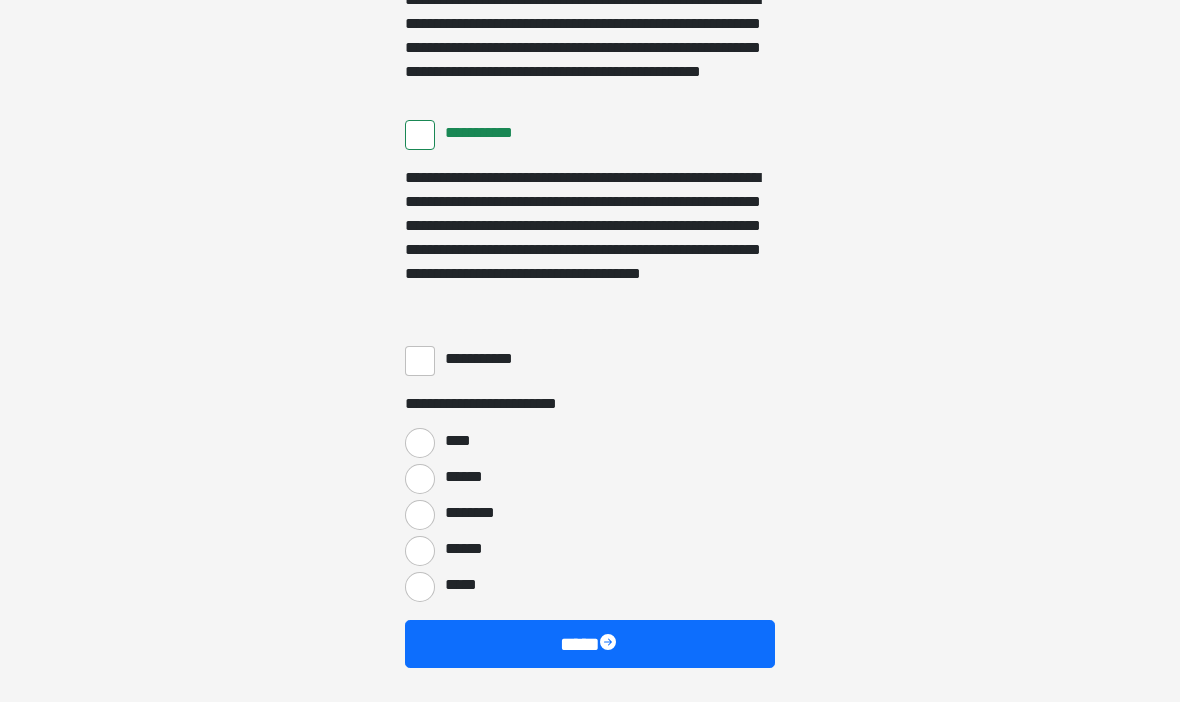 click on "**********" at bounding box center (420, 361) 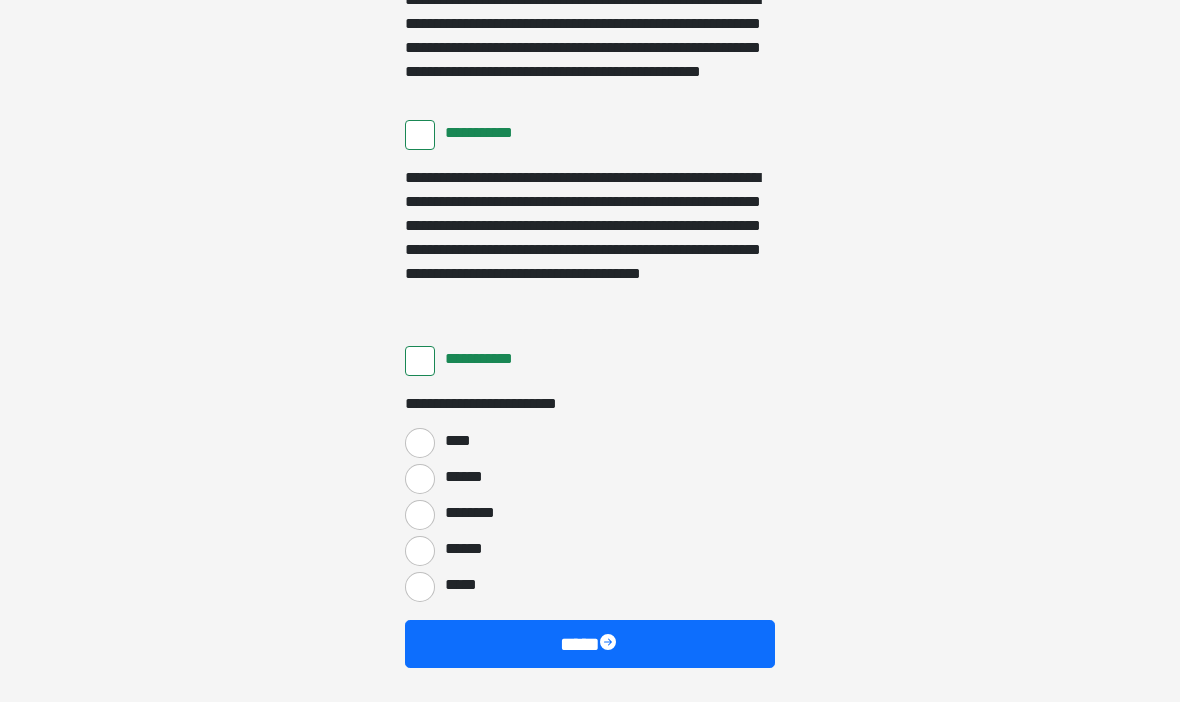 click on "****" at bounding box center [420, 443] 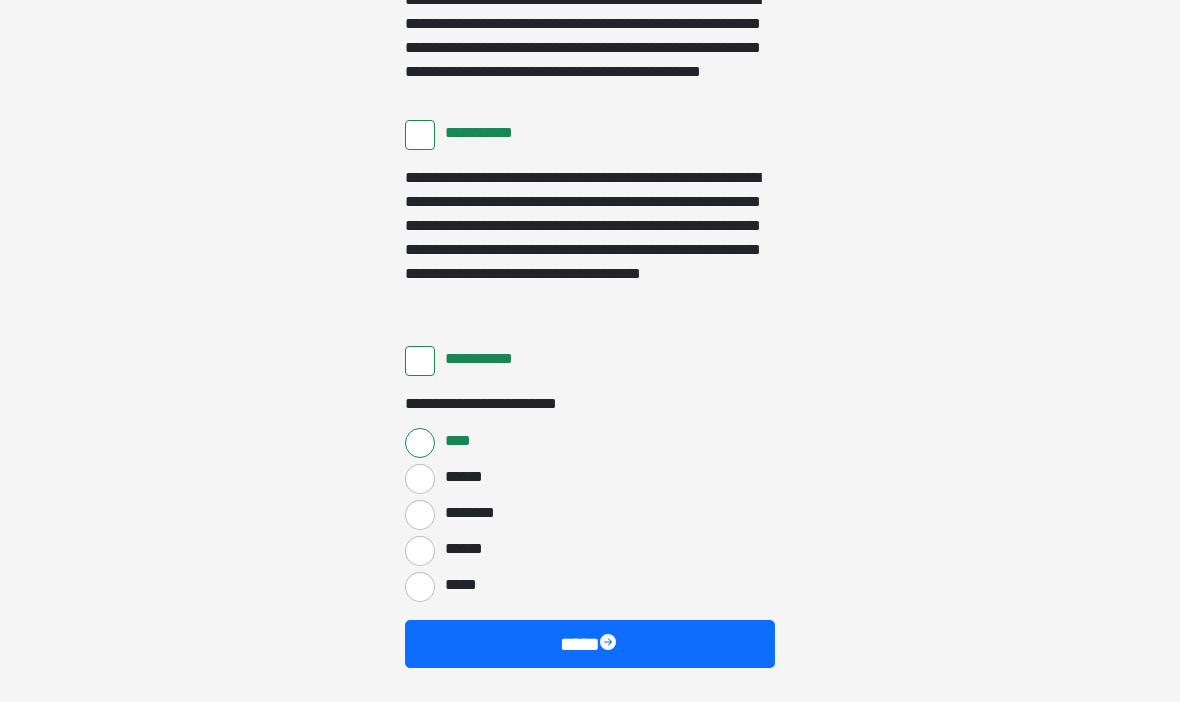 click on "****" at bounding box center [590, 644] 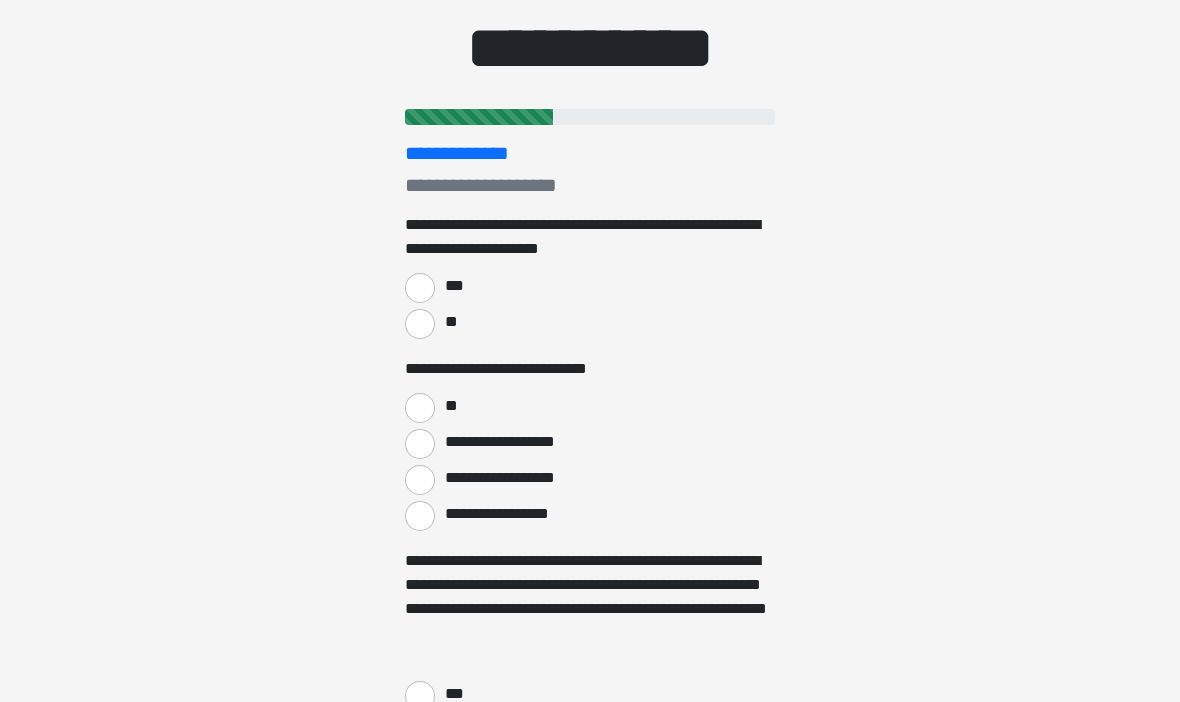 scroll, scrollTop: 178, scrollLeft: 0, axis: vertical 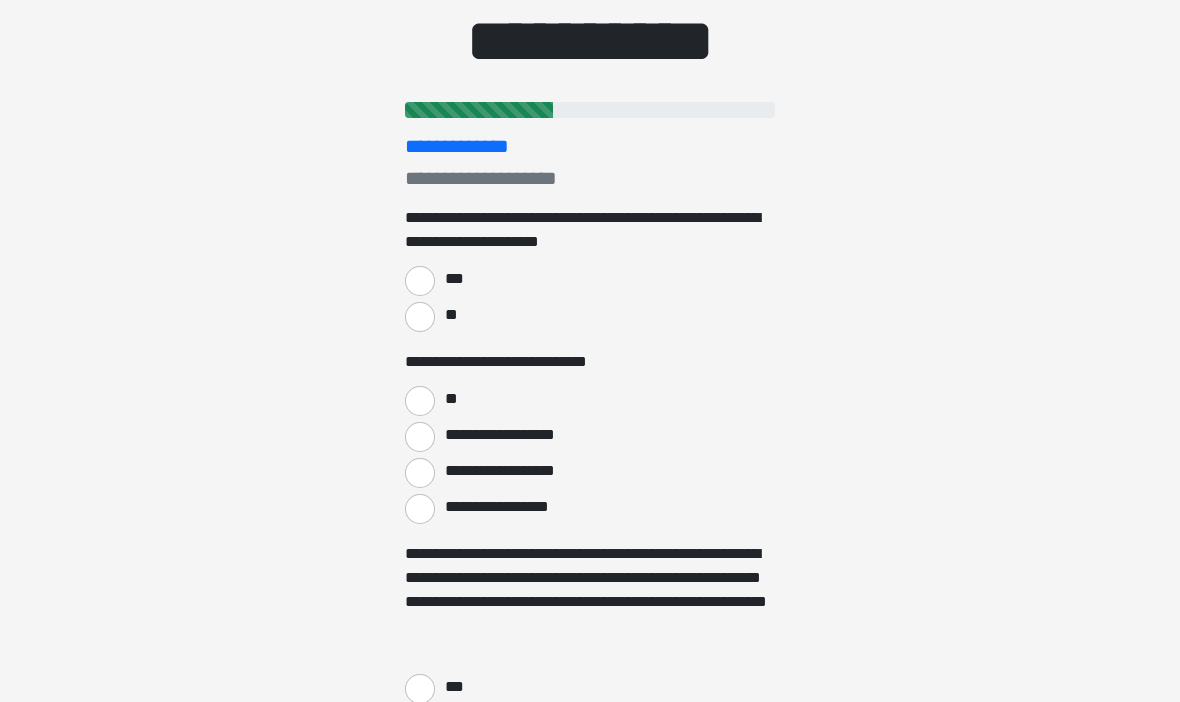 click on "***" at bounding box center [420, 281] 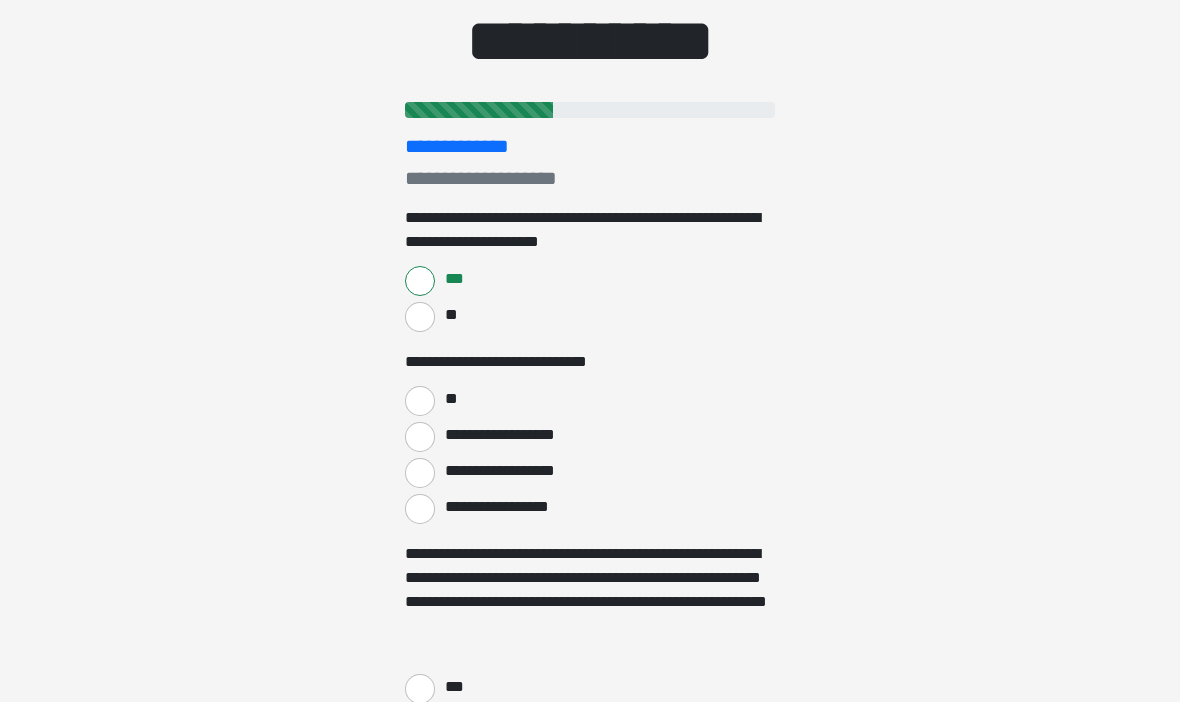 click on "**" at bounding box center (420, 401) 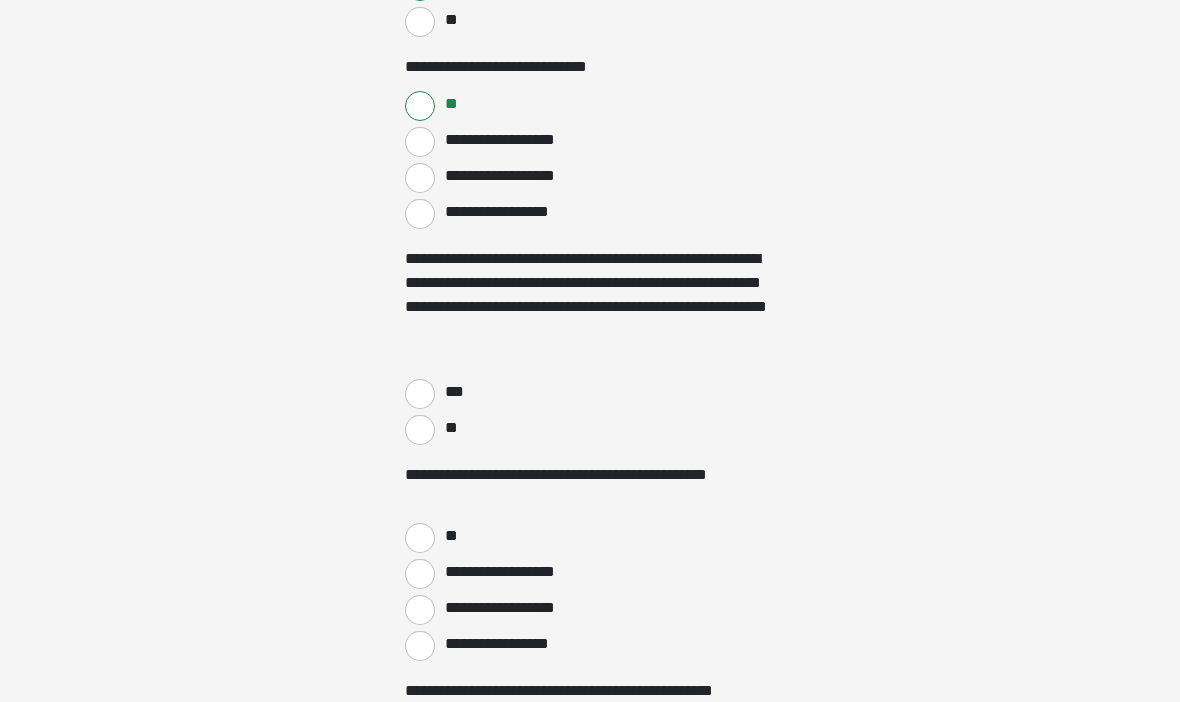 scroll, scrollTop: 473, scrollLeft: 0, axis: vertical 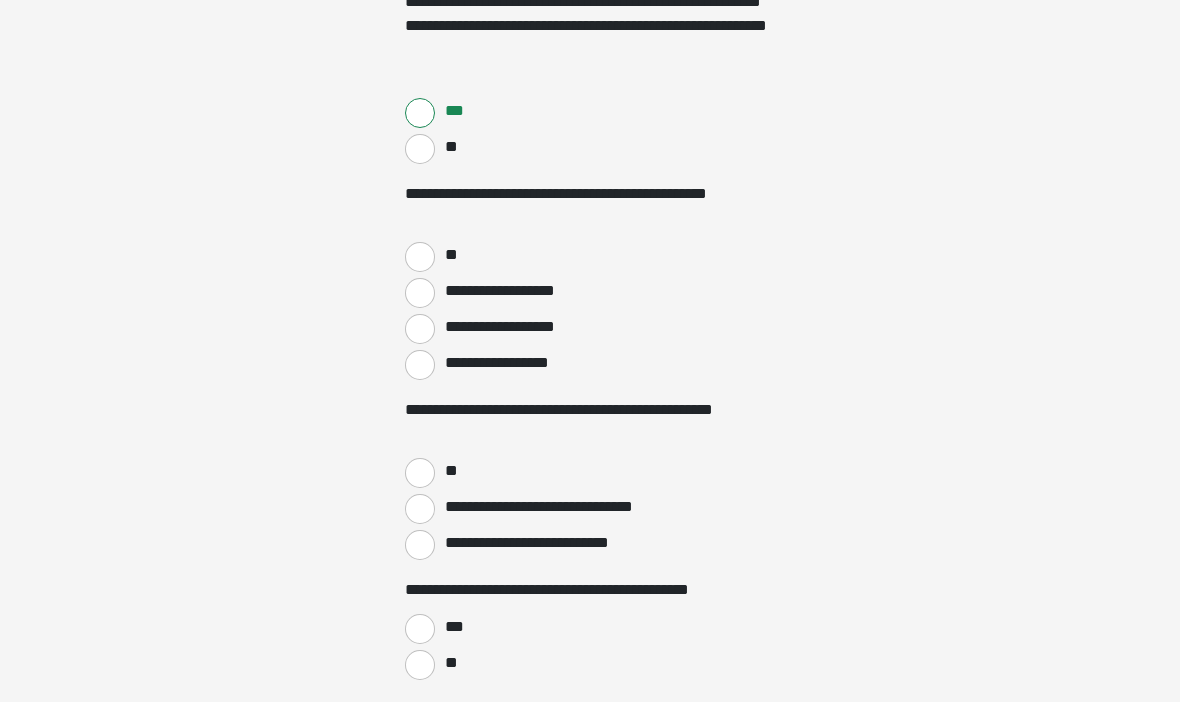 click on "**" at bounding box center [420, 257] 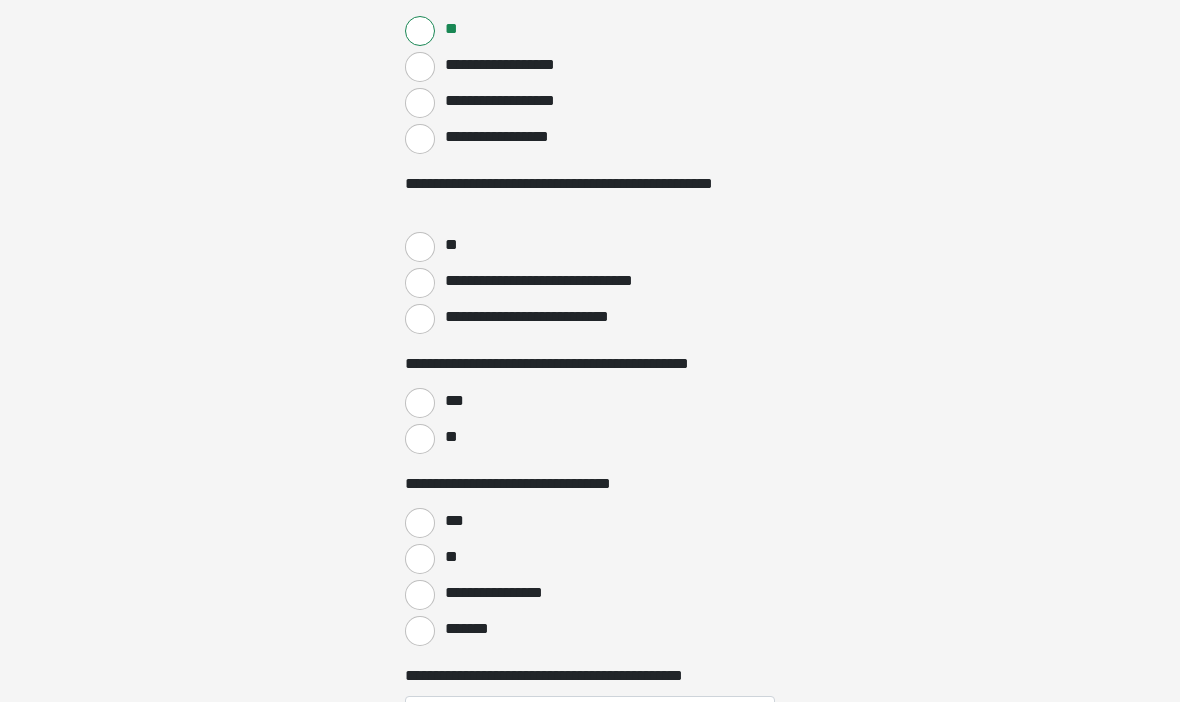scroll, scrollTop: 980, scrollLeft: 0, axis: vertical 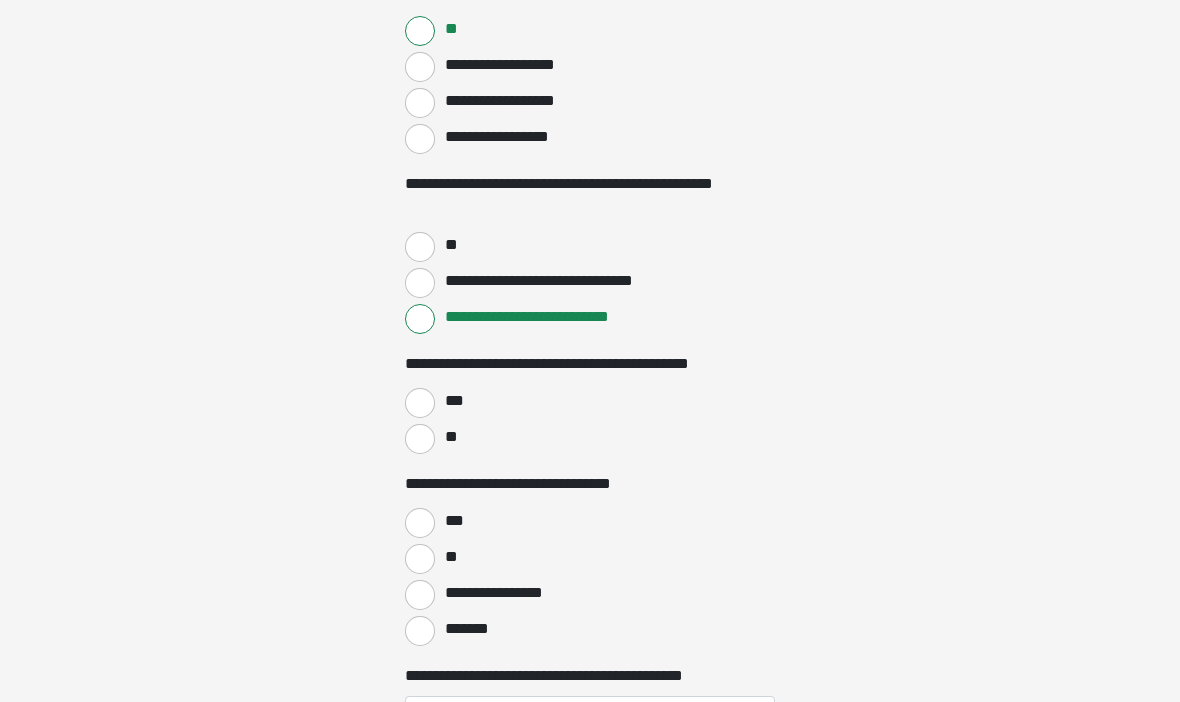 click on "***" at bounding box center [420, 403] 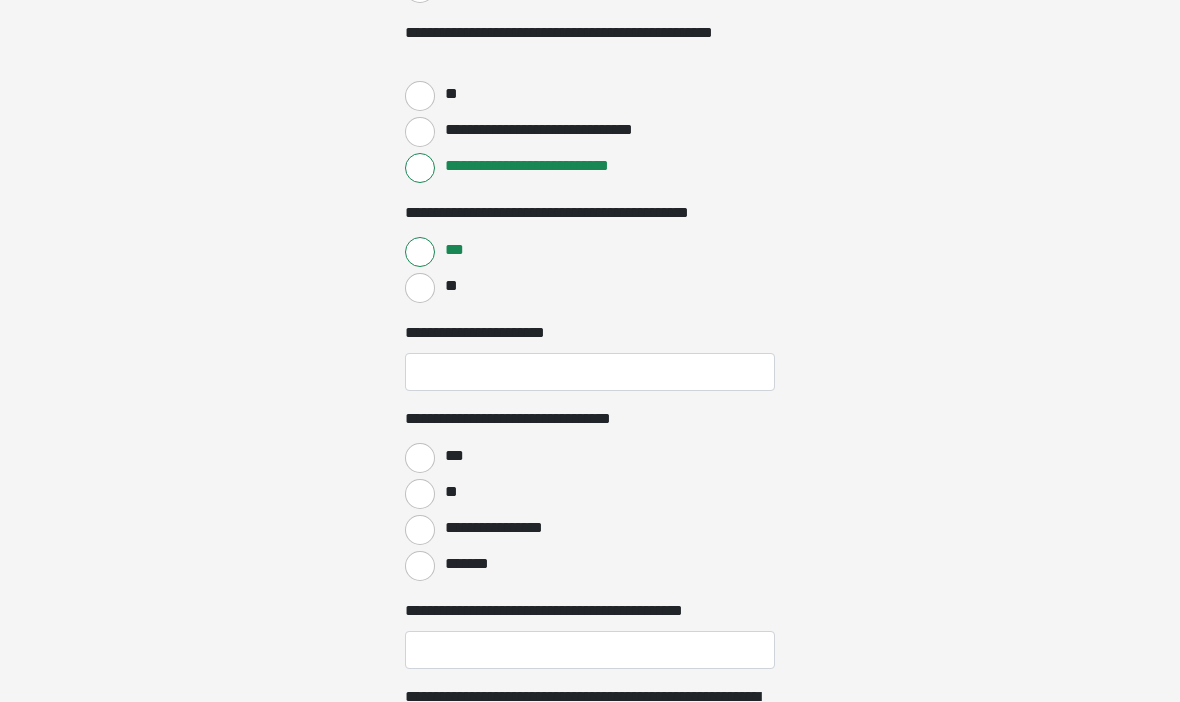 scroll, scrollTop: 1167, scrollLeft: 0, axis: vertical 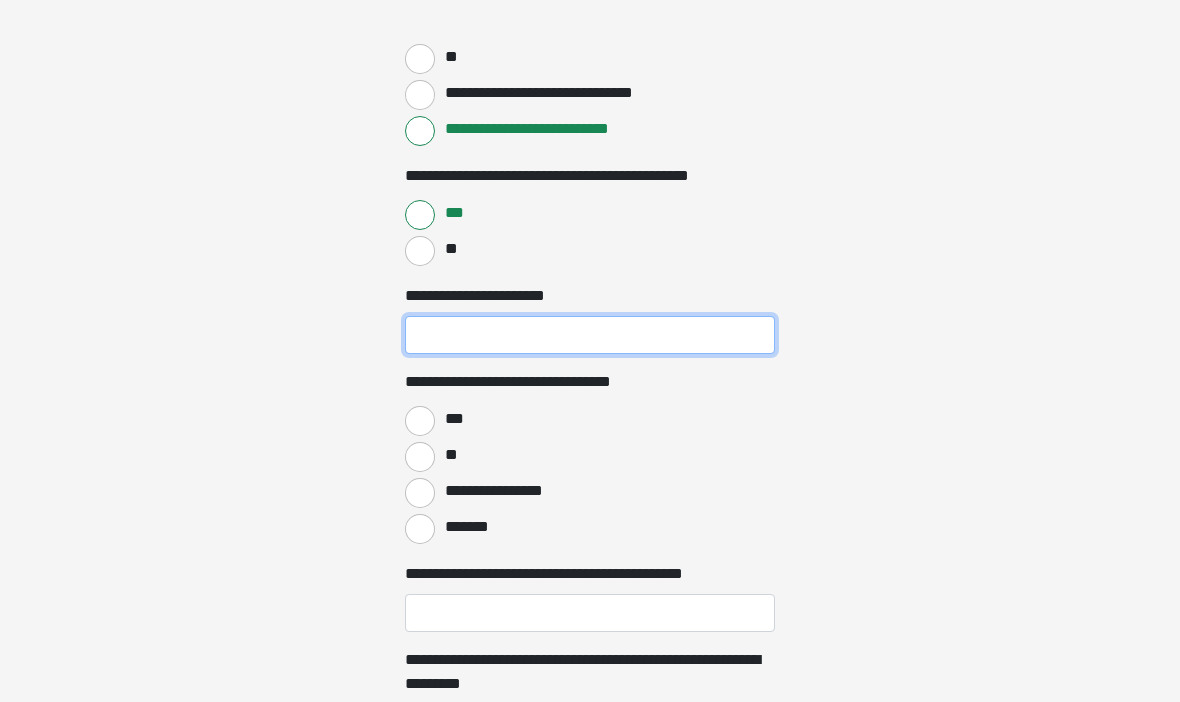 click on "**********" at bounding box center (590, 336) 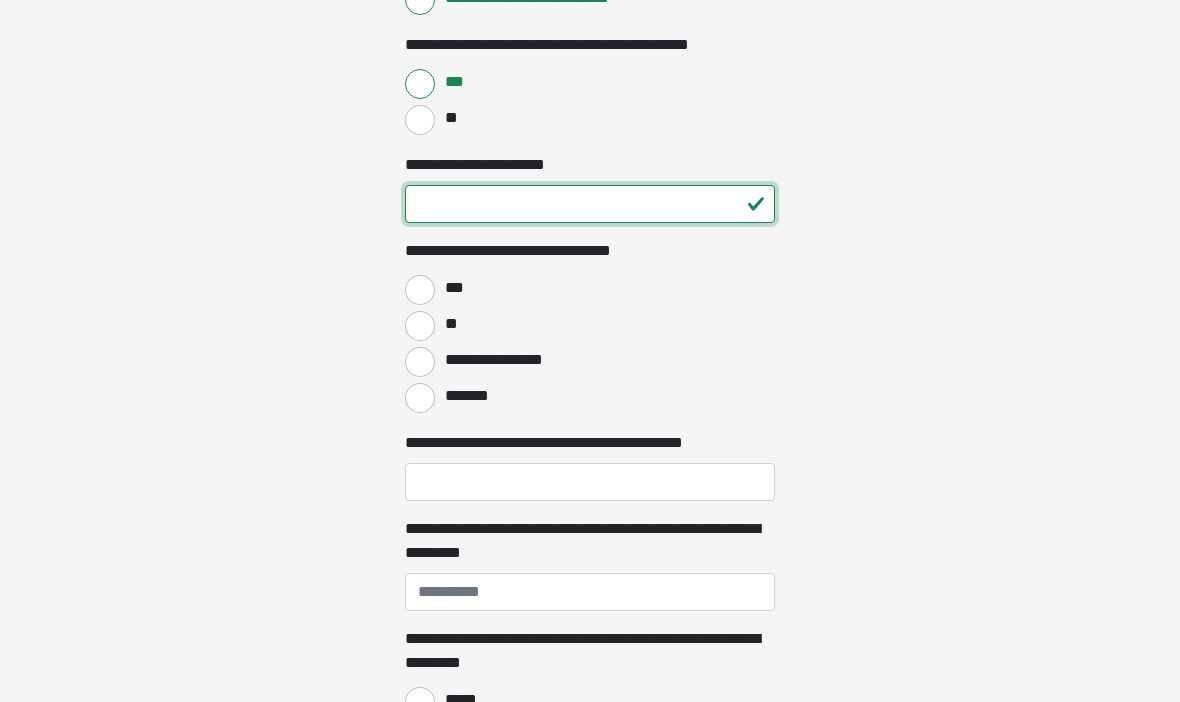 scroll, scrollTop: 1328, scrollLeft: 0, axis: vertical 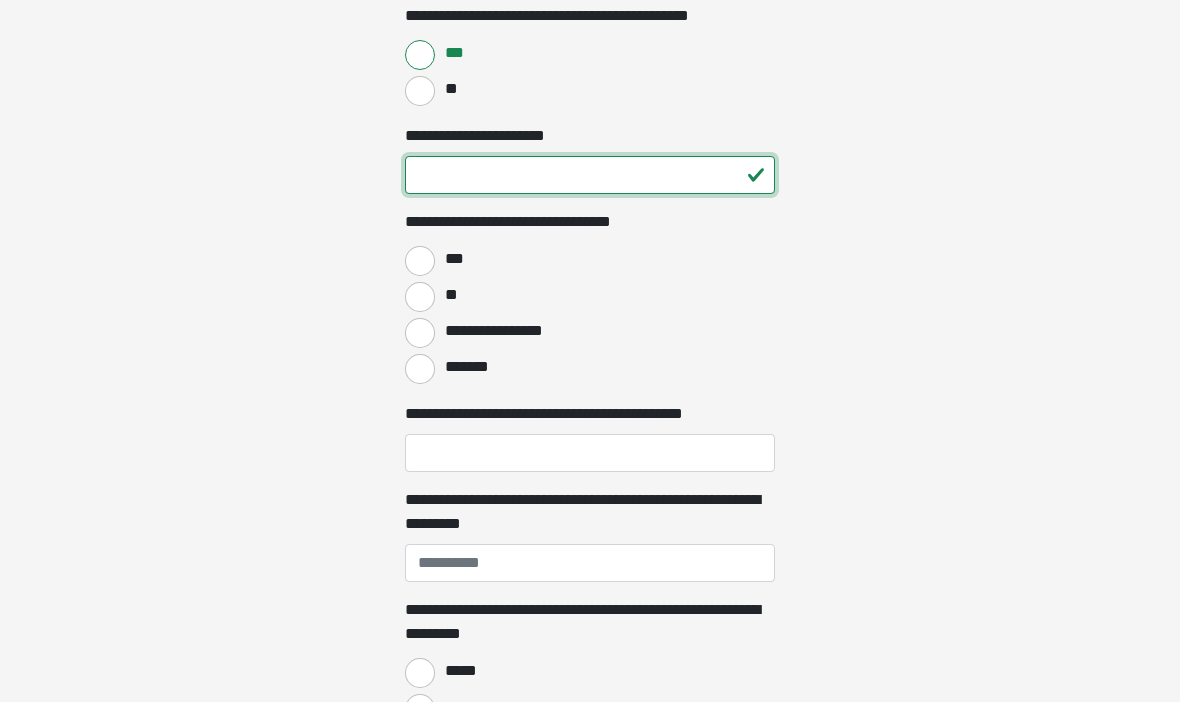 type on "**" 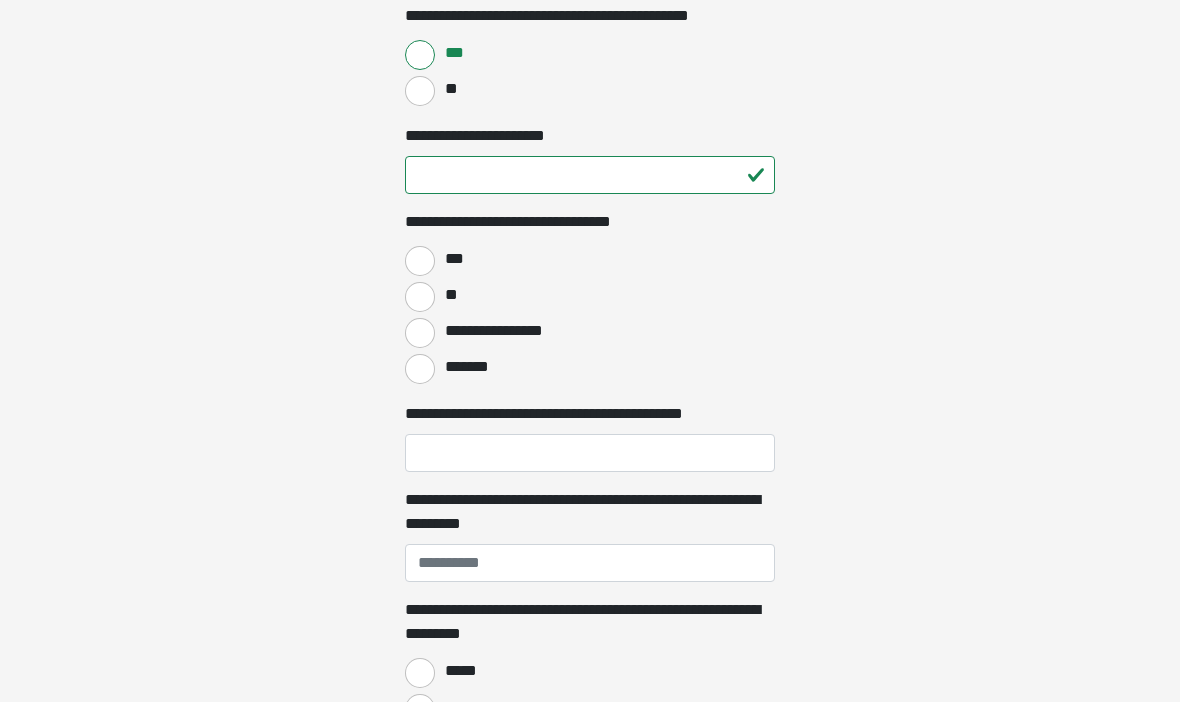 click on "***" at bounding box center [420, 261] 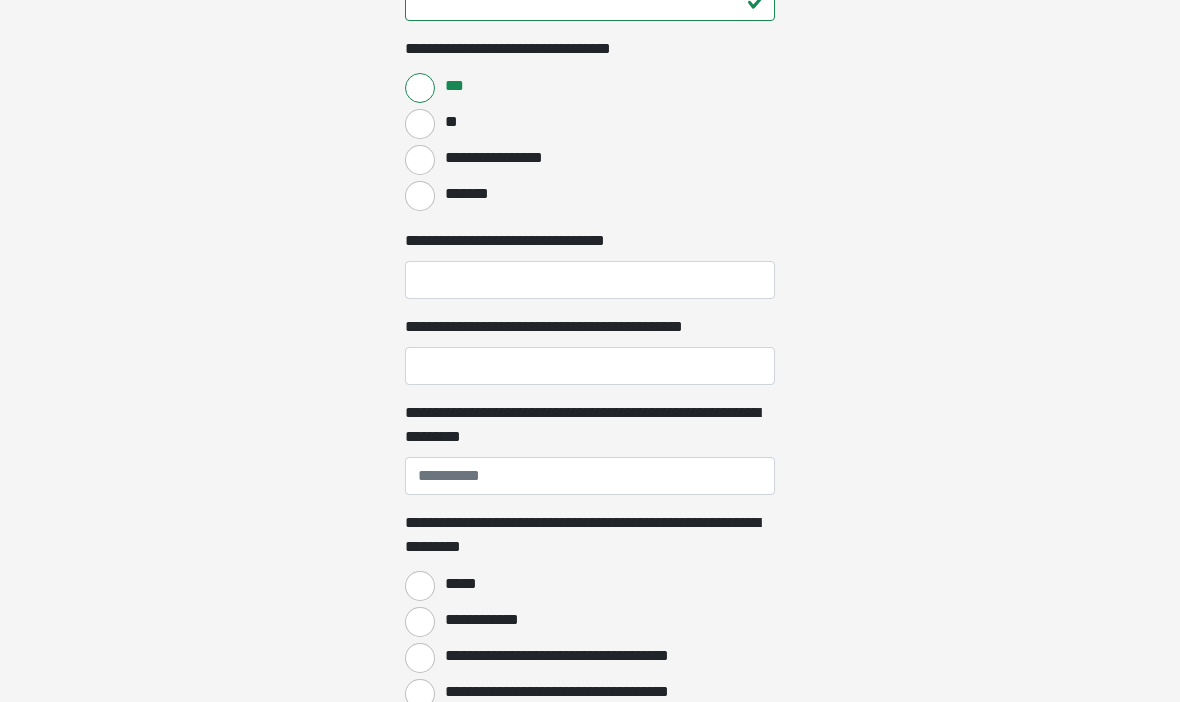 scroll, scrollTop: 1503, scrollLeft: 0, axis: vertical 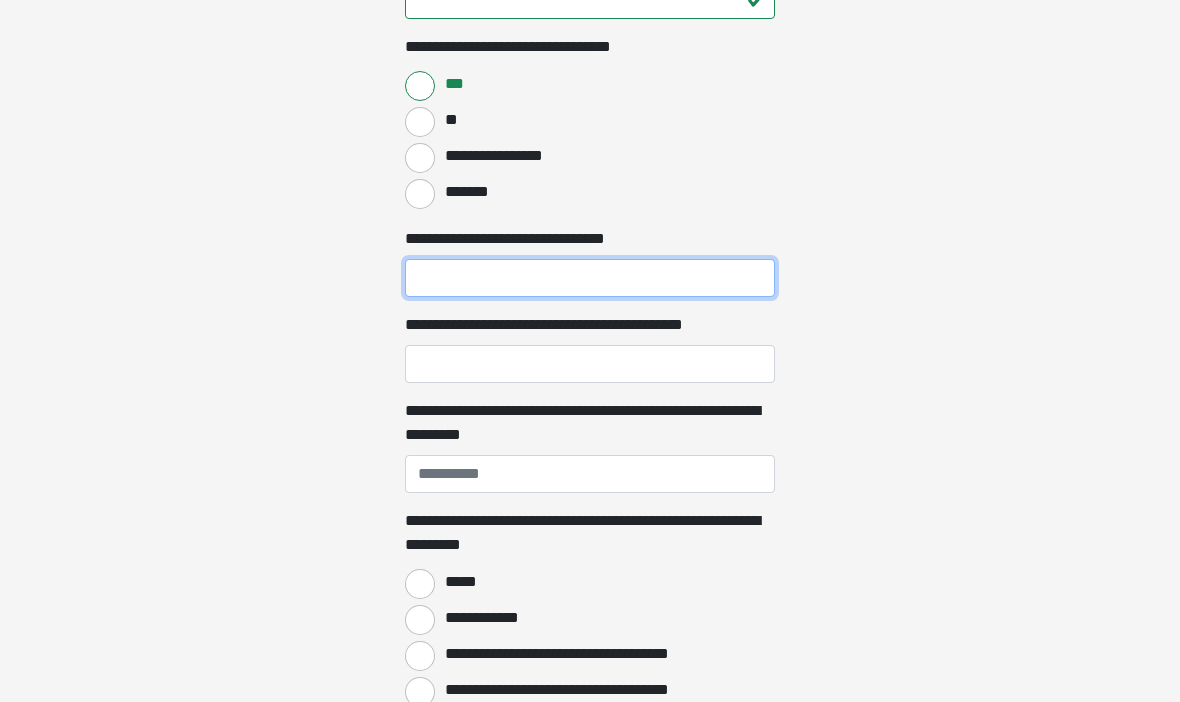 click on "**********" at bounding box center (590, 278) 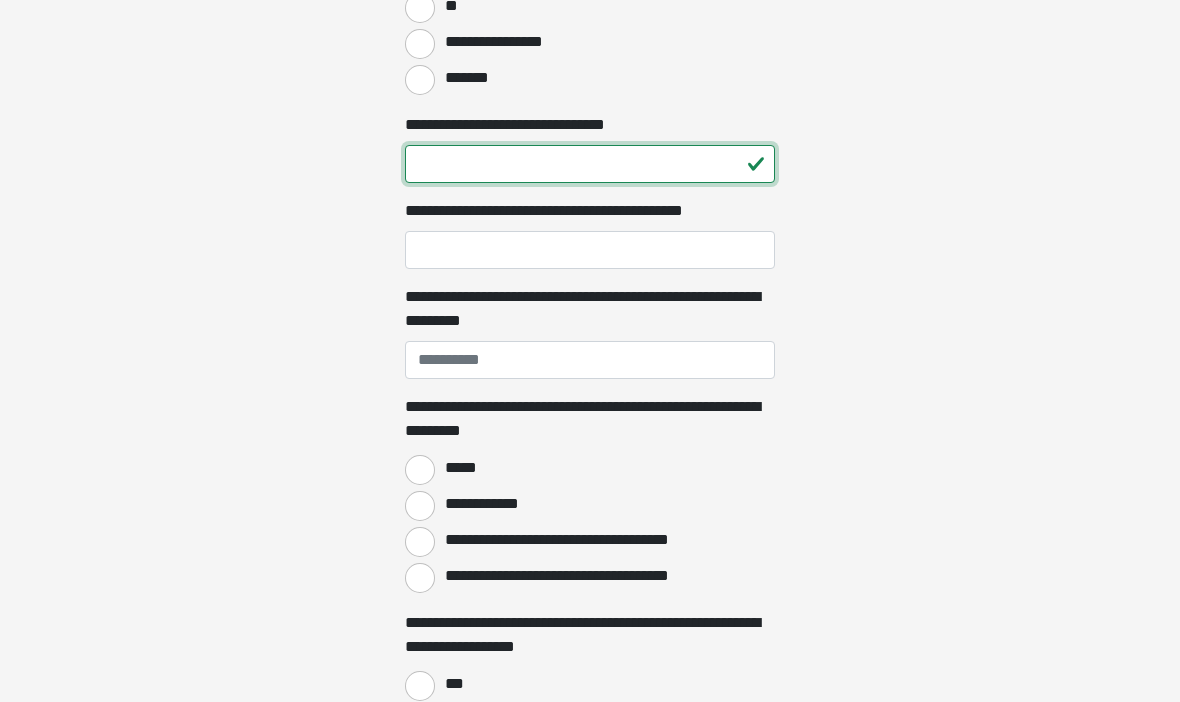 scroll, scrollTop: 1617, scrollLeft: 0, axis: vertical 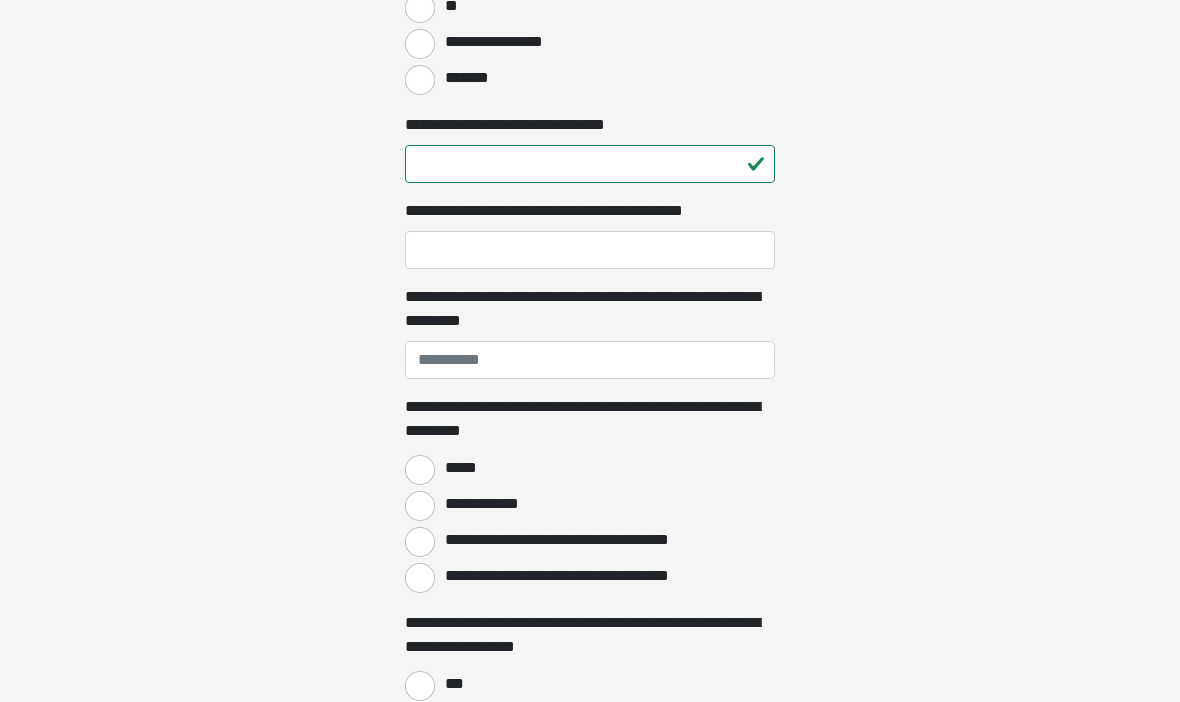 click on "**********" at bounding box center [590, 250] 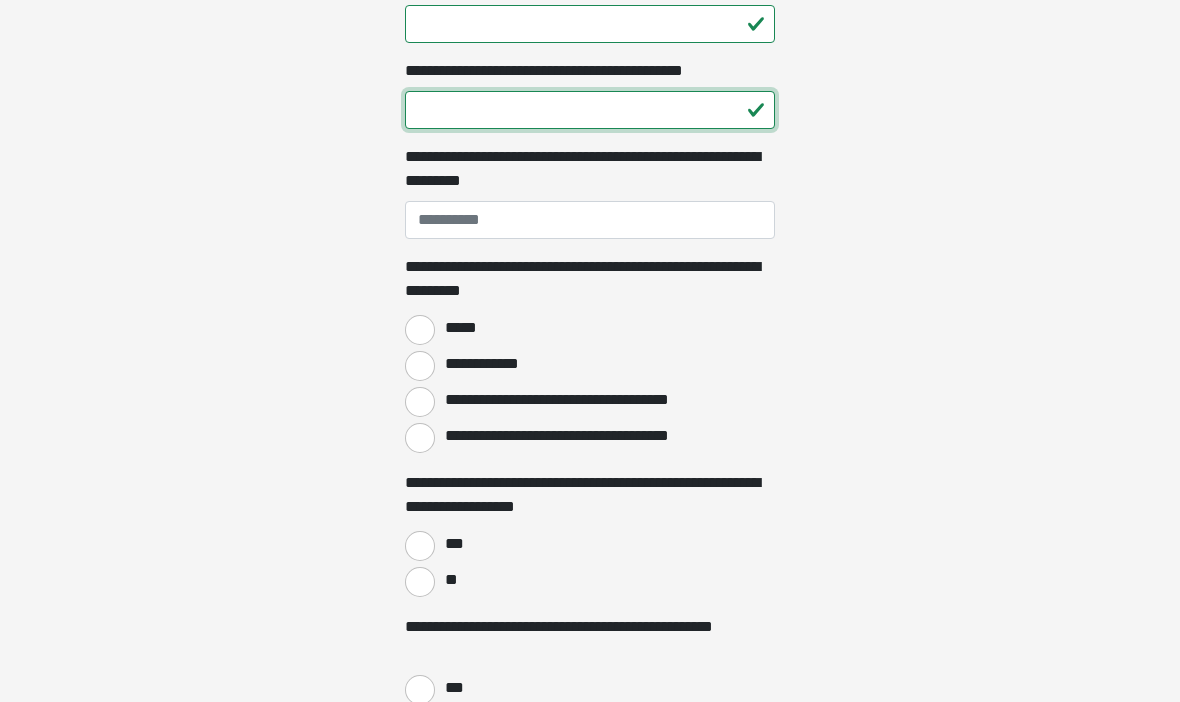 scroll, scrollTop: 1757, scrollLeft: 0, axis: vertical 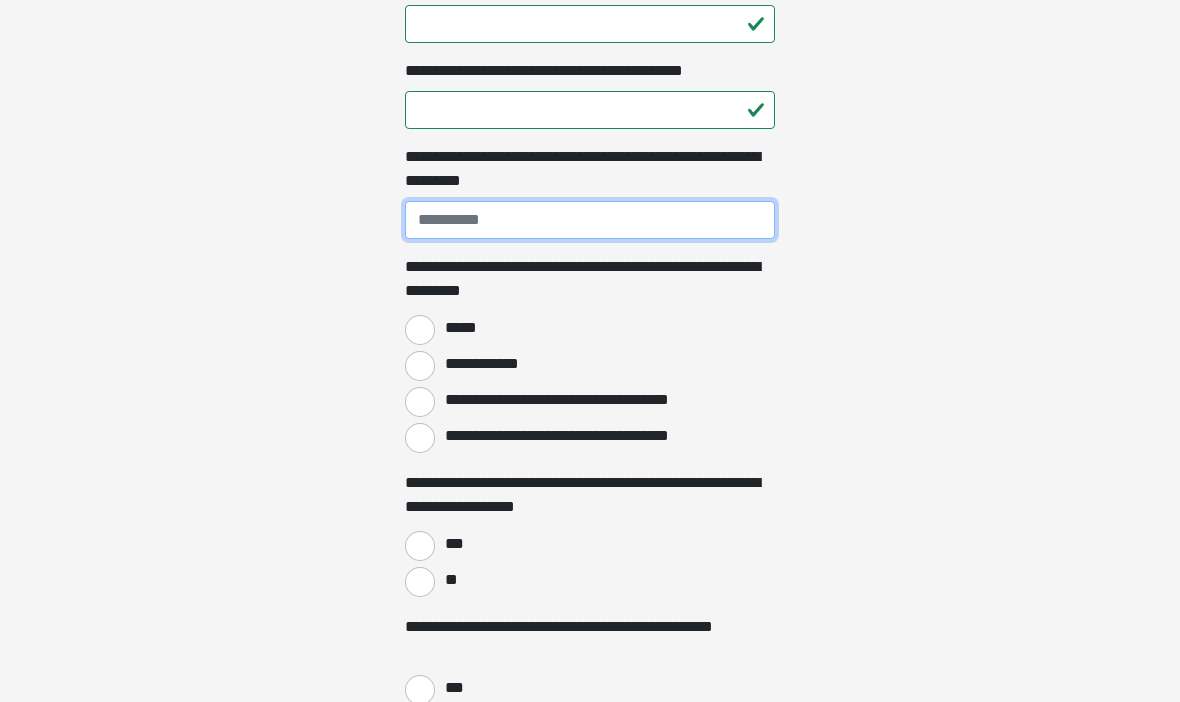 click on "**********" at bounding box center [590, 220] 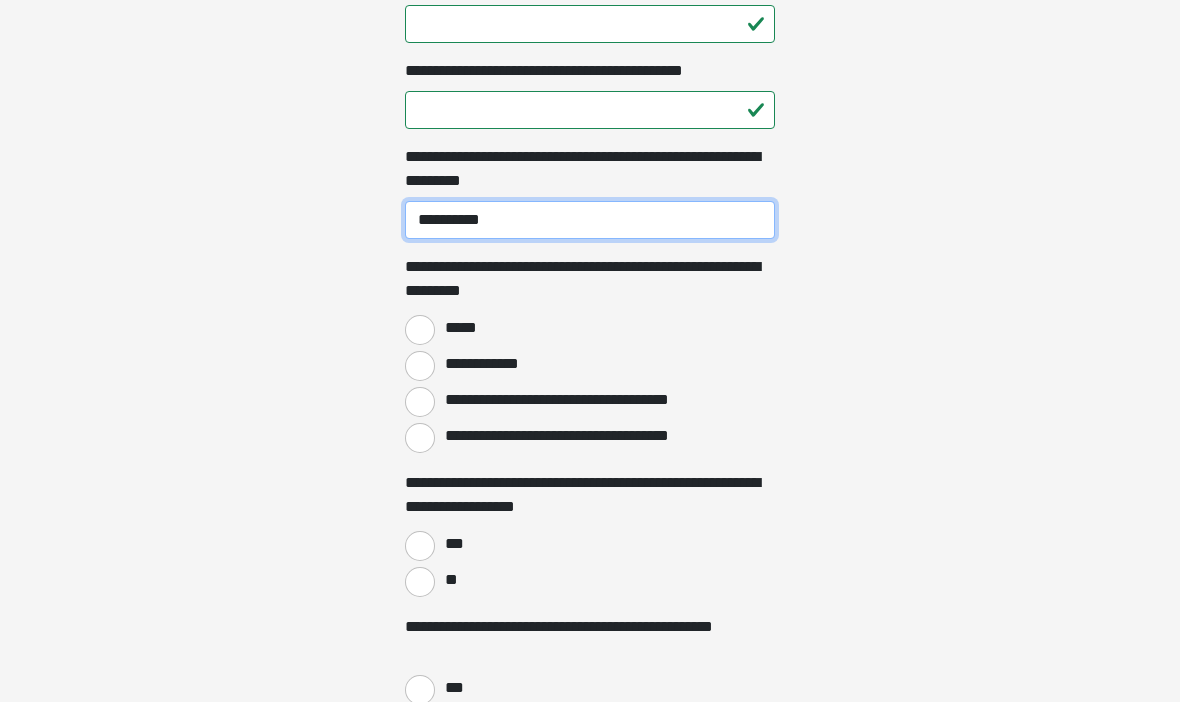 type on "**********" 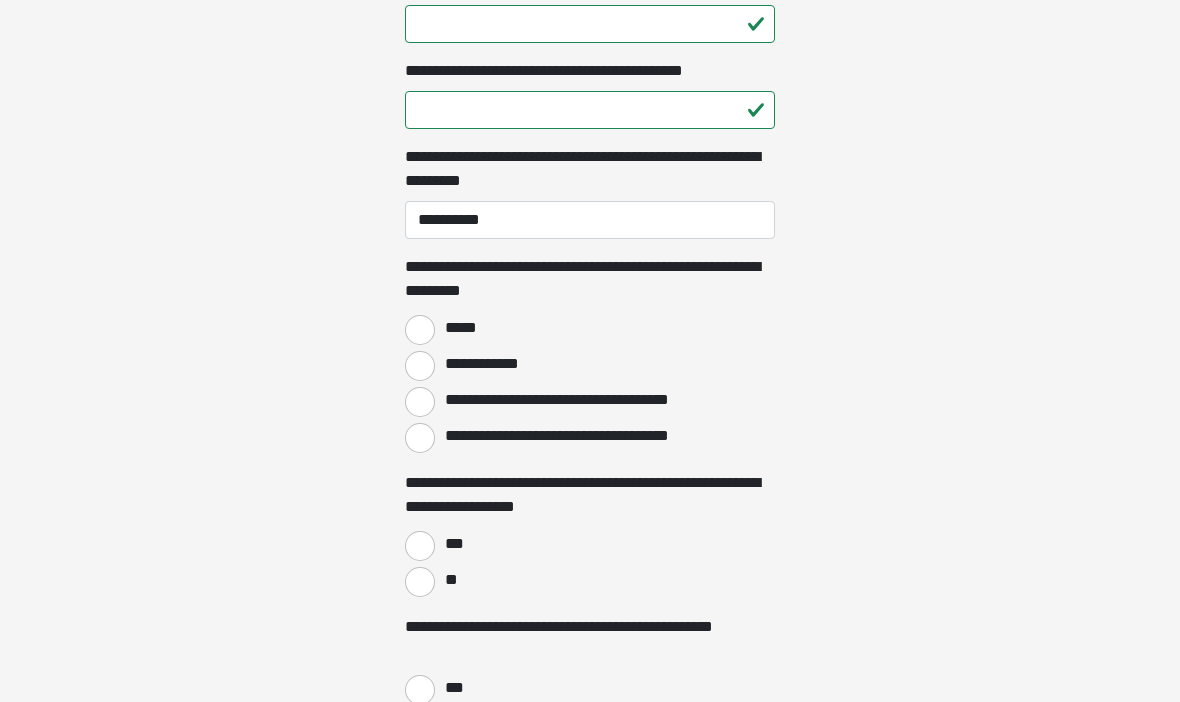 click on "*****" at bounding box center [420, 330] 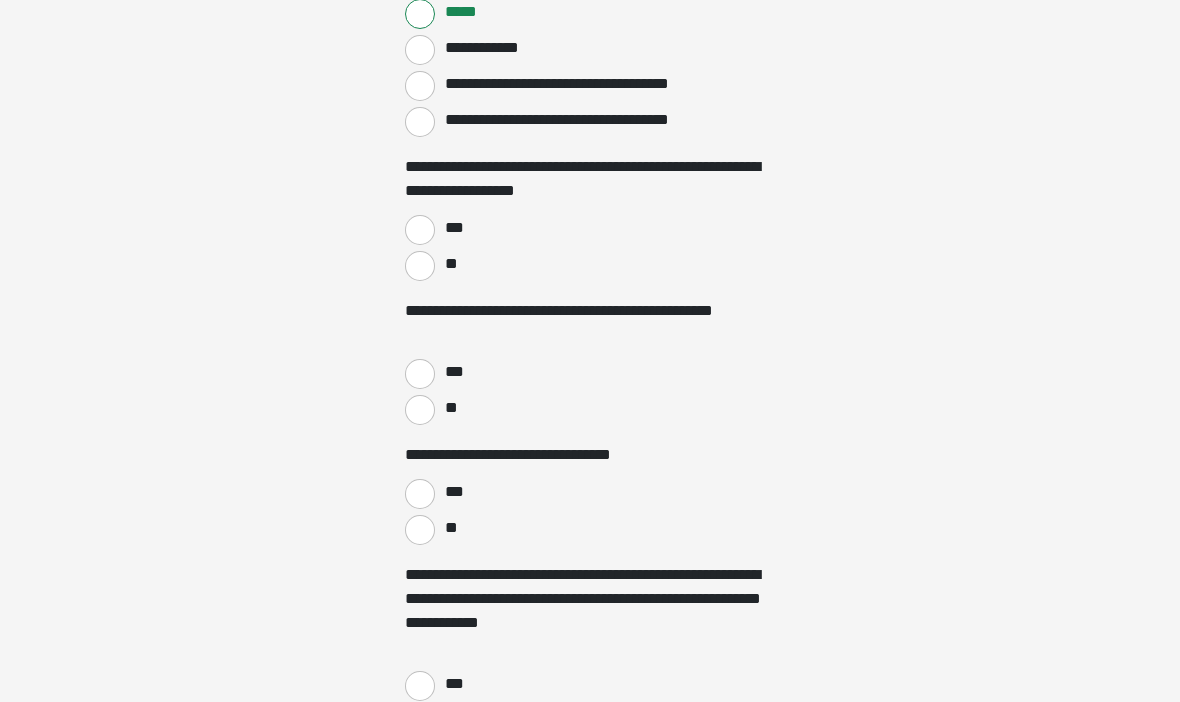 scroll, scrollTop: 2075, scrollLeft: 0, axis: vertical 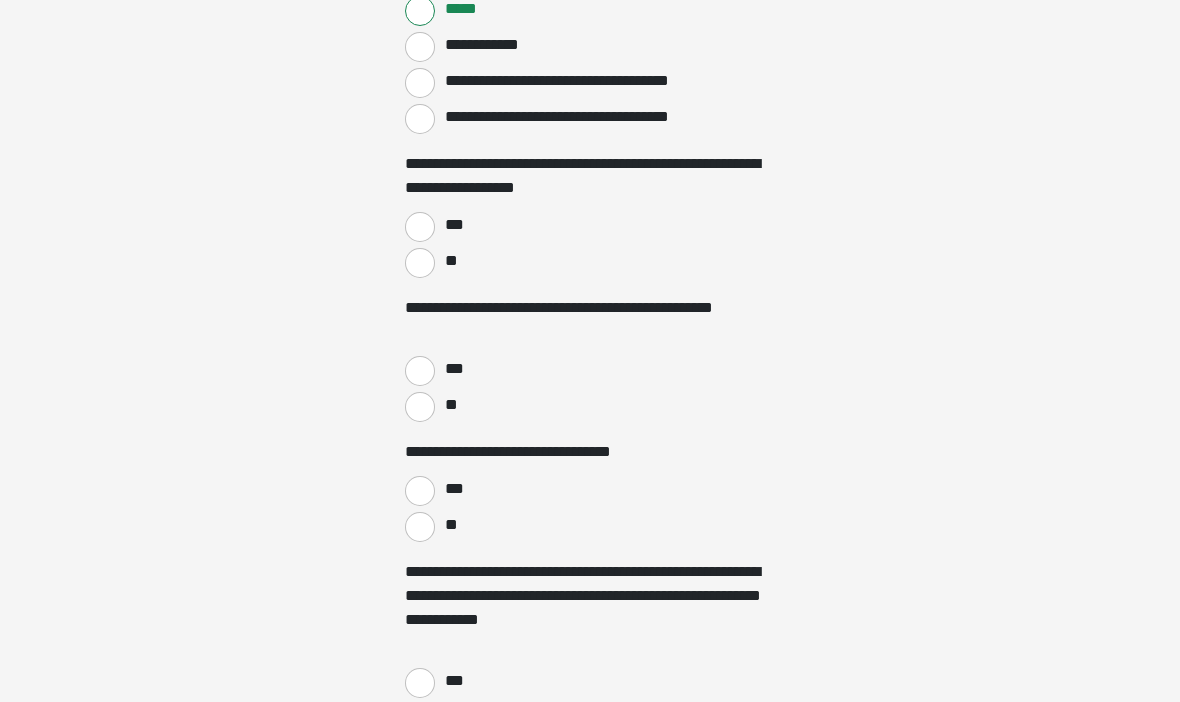 click on "***" at bounding box center [453, 226] 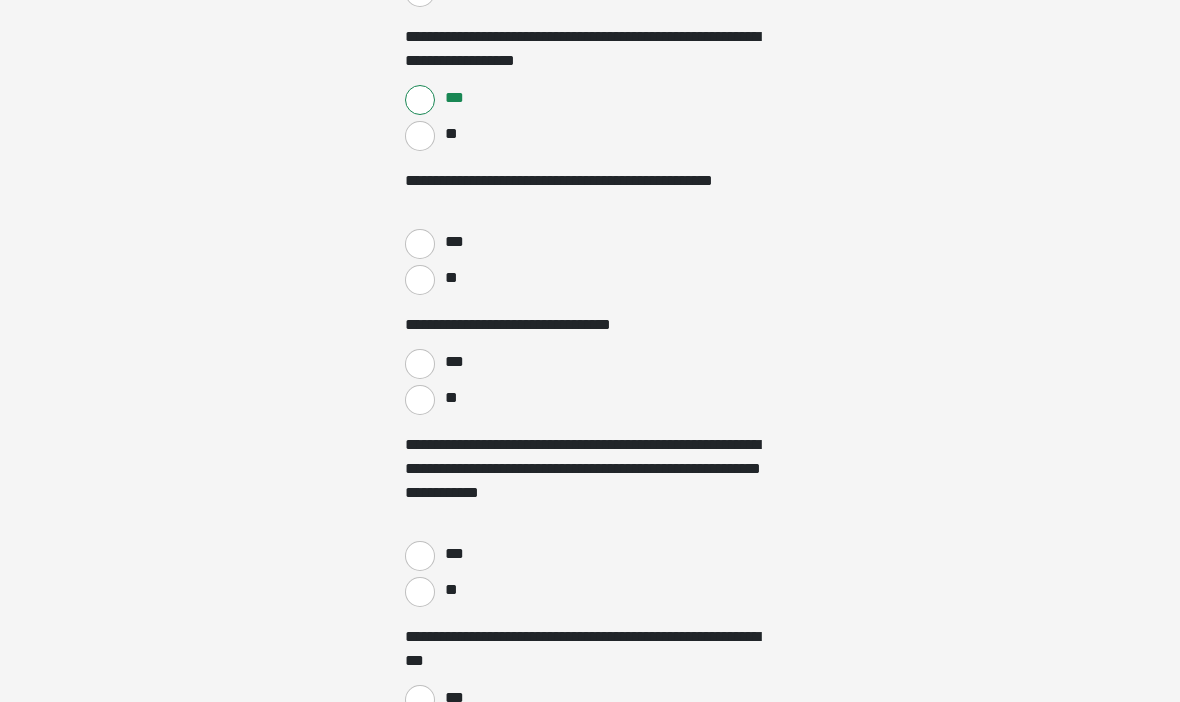 scroll, scrollTop: 2207, scrollLeft: 0, axis: vertical 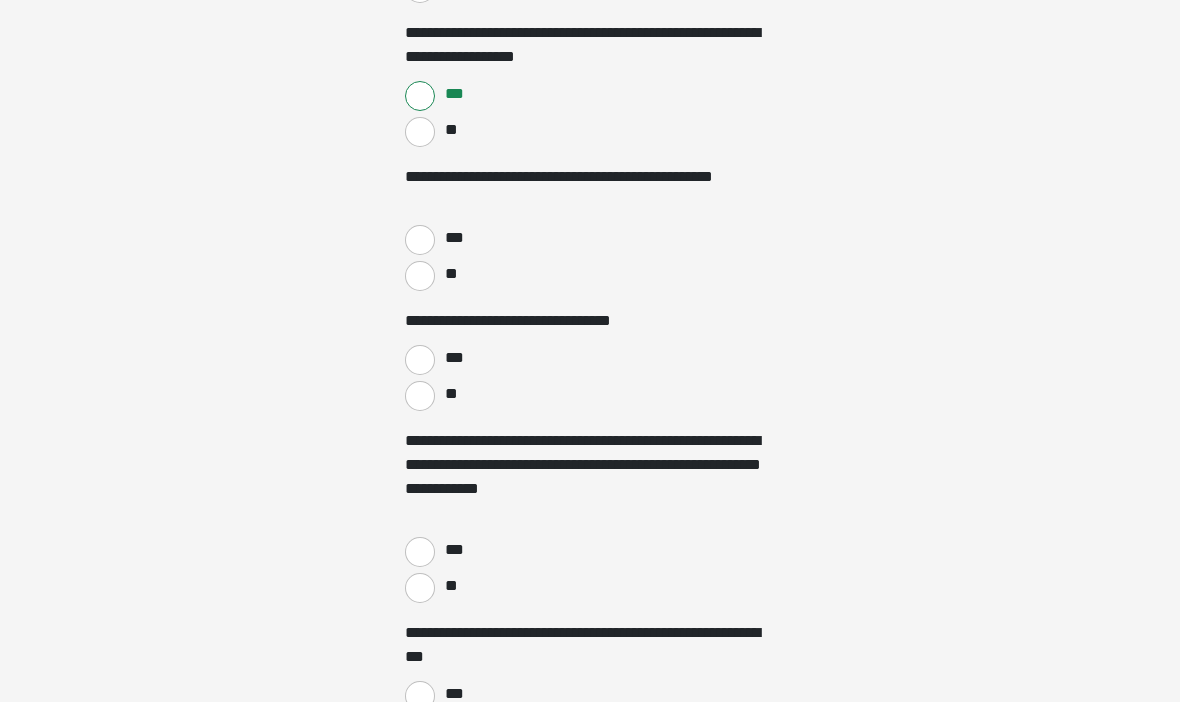 click on "**" at bounding box center (420, 276) 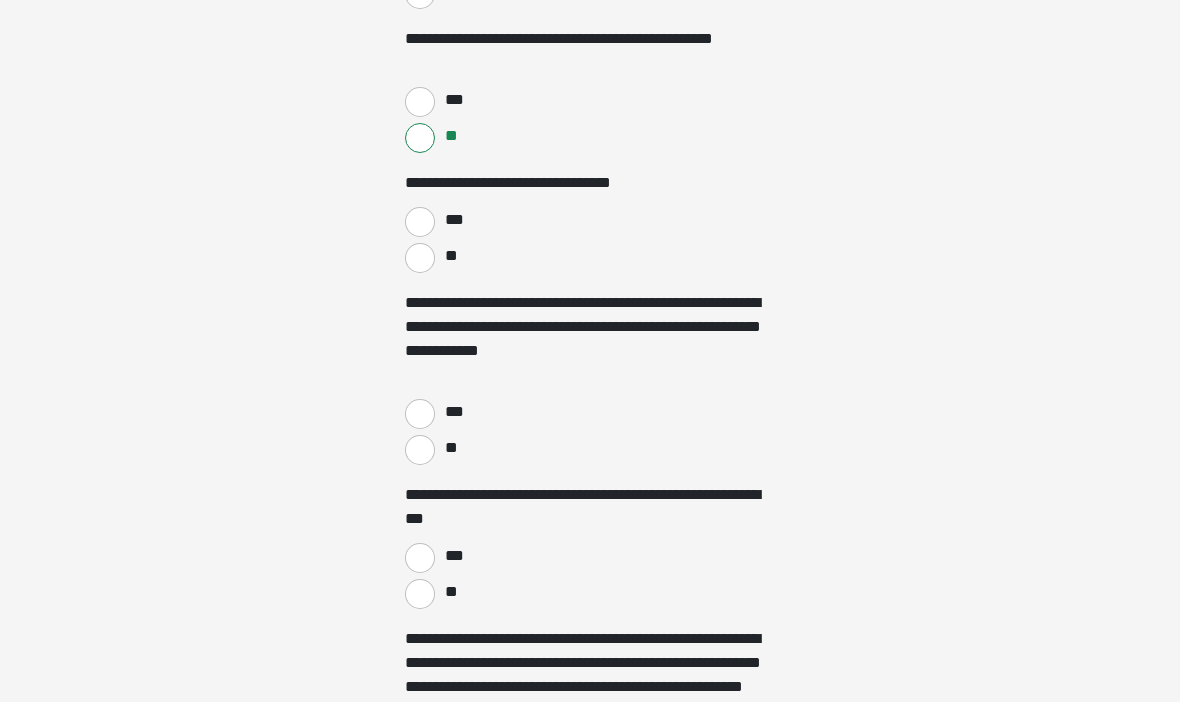 scroll, scrollTop: 2345, scrollLeft: 0, axis: vertical 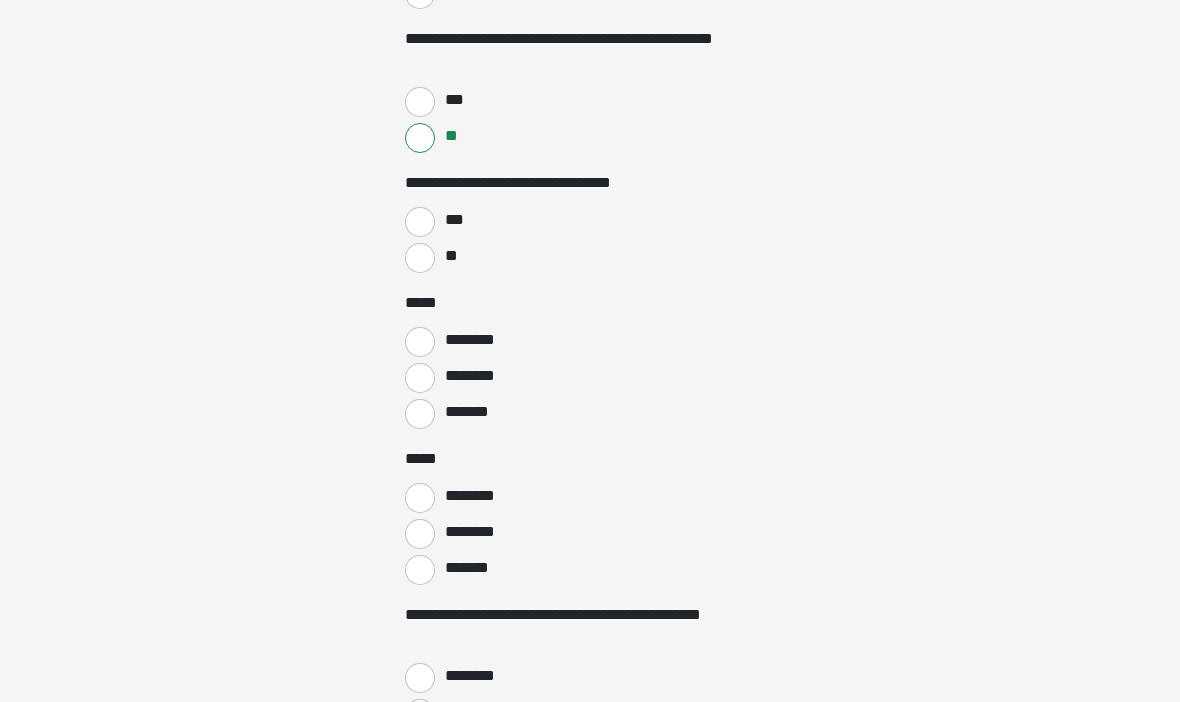 click on "**" at bounding box center (420, 258) 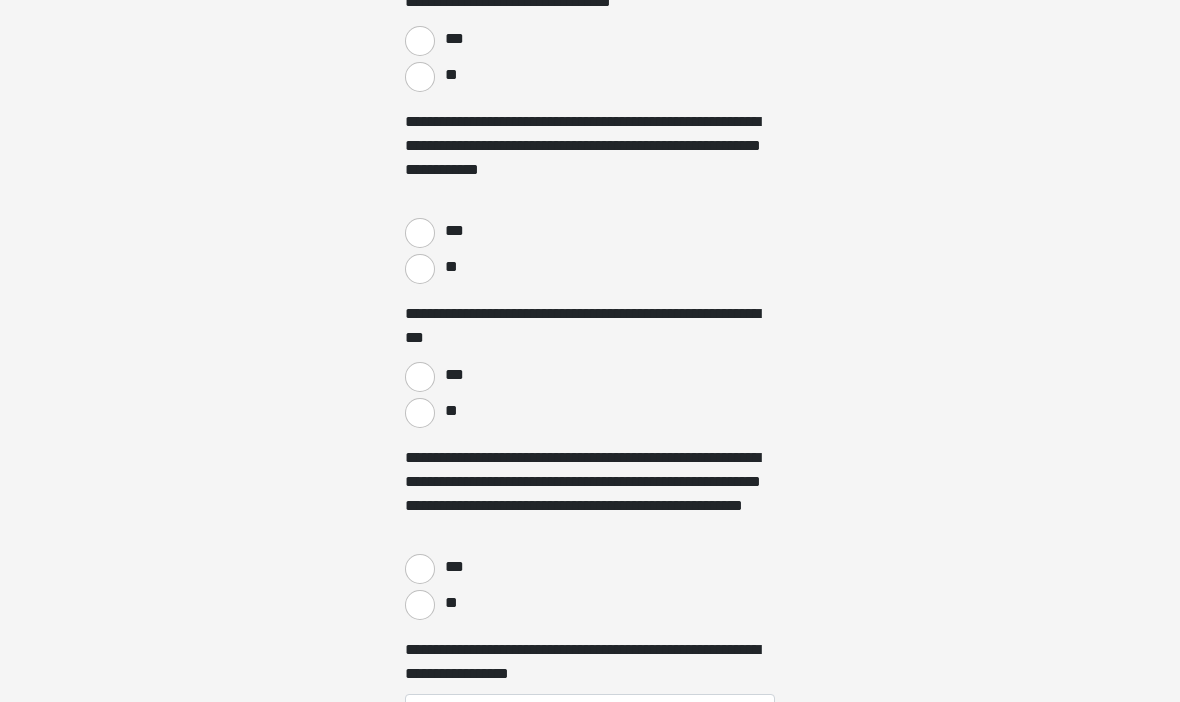 scroll, scrollTop: 2527, scrollLeft: 0, axis: vertical 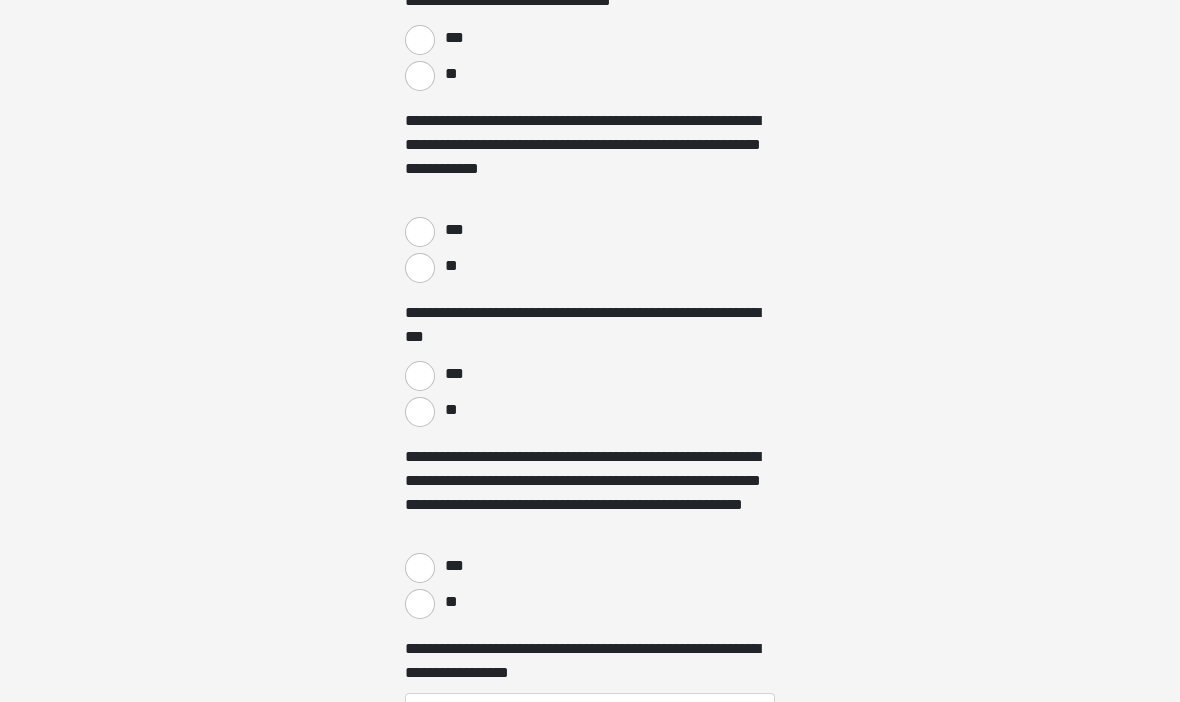 click on "***" at bounding box center [590, 230] 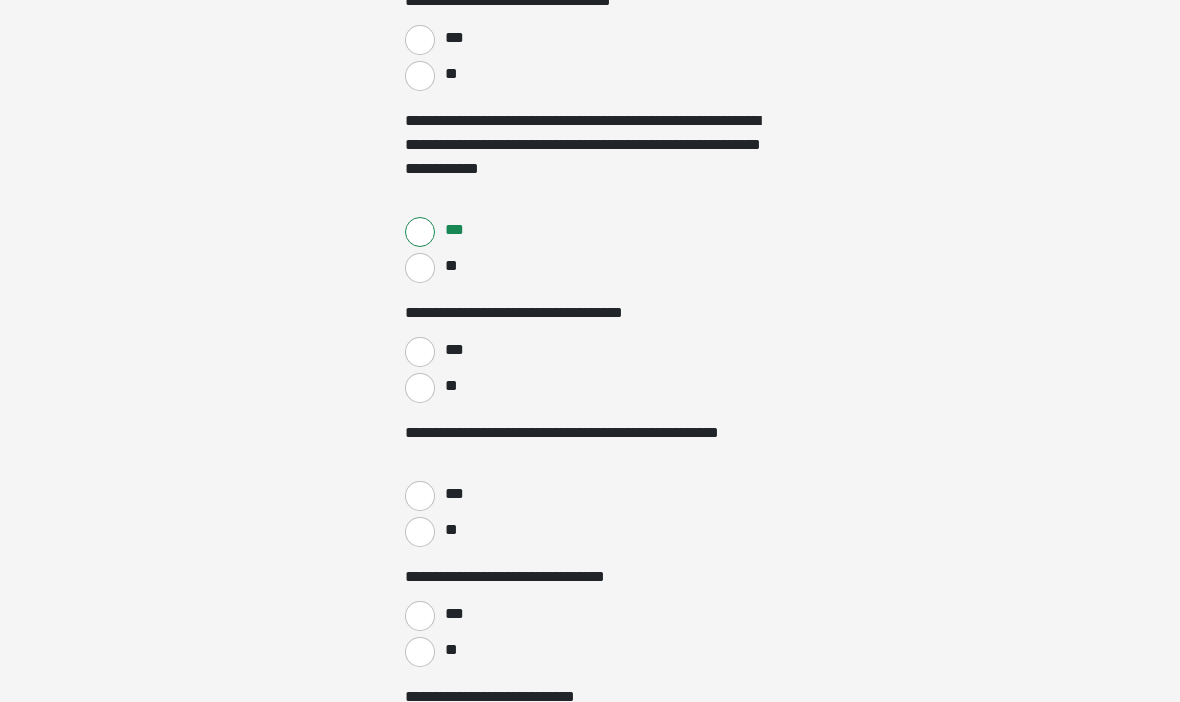 click on "***" at bounding box center [420, 352] 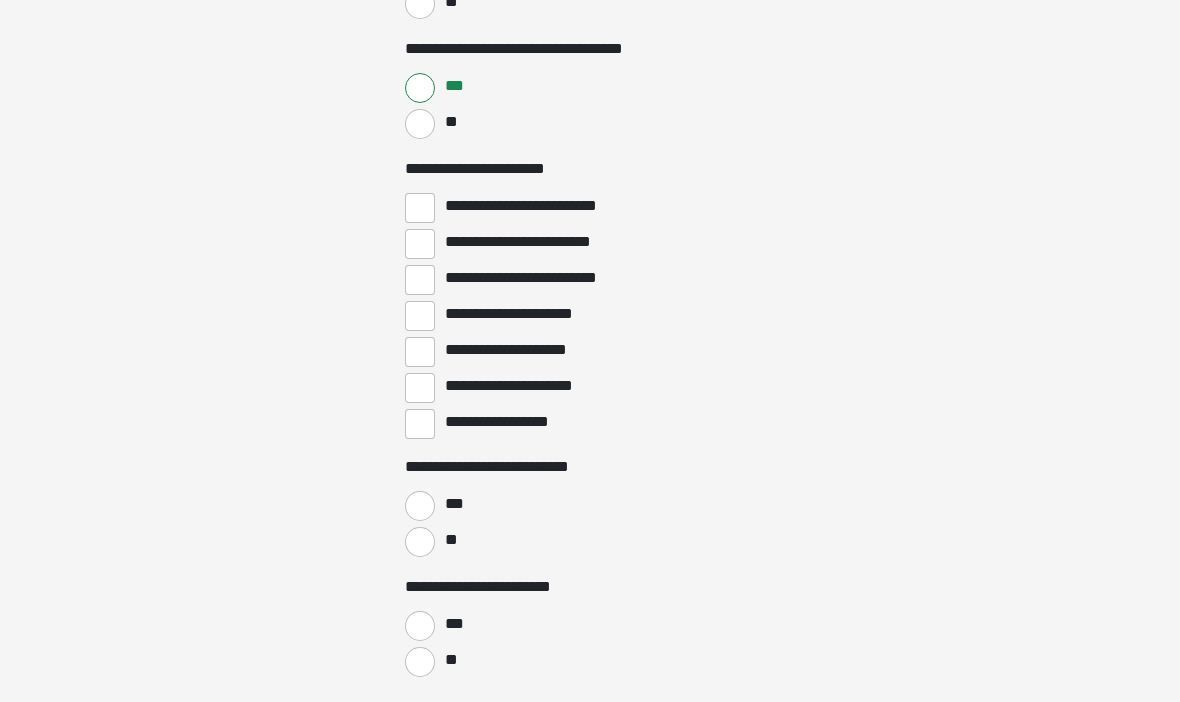 scroll, scrollTop: 2791, scrollLeft: 0, axis: vertical 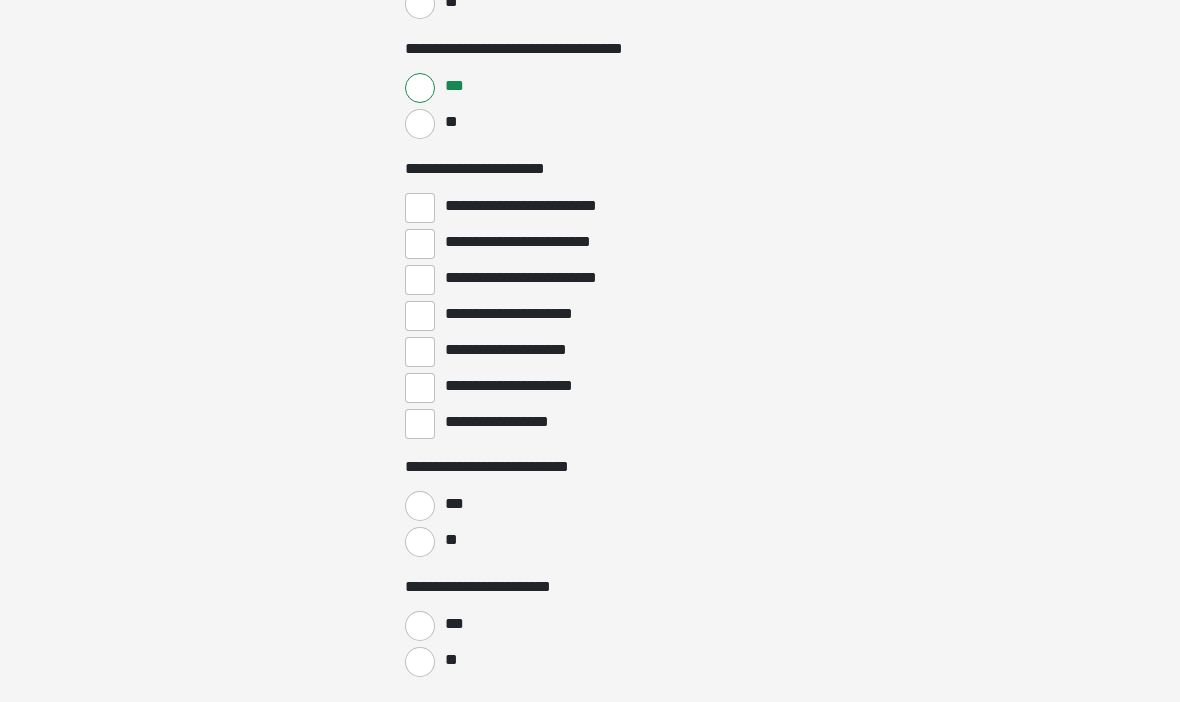 click on "**********" at bounding box center [420, 280] 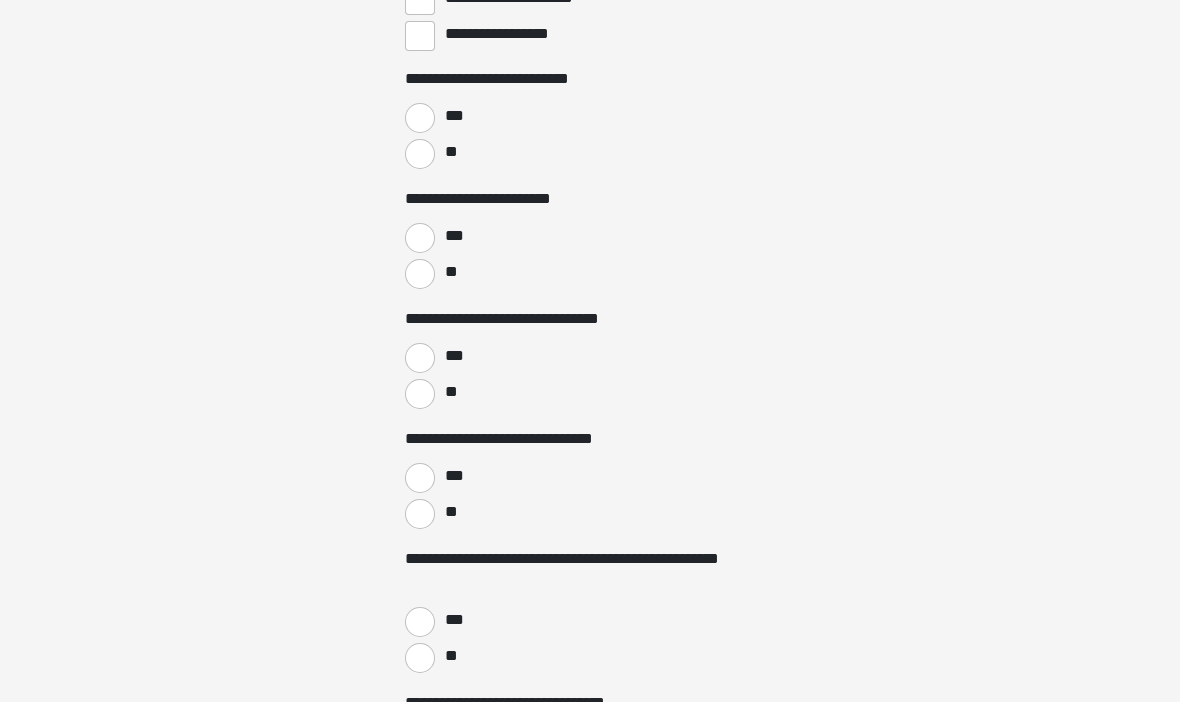 scroll, scrollTop: 3179, scrollLeft: 0, axis: vertical 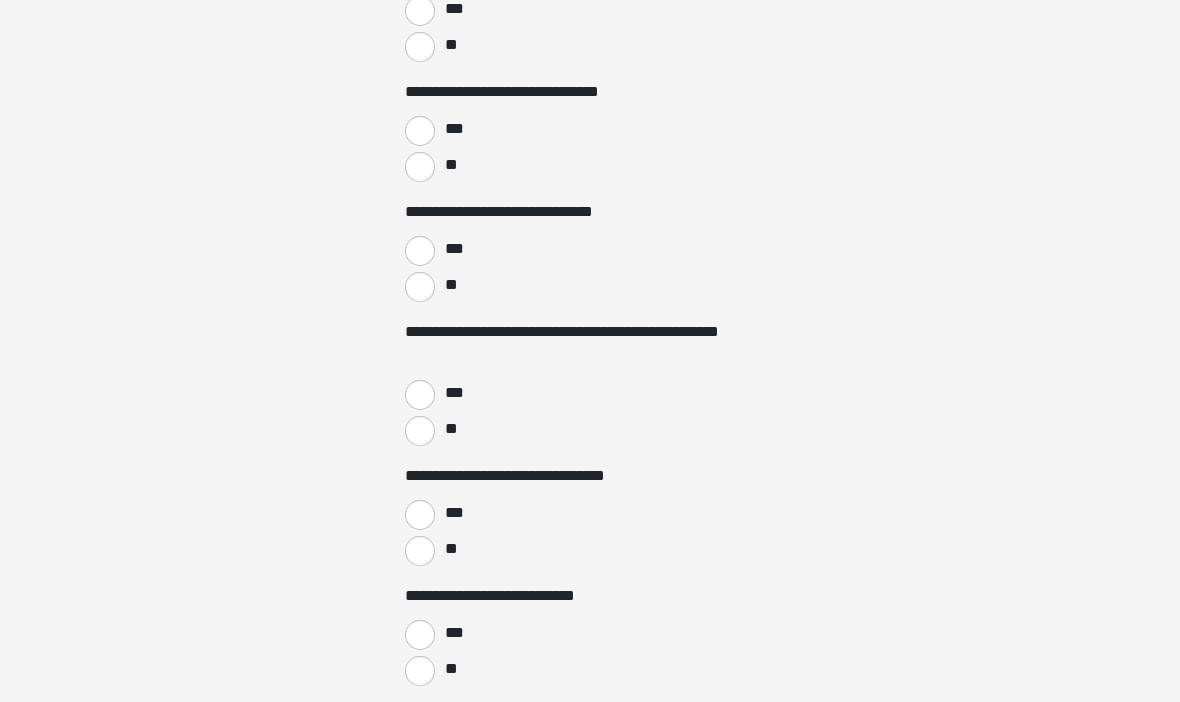 click on "**" at bounding box center (450, 285) 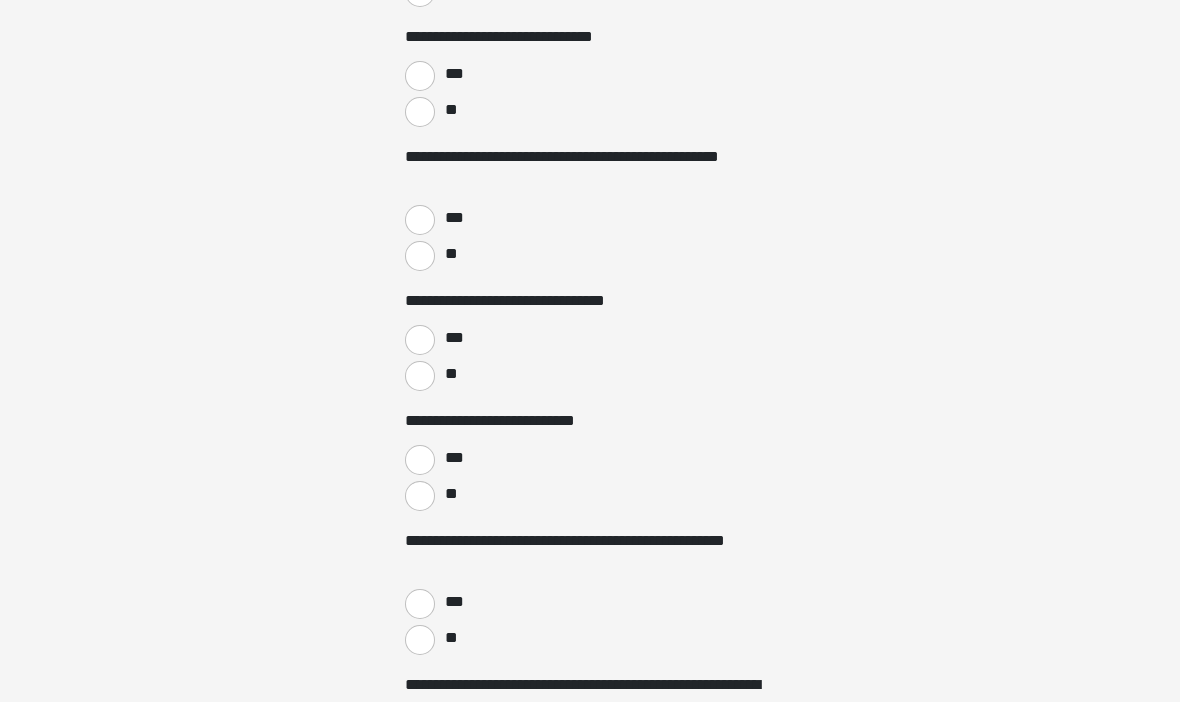 scroll, scrollTop: 3583, scrollLeft: 0, axis: vertical 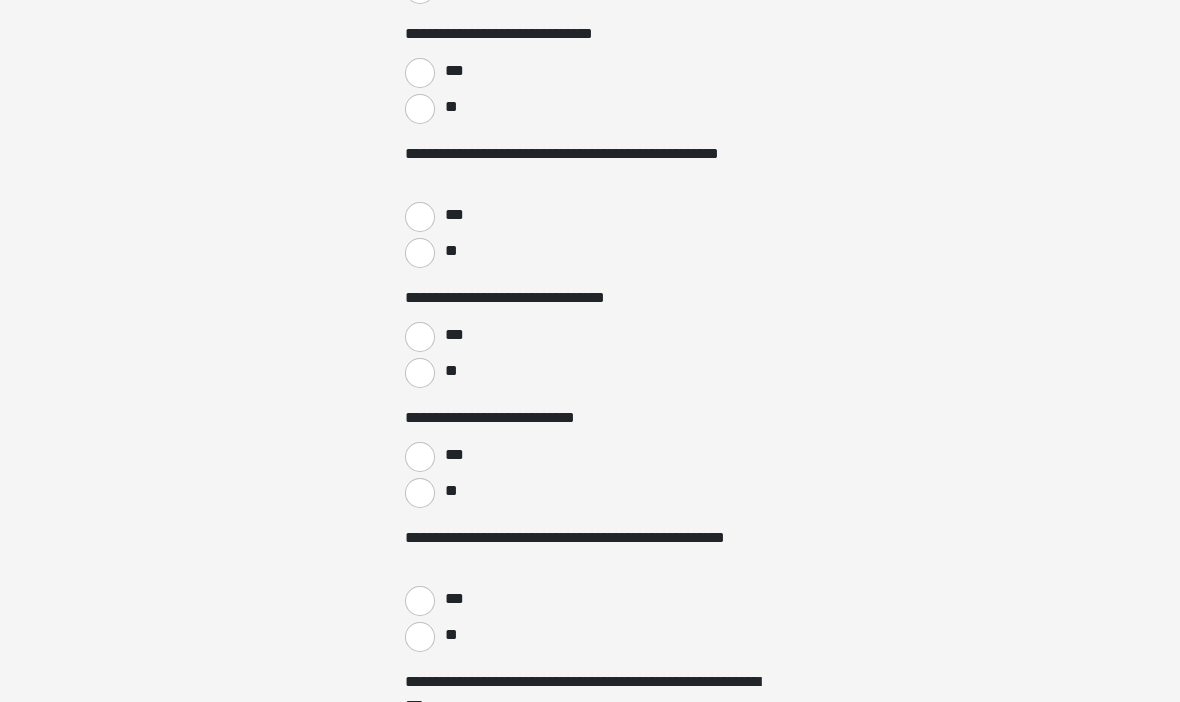 click on "**" at bounding box center [420, 253] 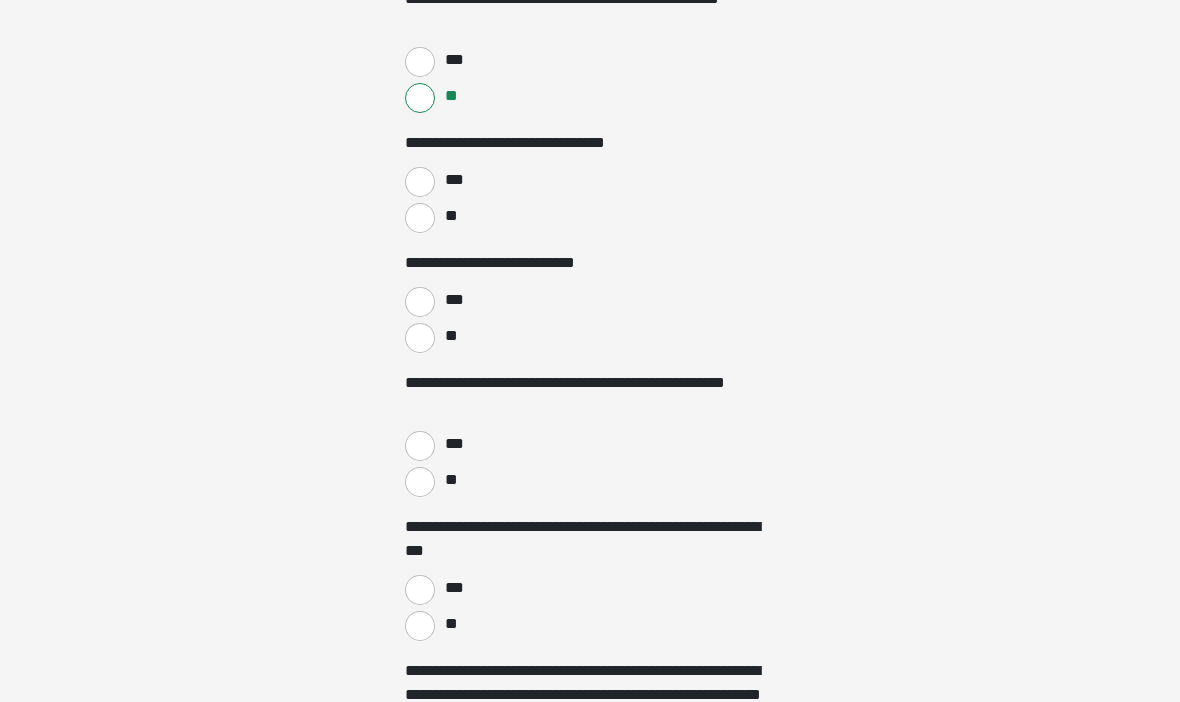scroll, scrollTop: 3743, scrollLeft: 0, axis: vertical 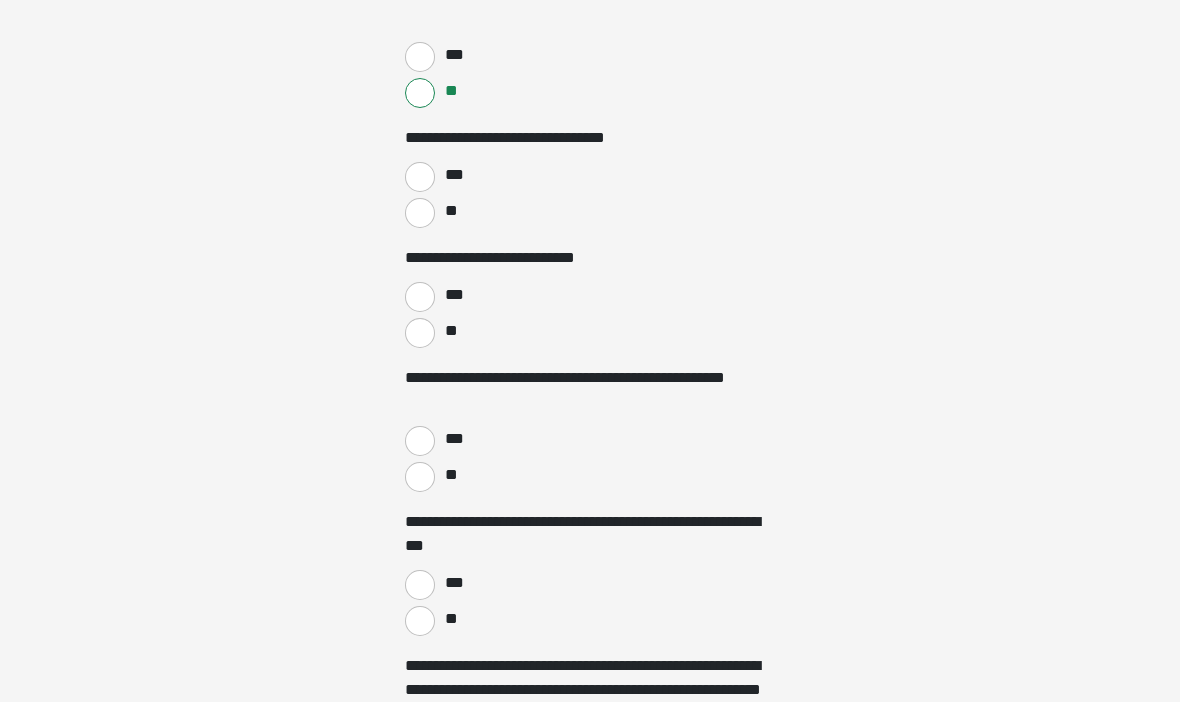 click on "**" at bounding box center (420, 334) 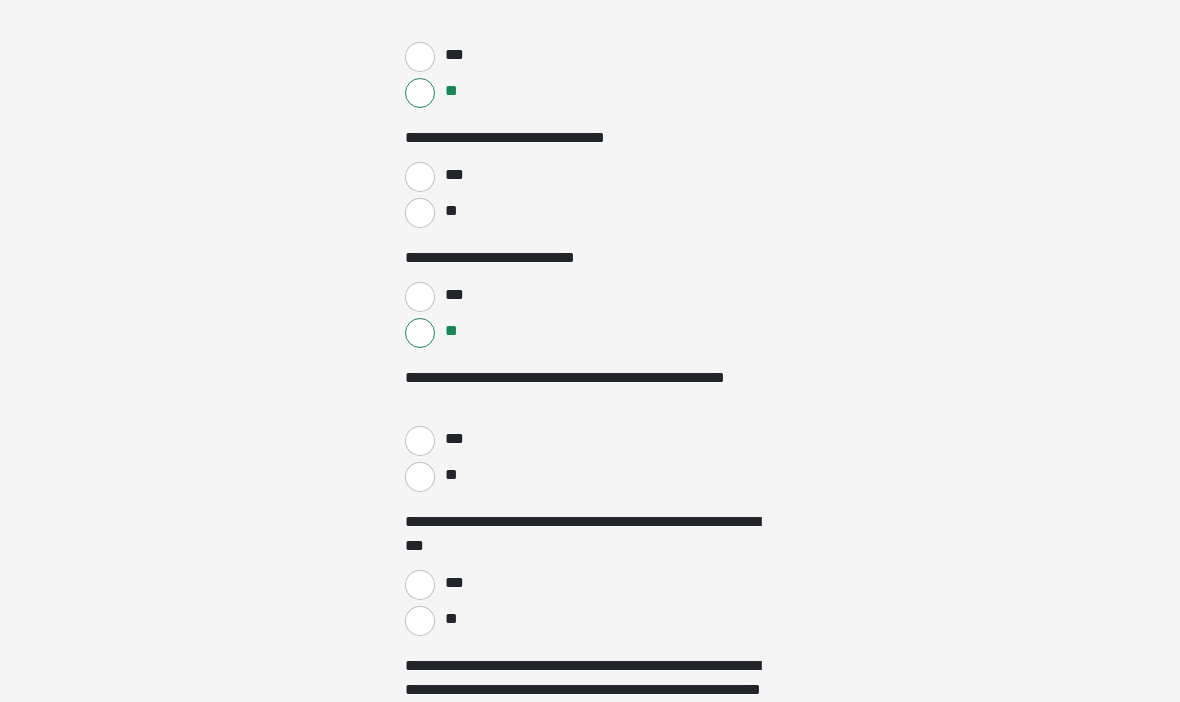 click on "**" at bounding box center (450, 211) 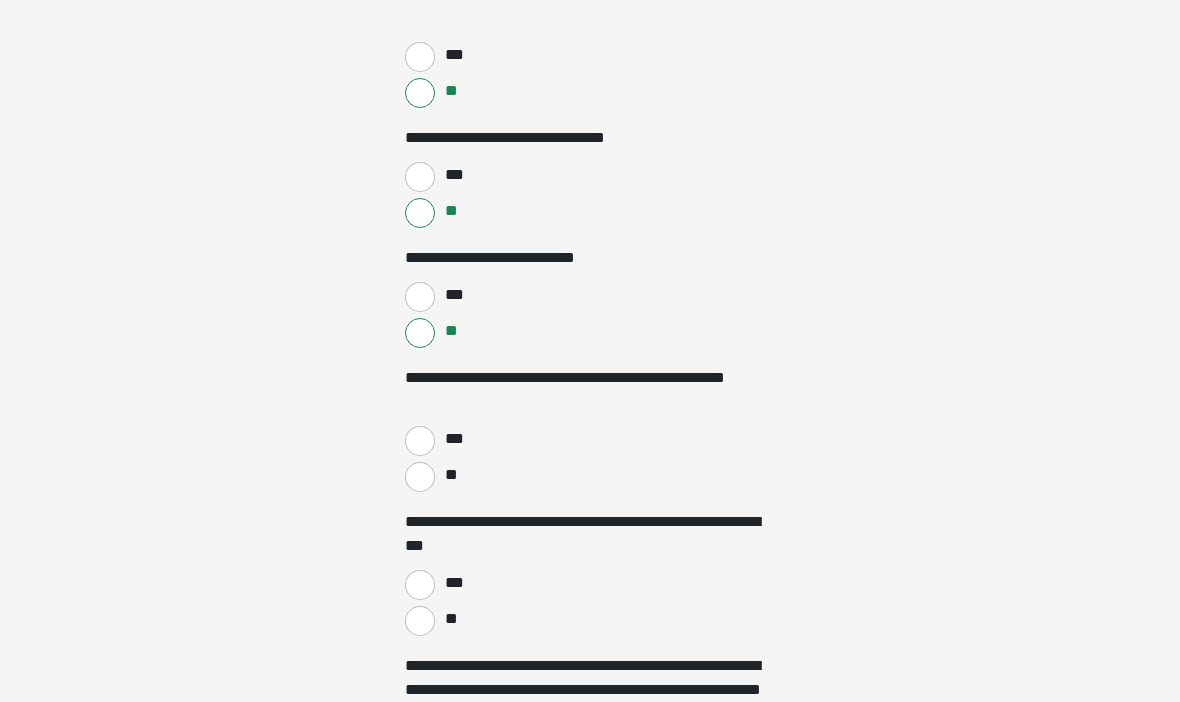 click on "***" at bounding box center [453, 175] 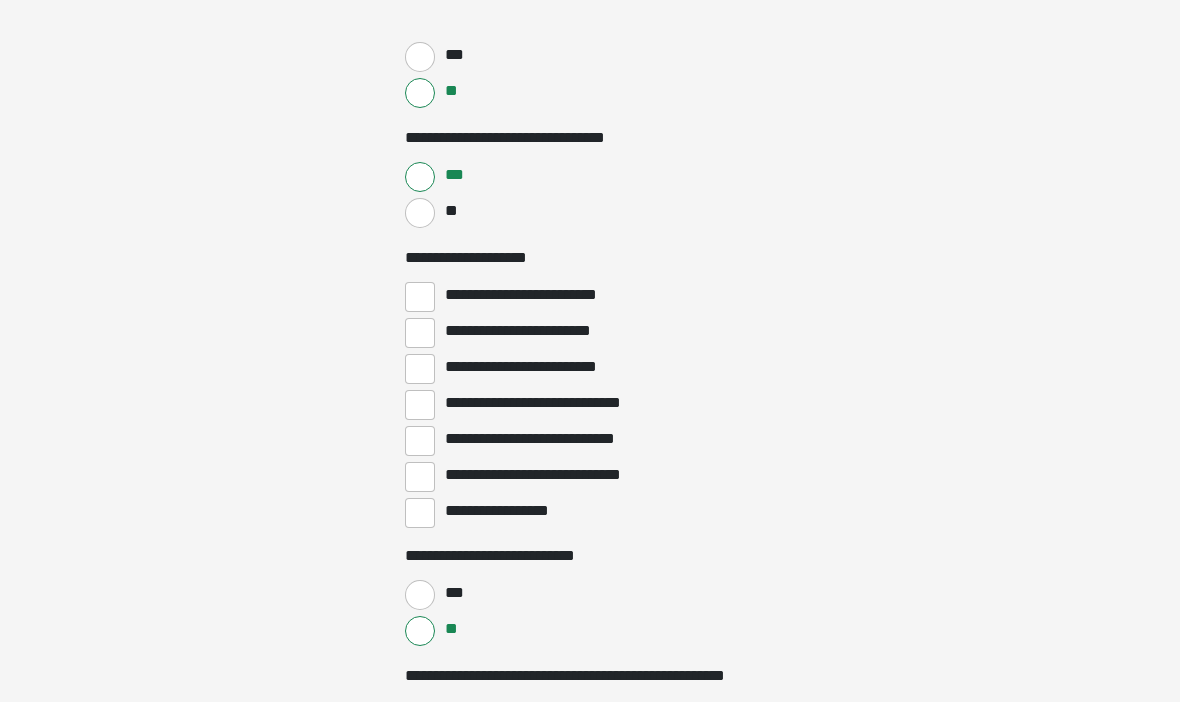 click on "**********" at bounding box center [420, 333] 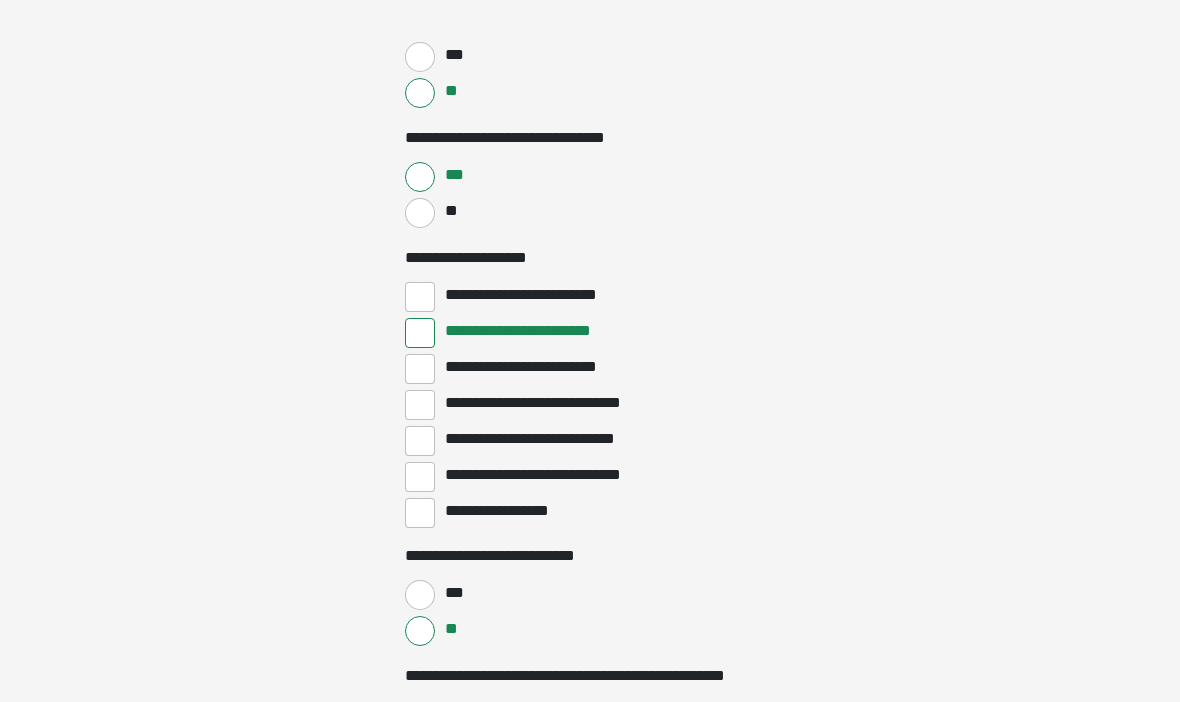 click on "**********" at bounding box center [420, 369] 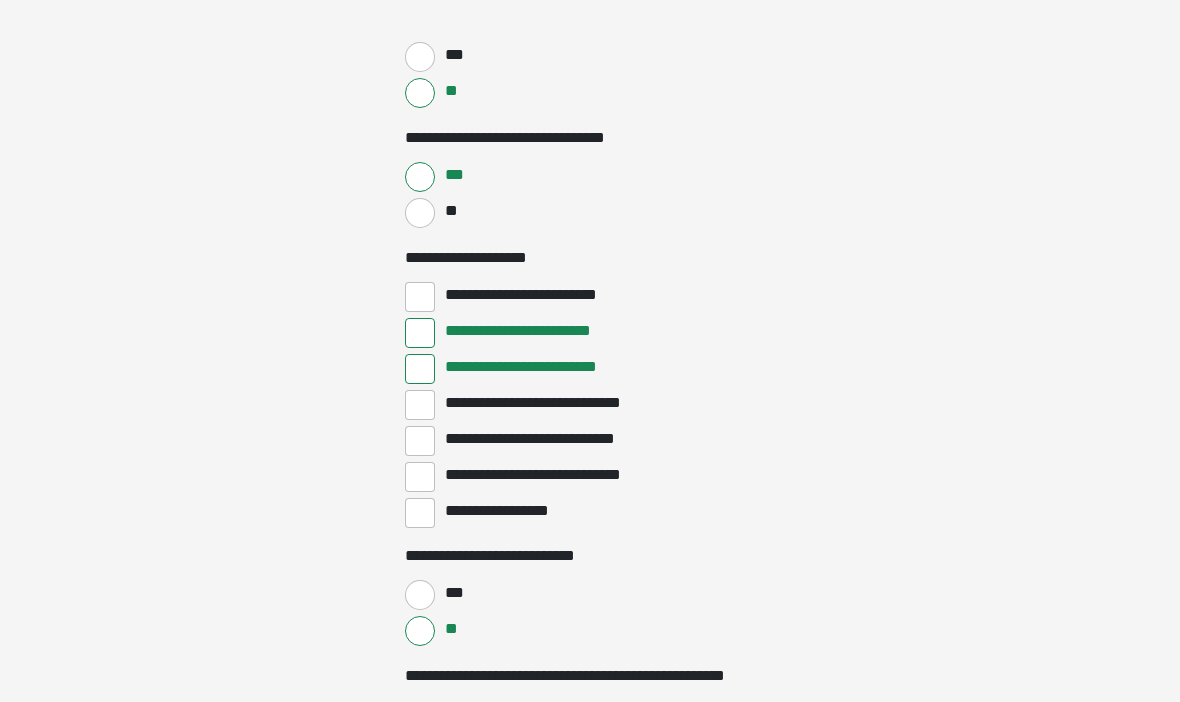 click on "**********" at bounding box center (420, 333) 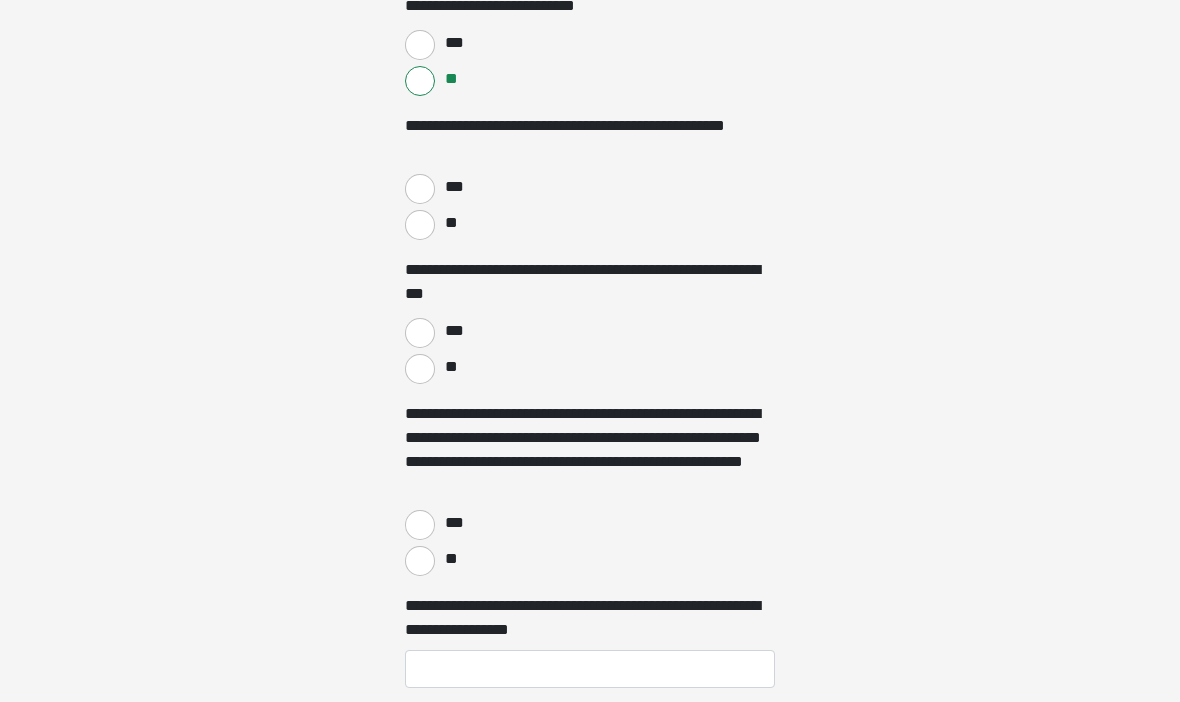 scroll, scrollTop: 4318, scrollLeft: 0, axis: vertical 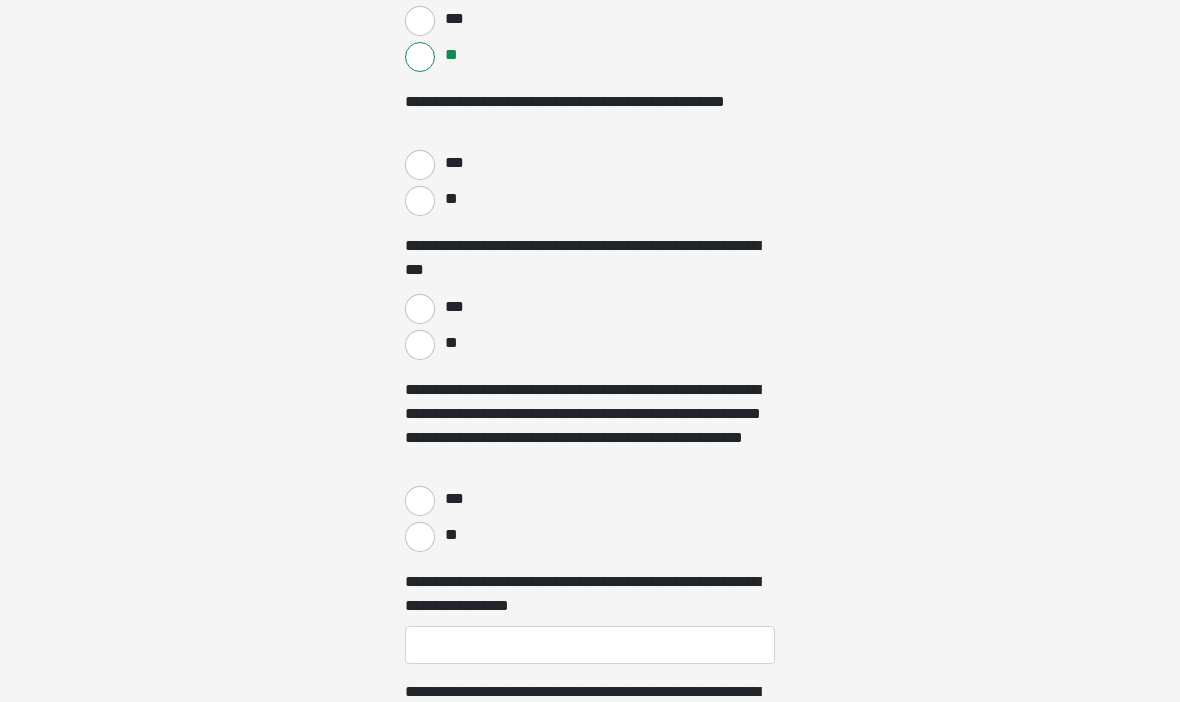 click on "**" at bounding box center (420, 201) 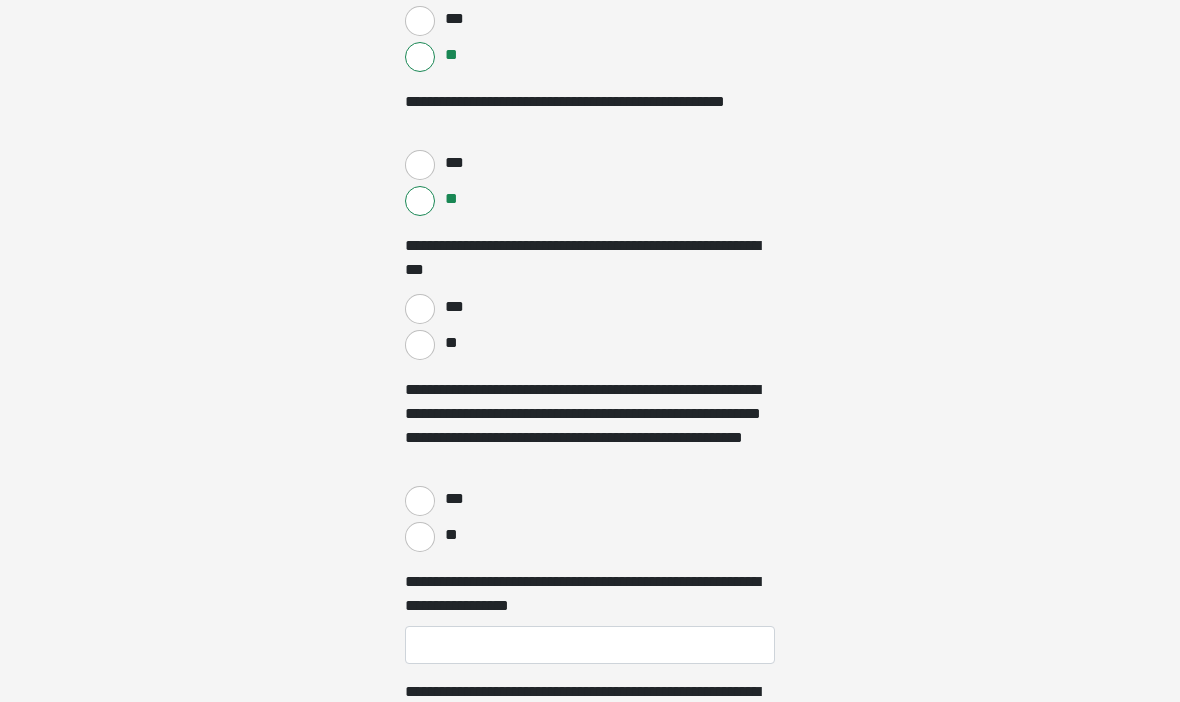 click on "***" at bounding box center (590, 307) 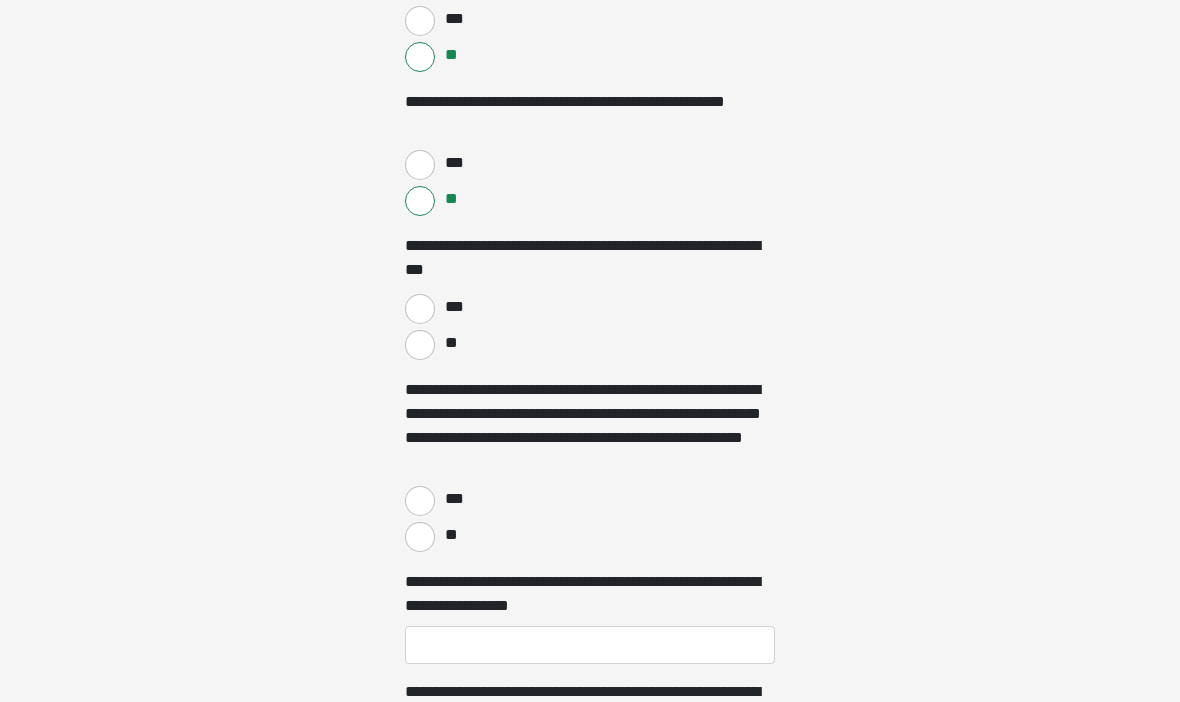 click on "***" at bounding box center [420, 309] 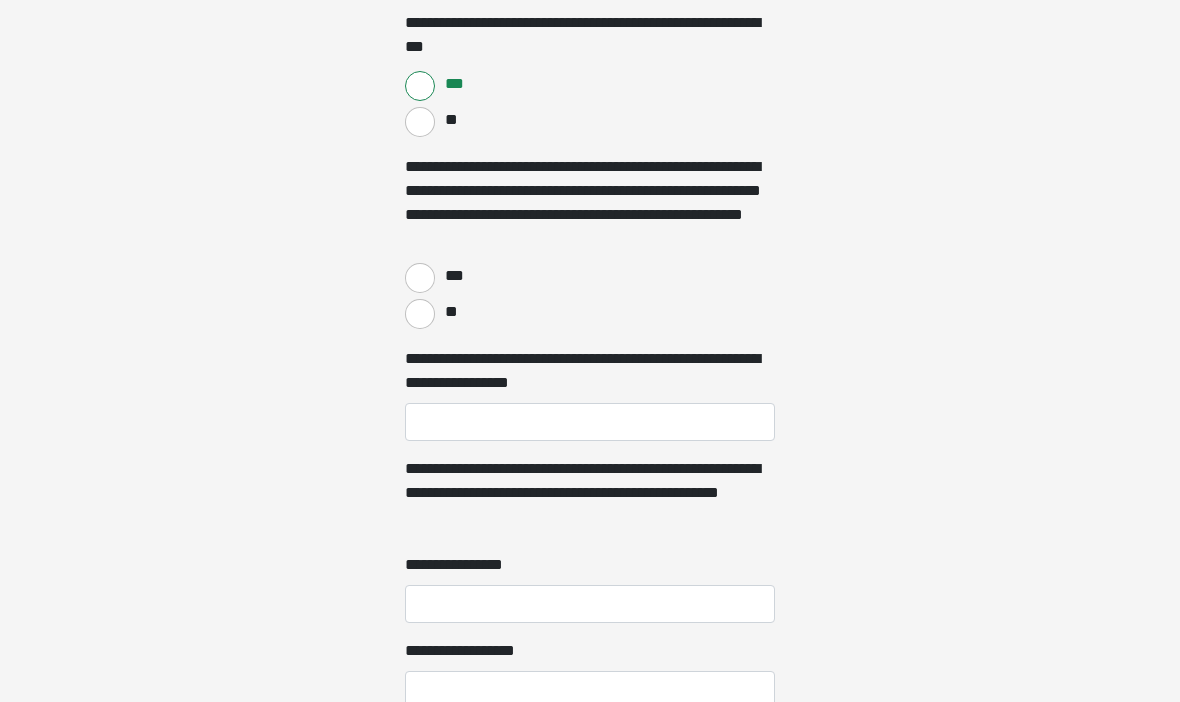 scroll, scrollTop: 4541, scrollLeft: 0, axis: vertical 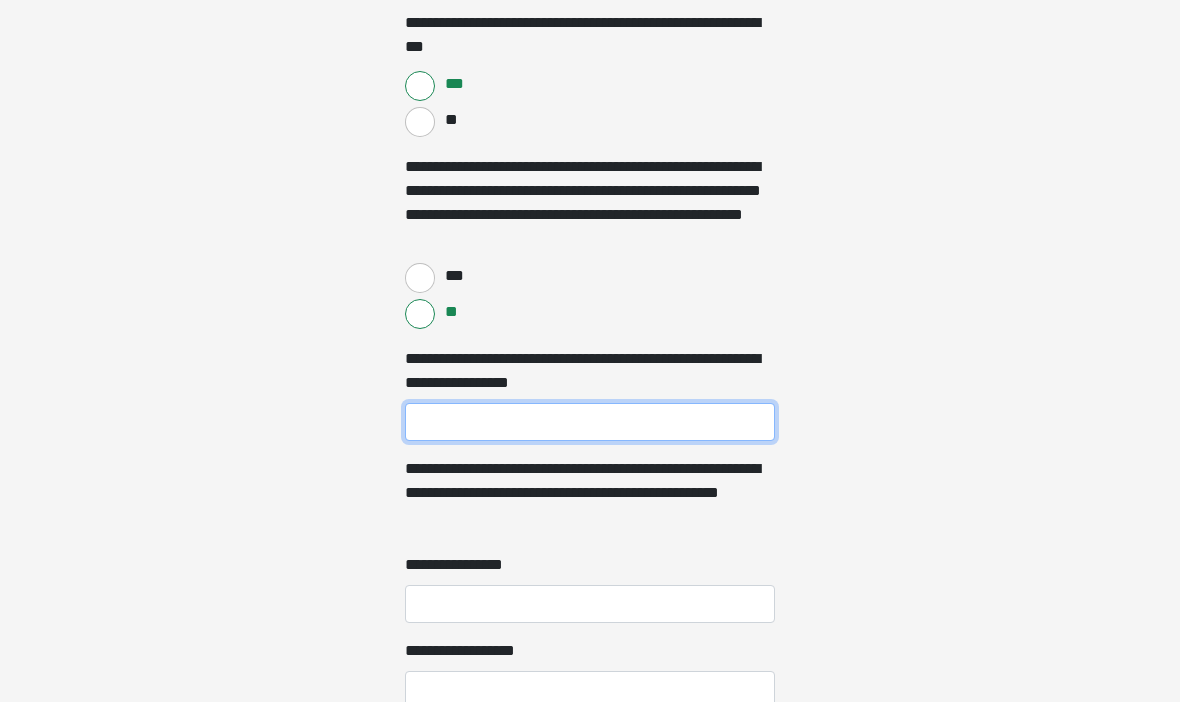 click on "**********" at bounding box center [590, 422] 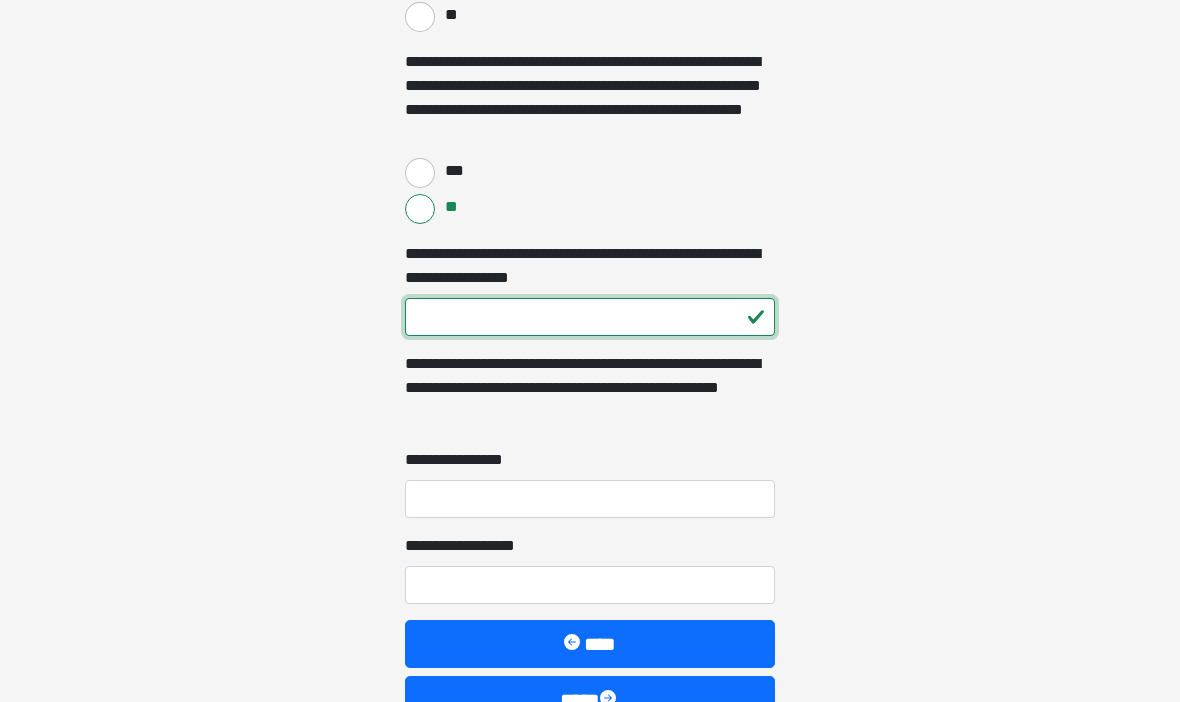 scroll, scrollTop: 4702, scrollLeft: 0, axis: vertical 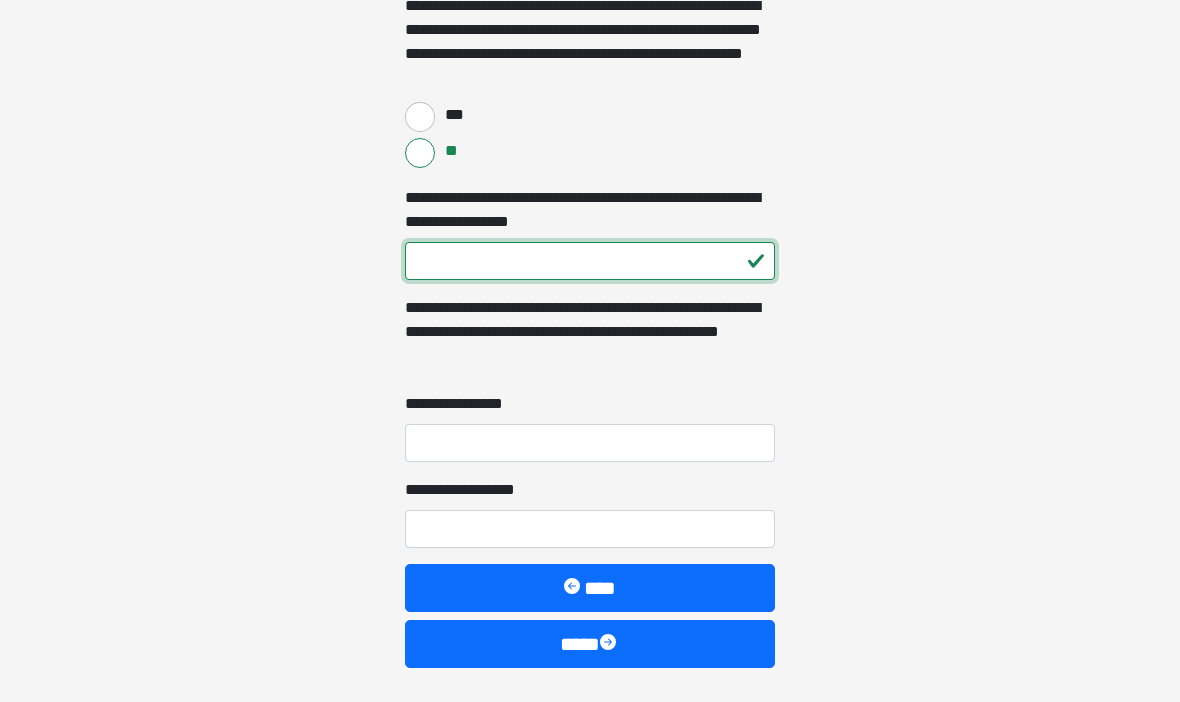 type on "***" 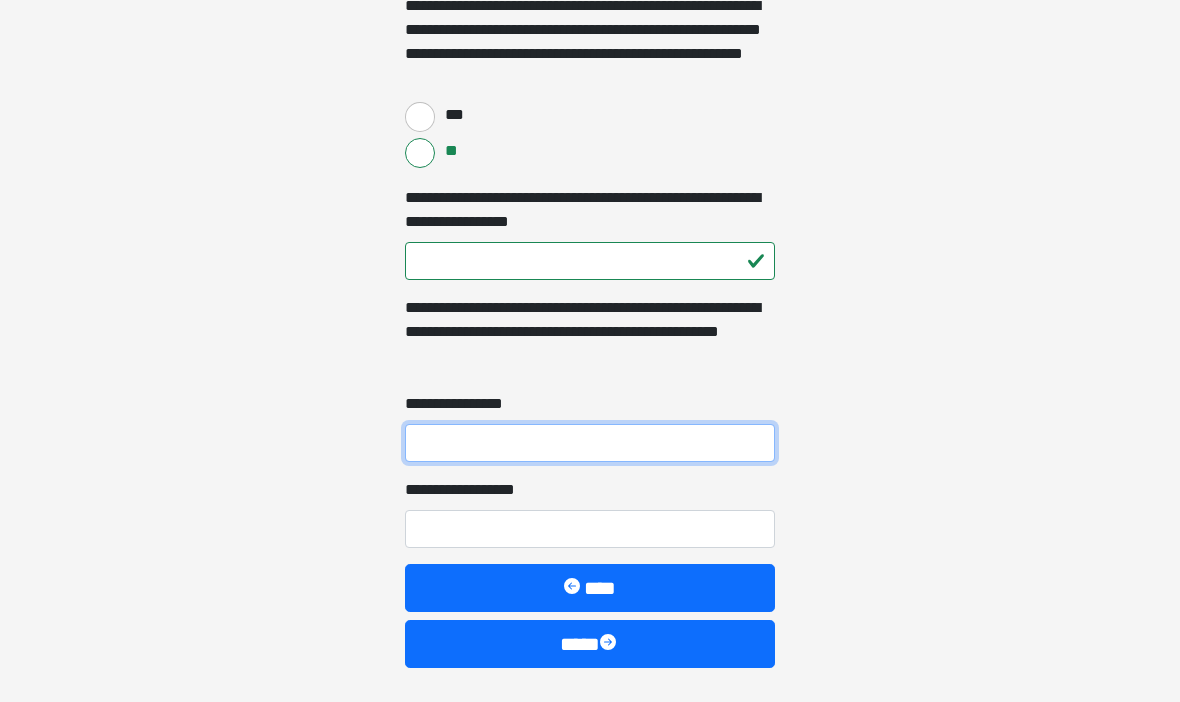 click on "**********" at bounding box center (590, 443) 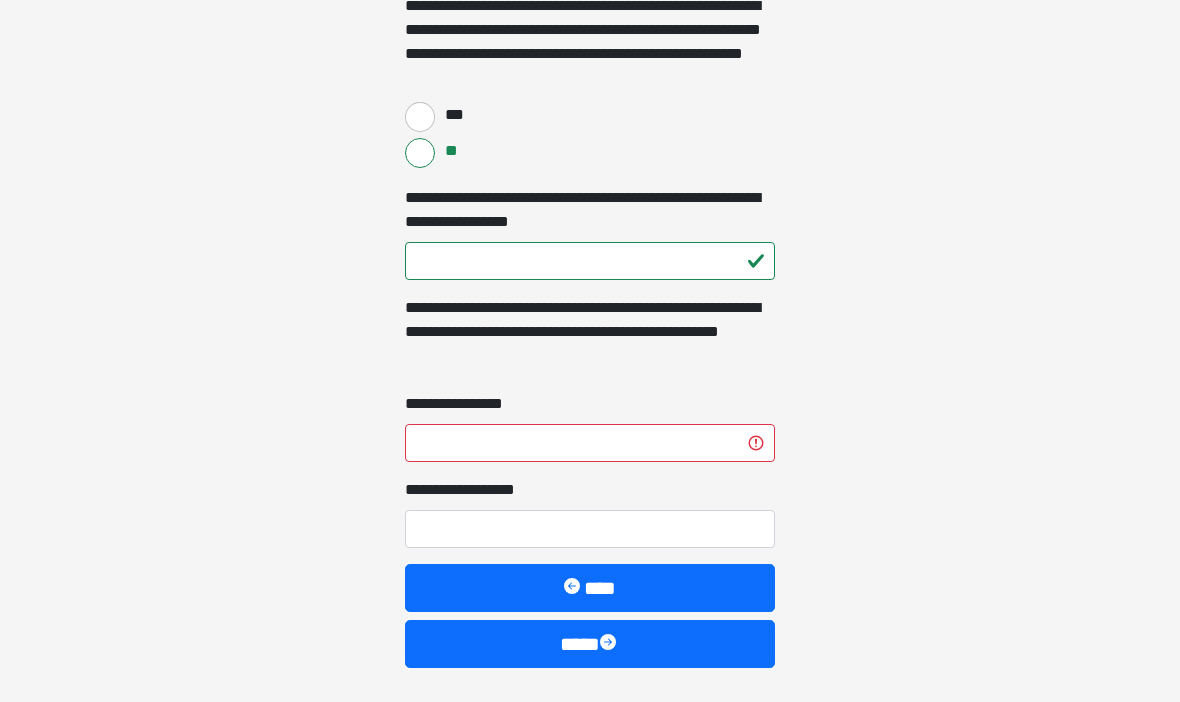 click on "**********" at bounding box center [590, -4351] 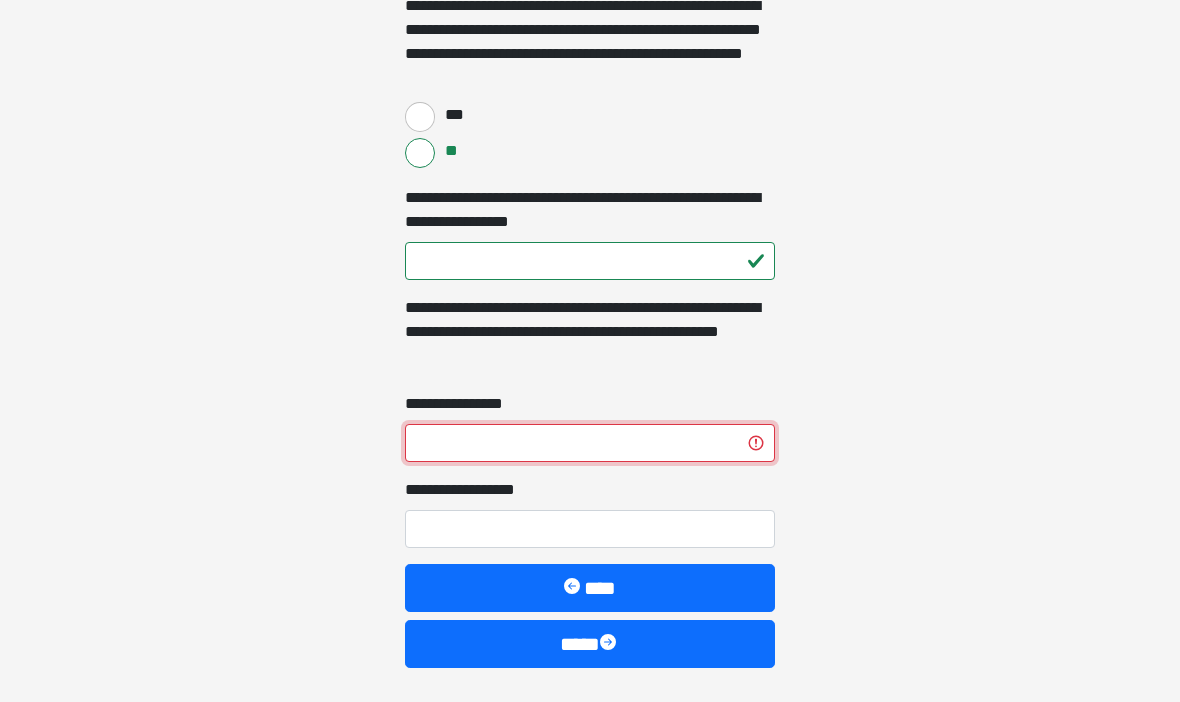 click on "**********" at bounding box center [590, 443] 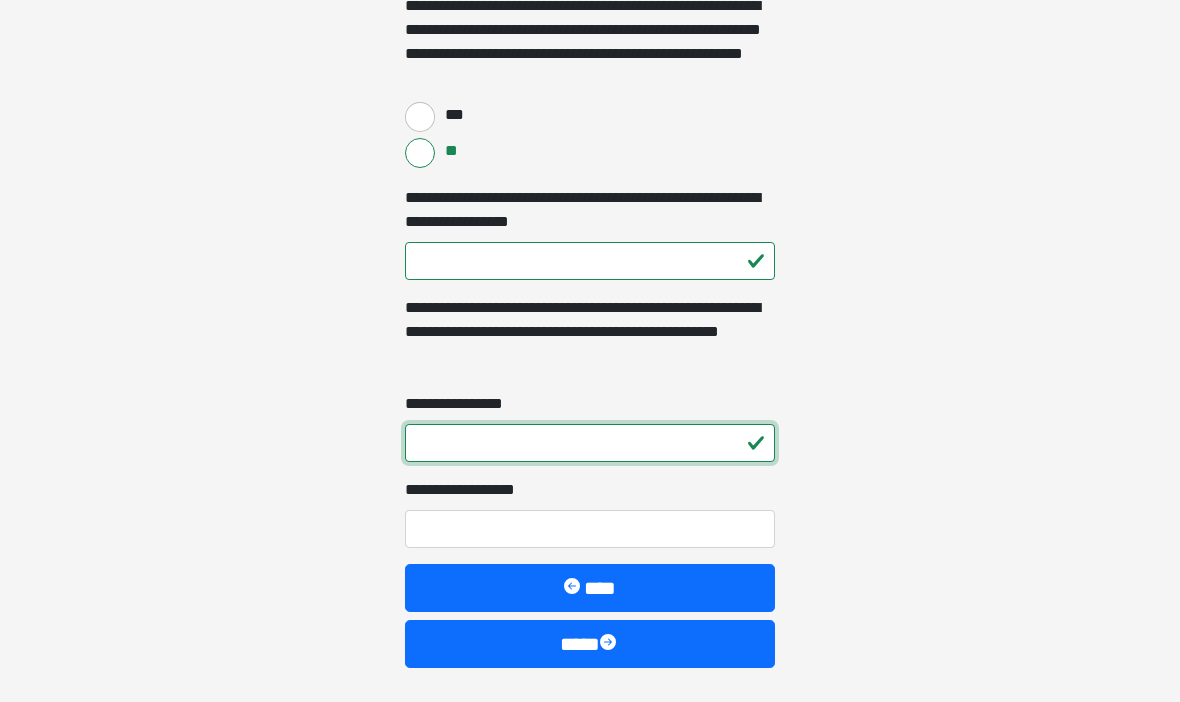 type on "*" 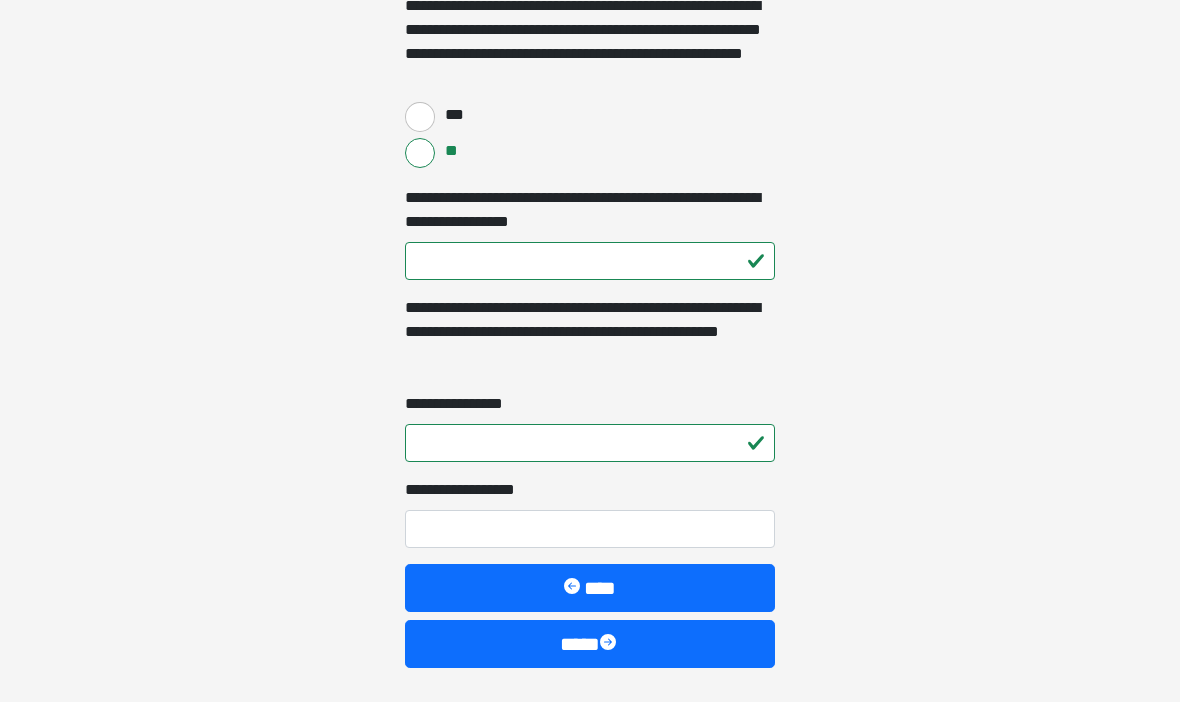 click on "**********" at bounding box center [590, 529] 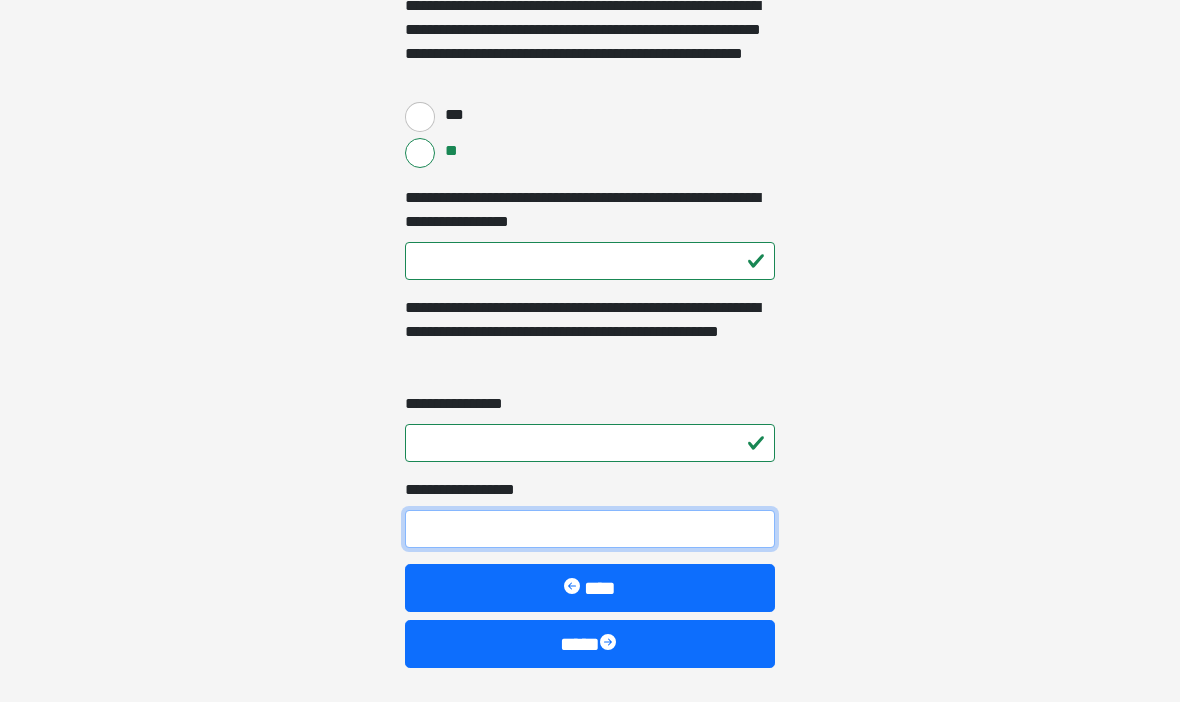 type on "*" 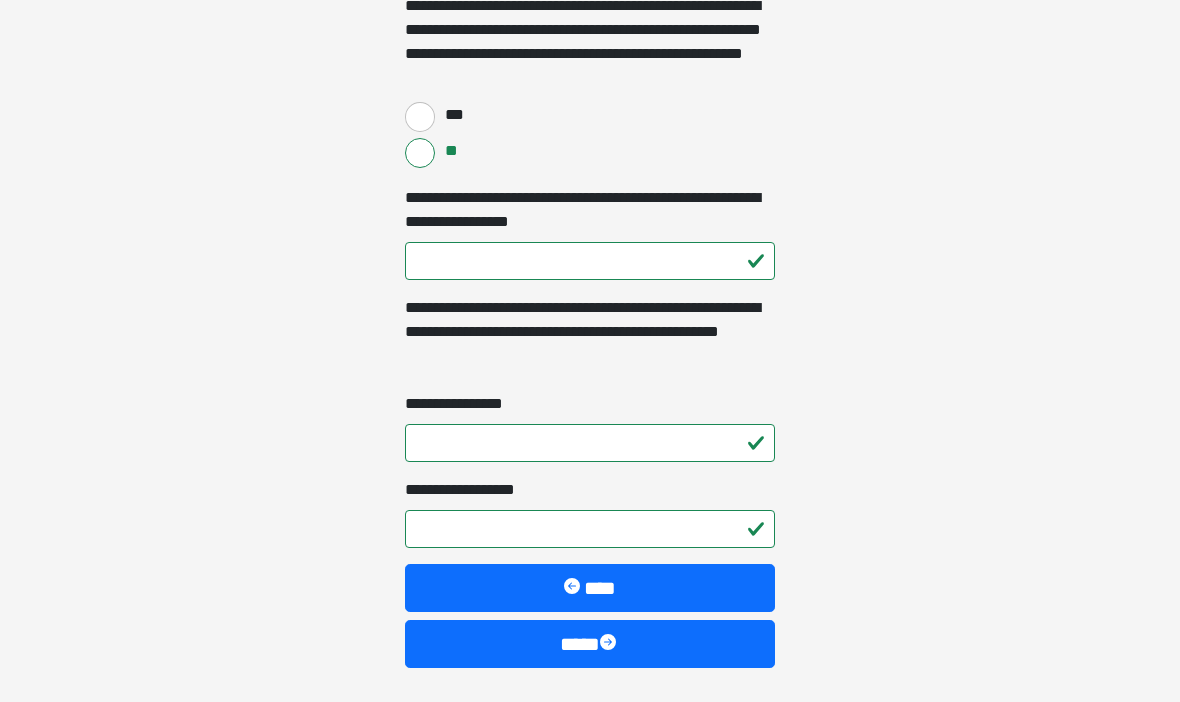 click on "****" at bounding box center [590, 644] 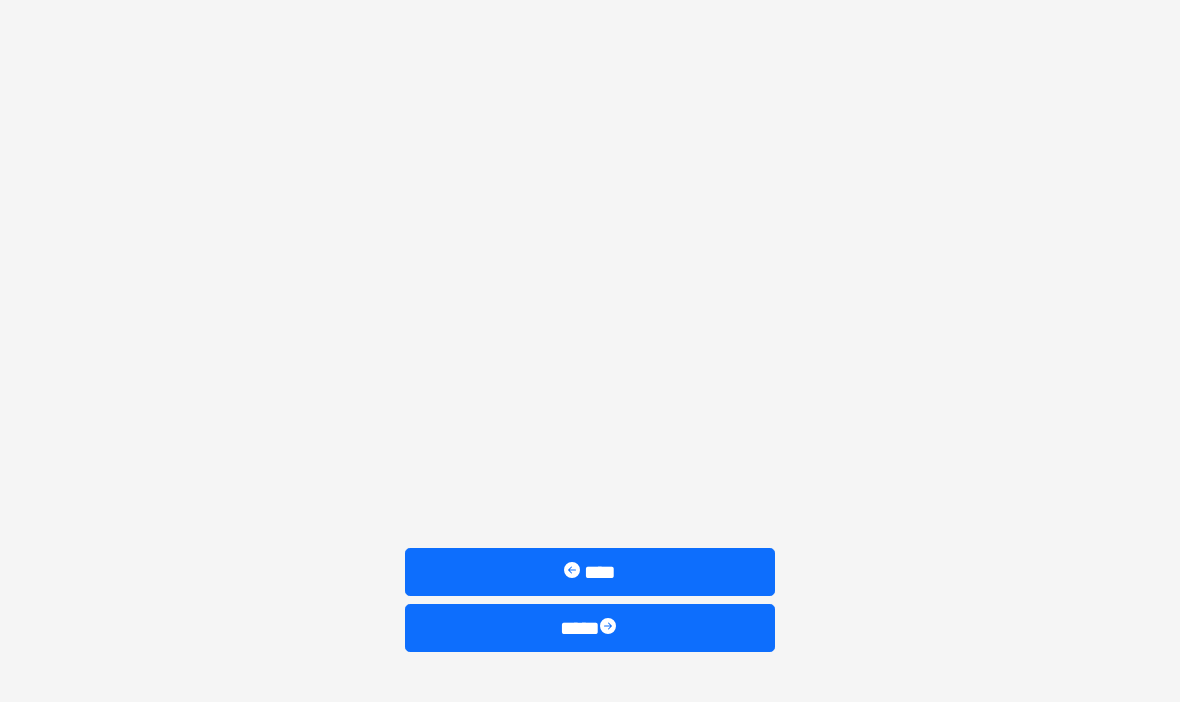 scroll, scrollTop: 136, scrollLeft: 0, axis: vertical 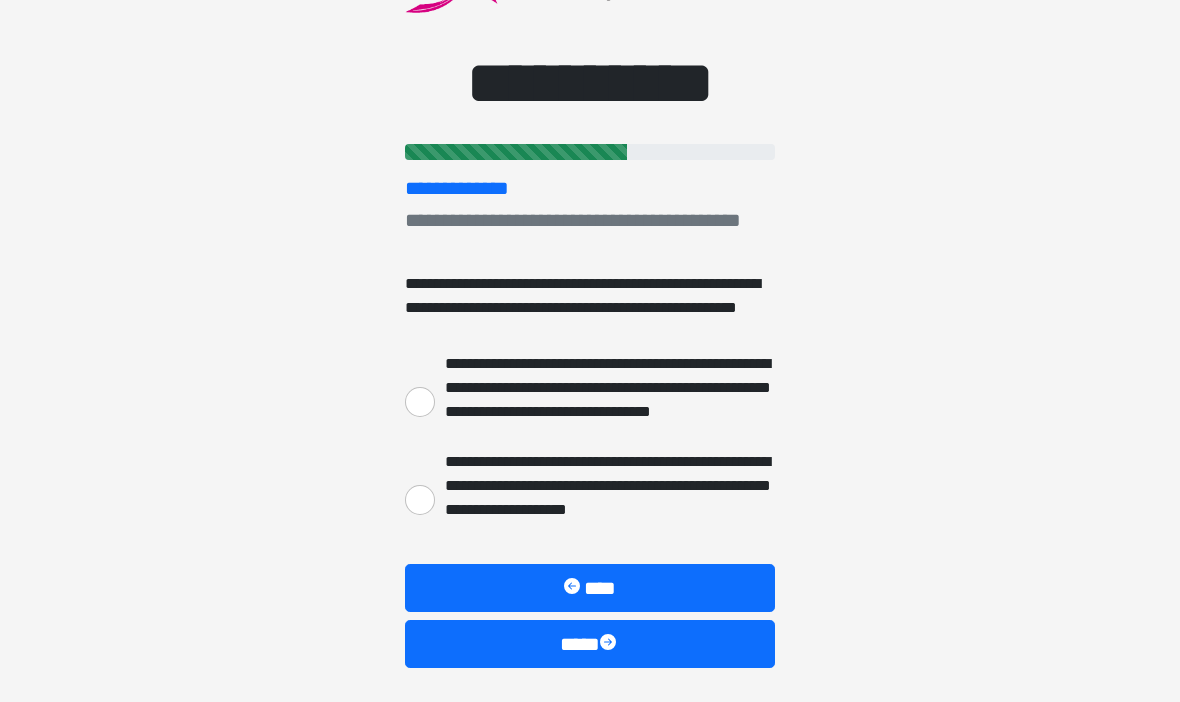 click on "**********" at bounding box center (420, 500) 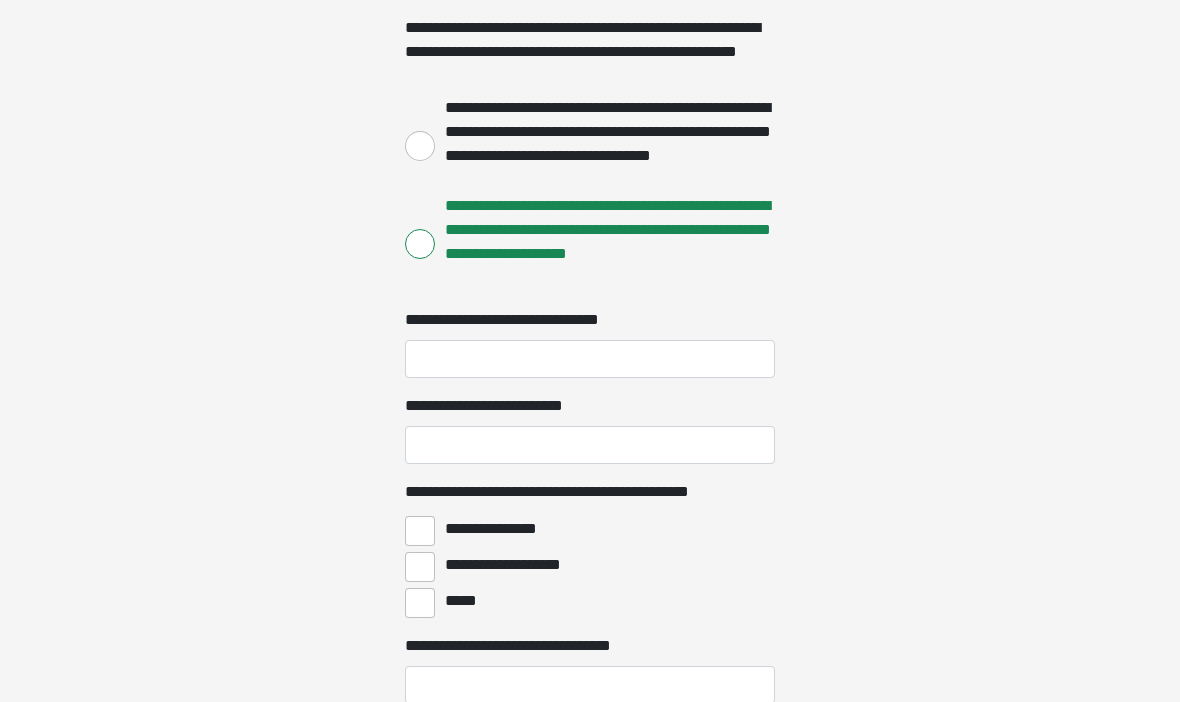 scroll, scrollTop: 399, scrollLeft: 0, axis: vertical 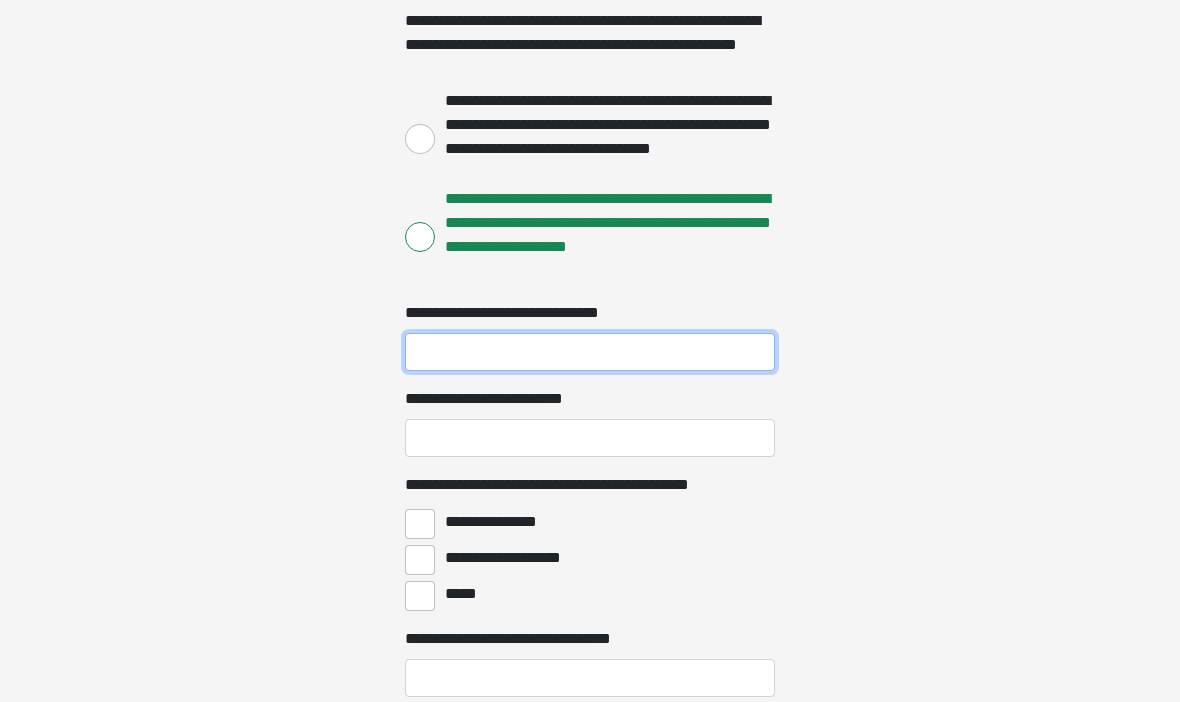 click on "**********" at bounding box center [590, 352] 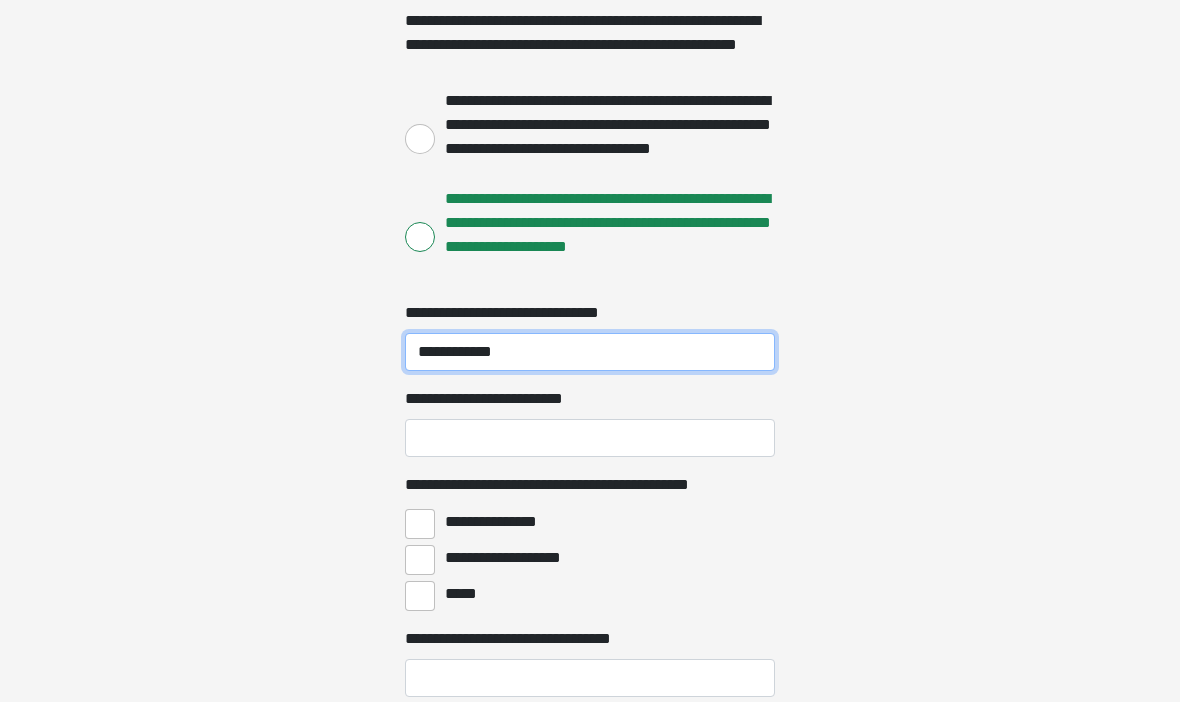 type on "**********" 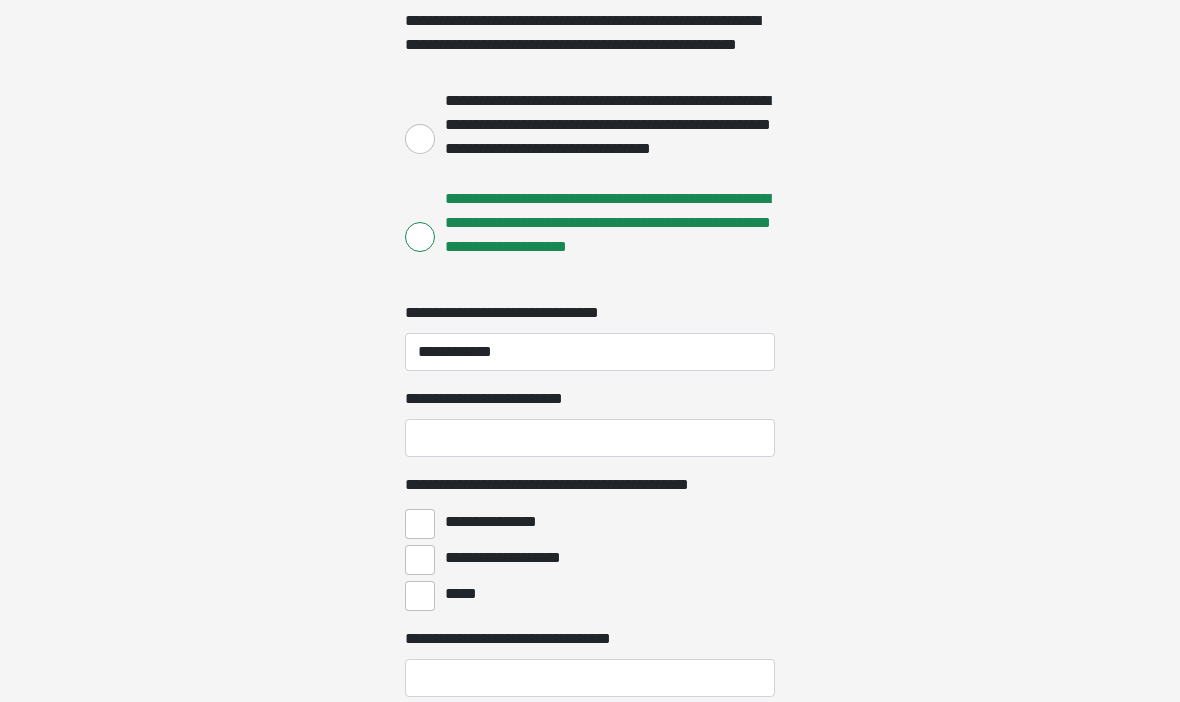 click on "**********" at bounding box center [590, 438] 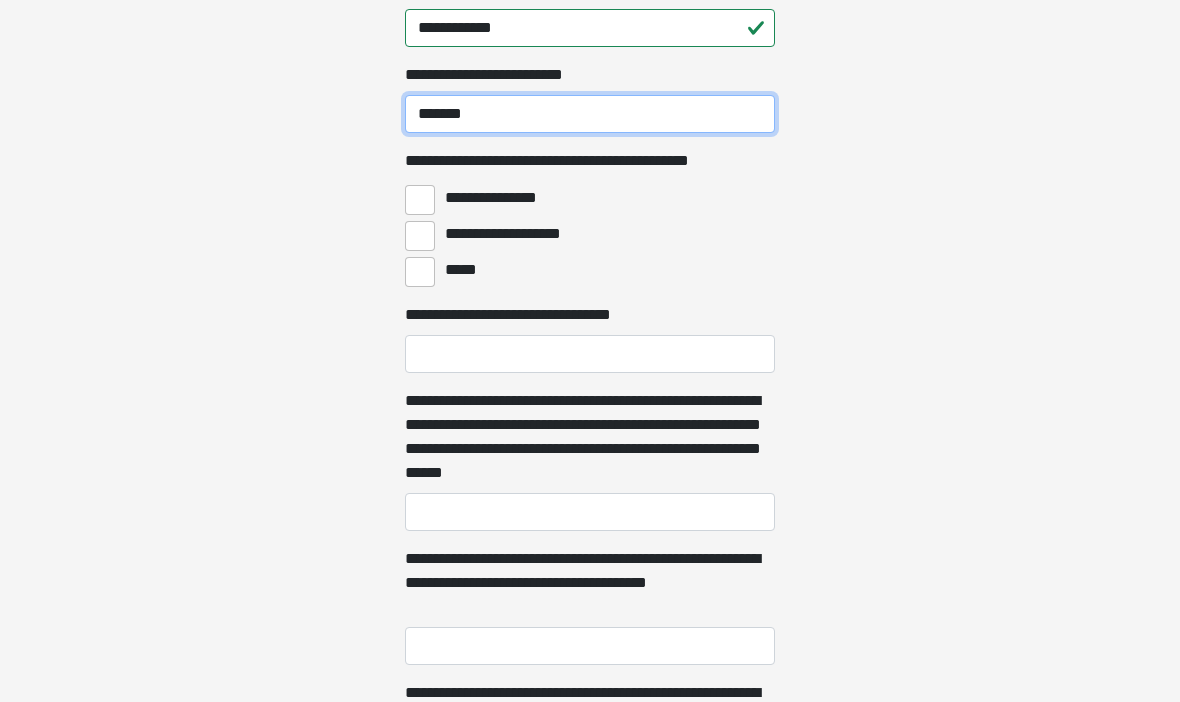 scroll, scrollTop: 723, scrollLeft: 0, axis: vertical 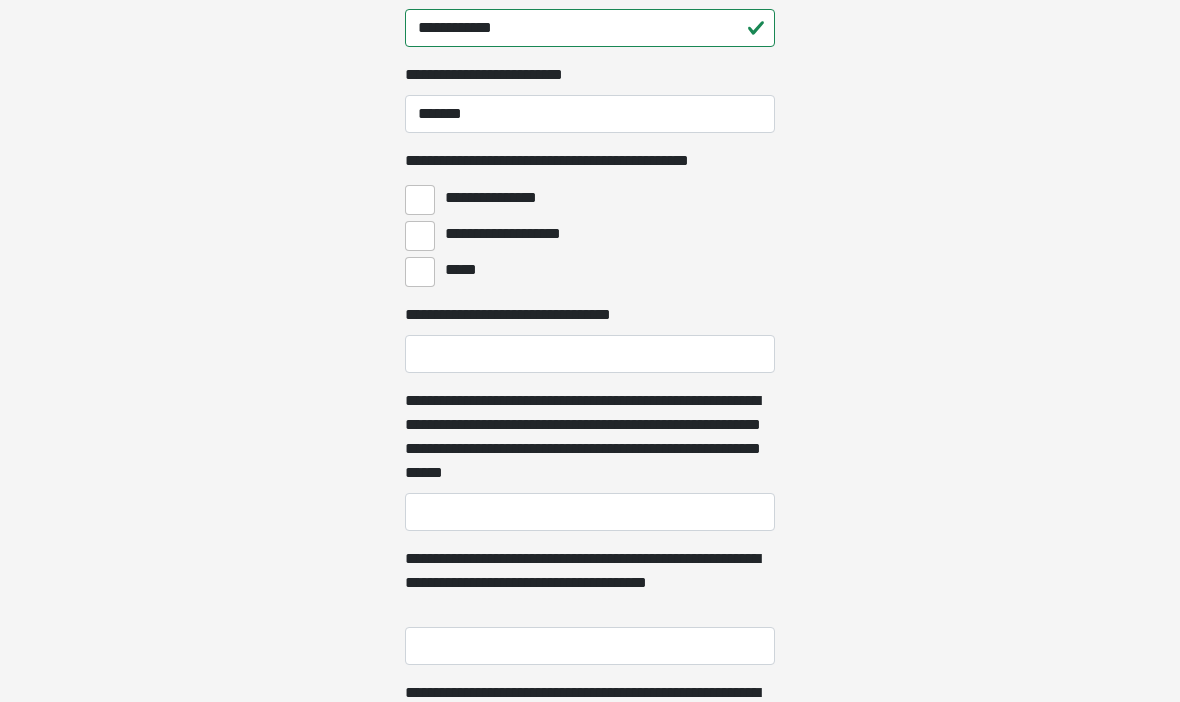 click on "**********" at bounding box center [420, 200] 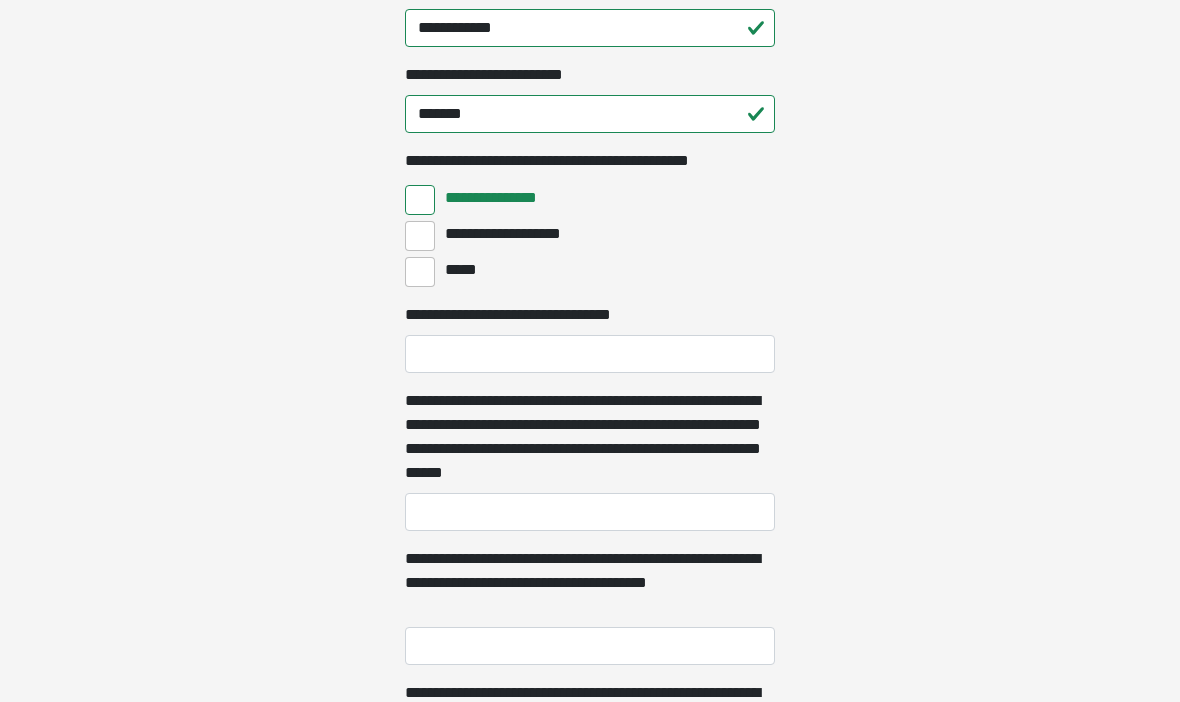 click on "**********" at bounding box center [420, 236] 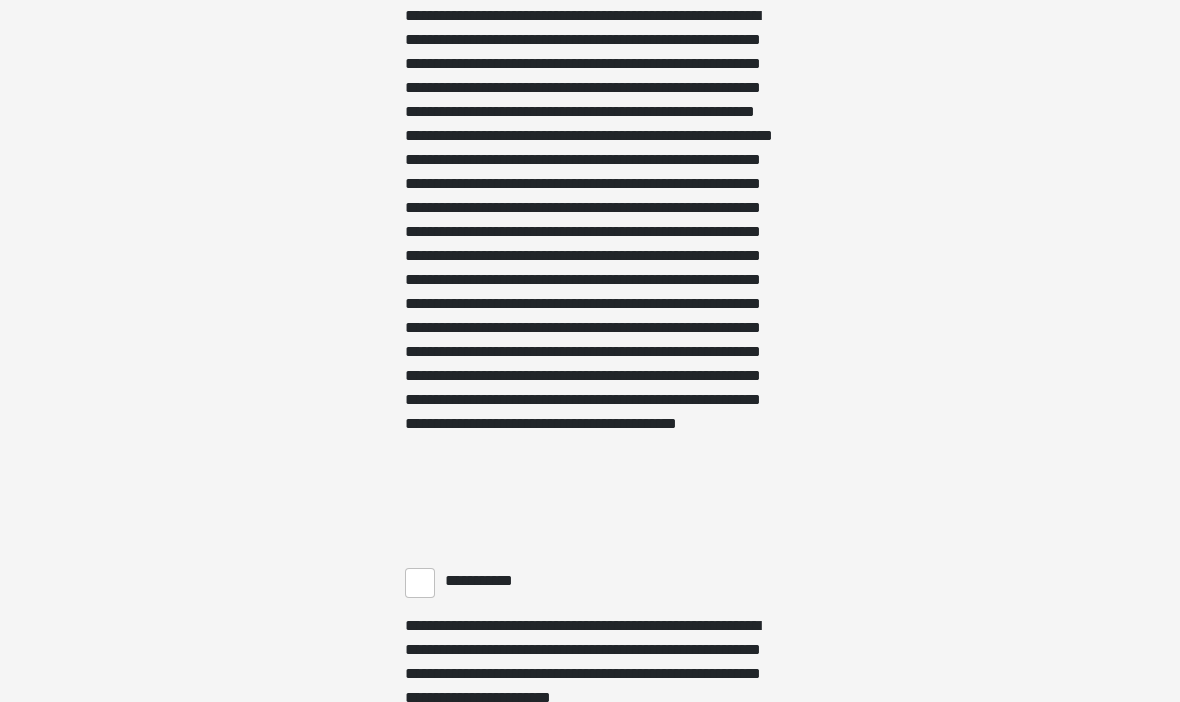 scroll, scrollTop: 1628, scrollLeft: 0, axis: vertical 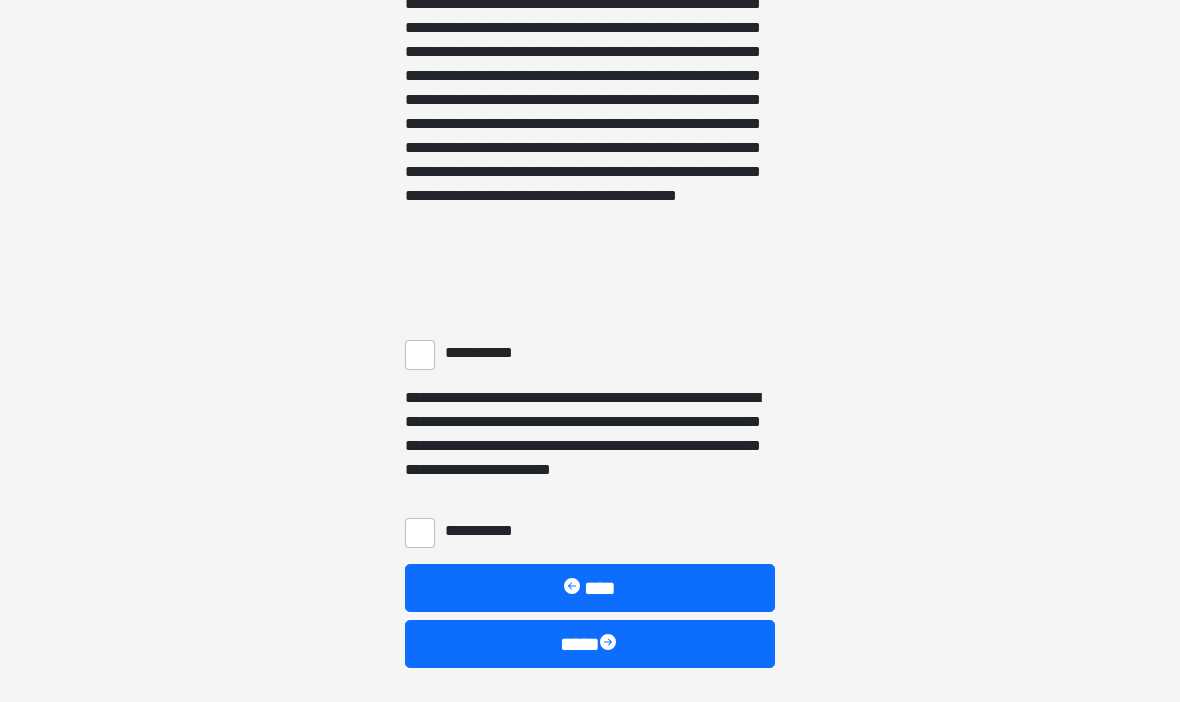 click on "**********" at bounding box center (420, 355) 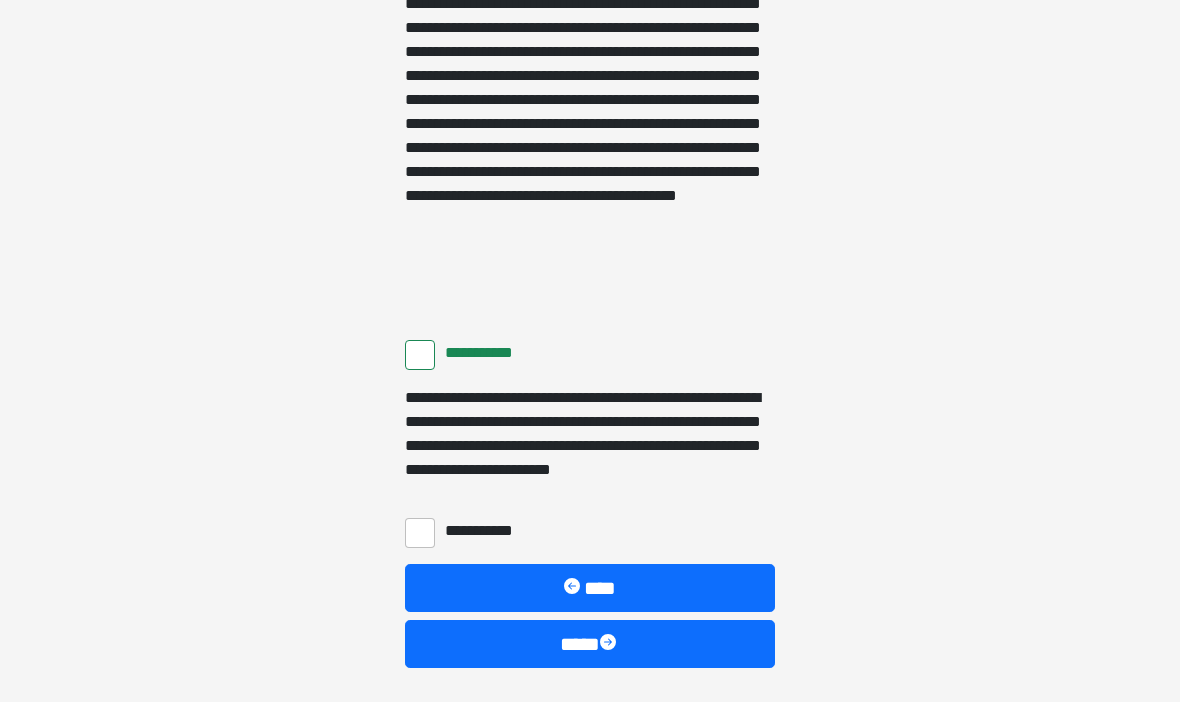 click on "**********" at bounding box center (420, 533) 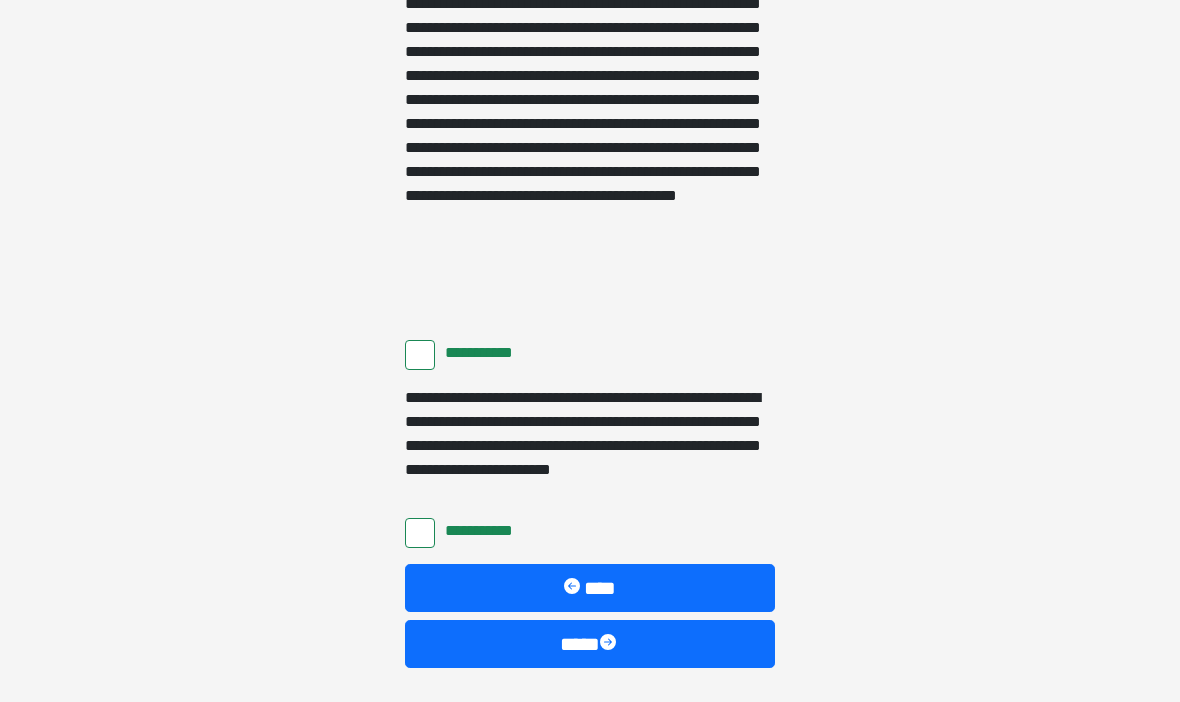 click on "****" at bounding box center [590, 644] 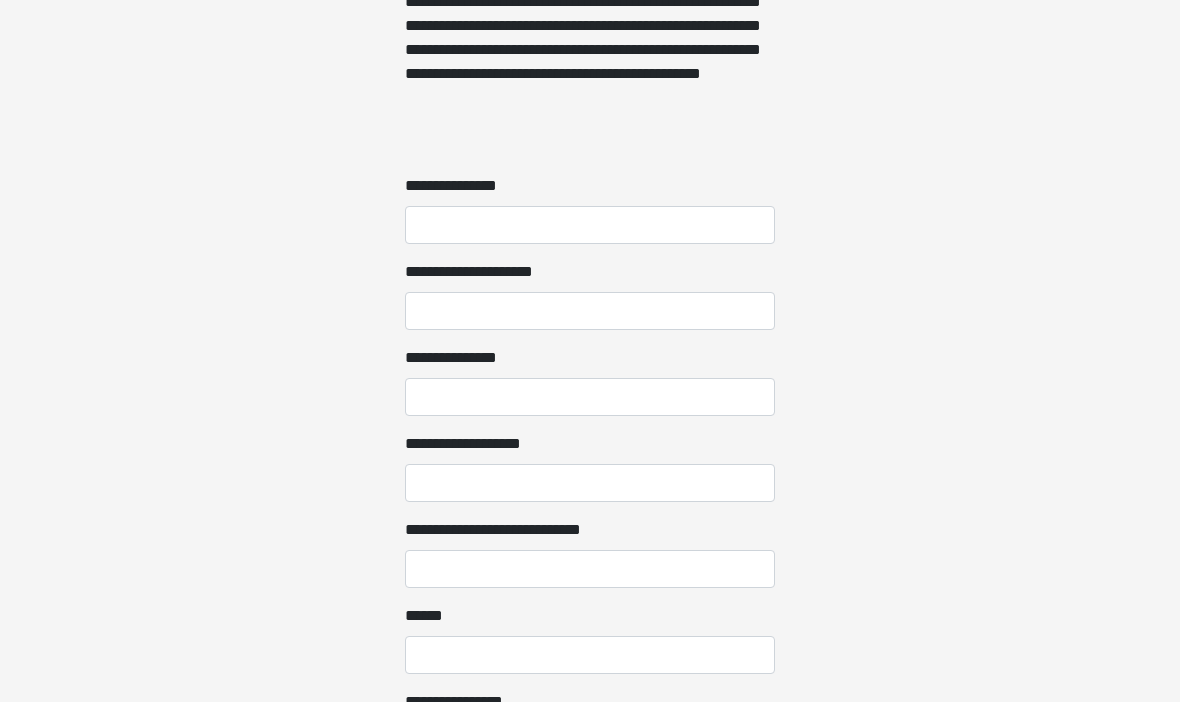 scroll, scrollTop: 1695, scrollLeft: 0, axis: vertical 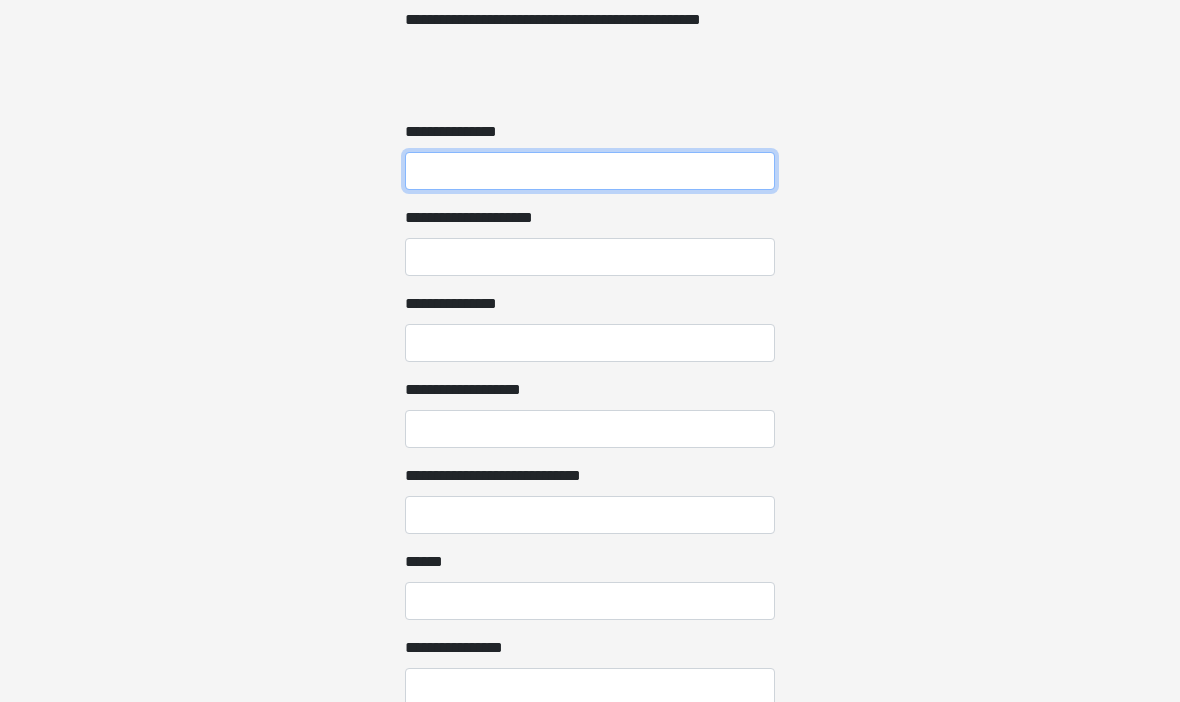 click on "**********" at bounding box center [590, 172] 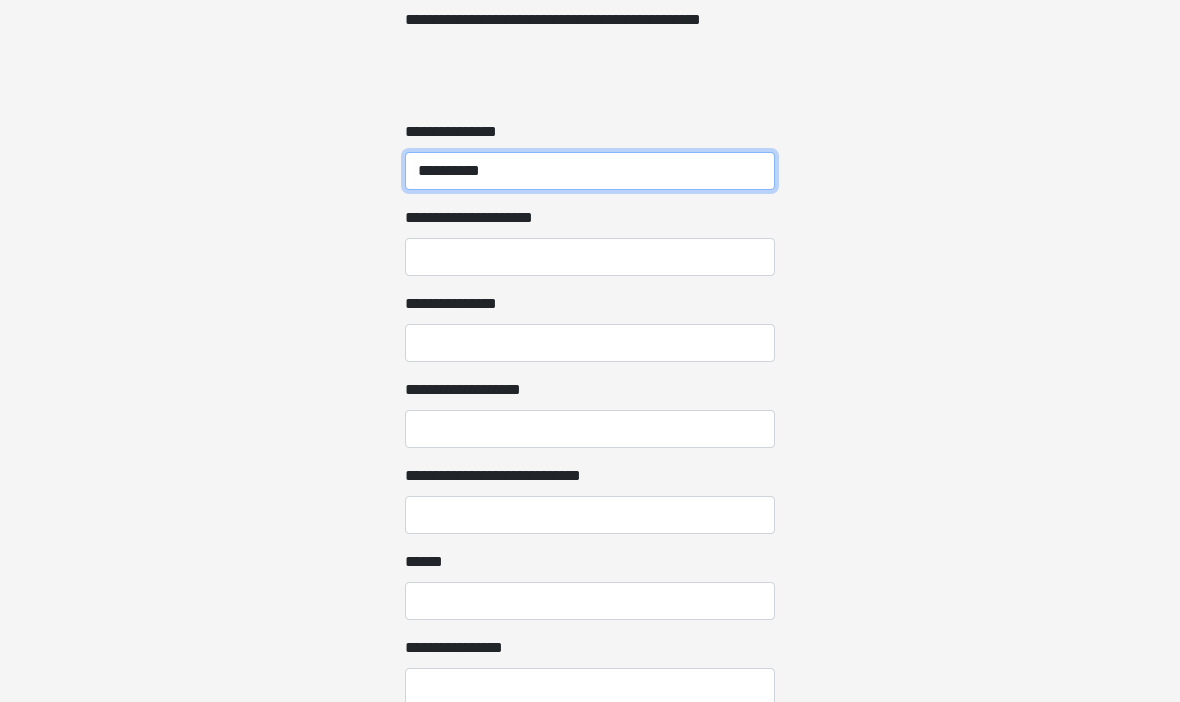 type on "**********" 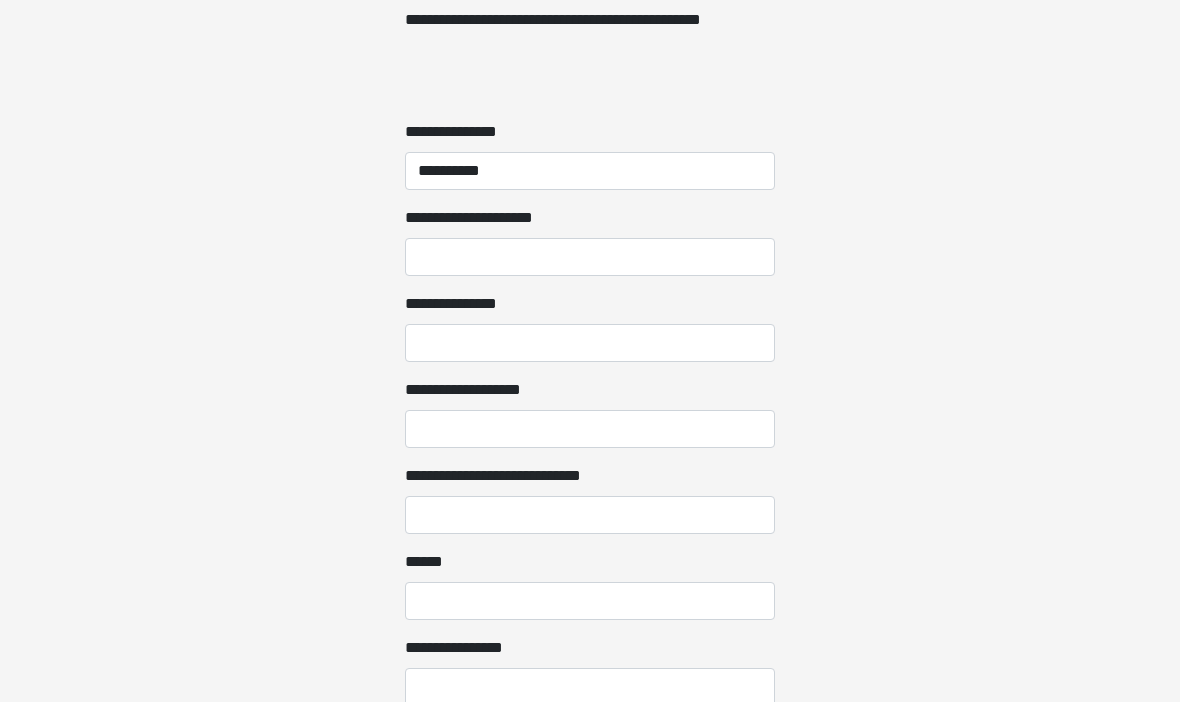 click on "**********" at bounding box center [590, 343] 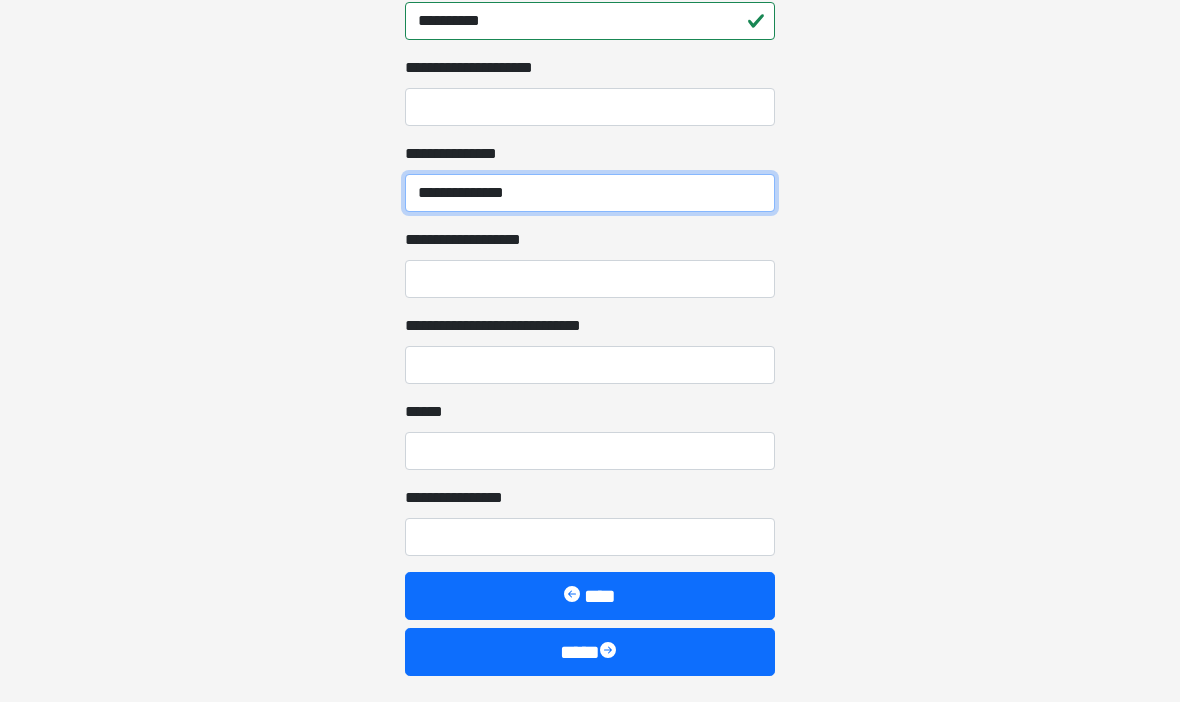 scroll, scrollTop: 1854, scrollLeft: 0, axis: vertical 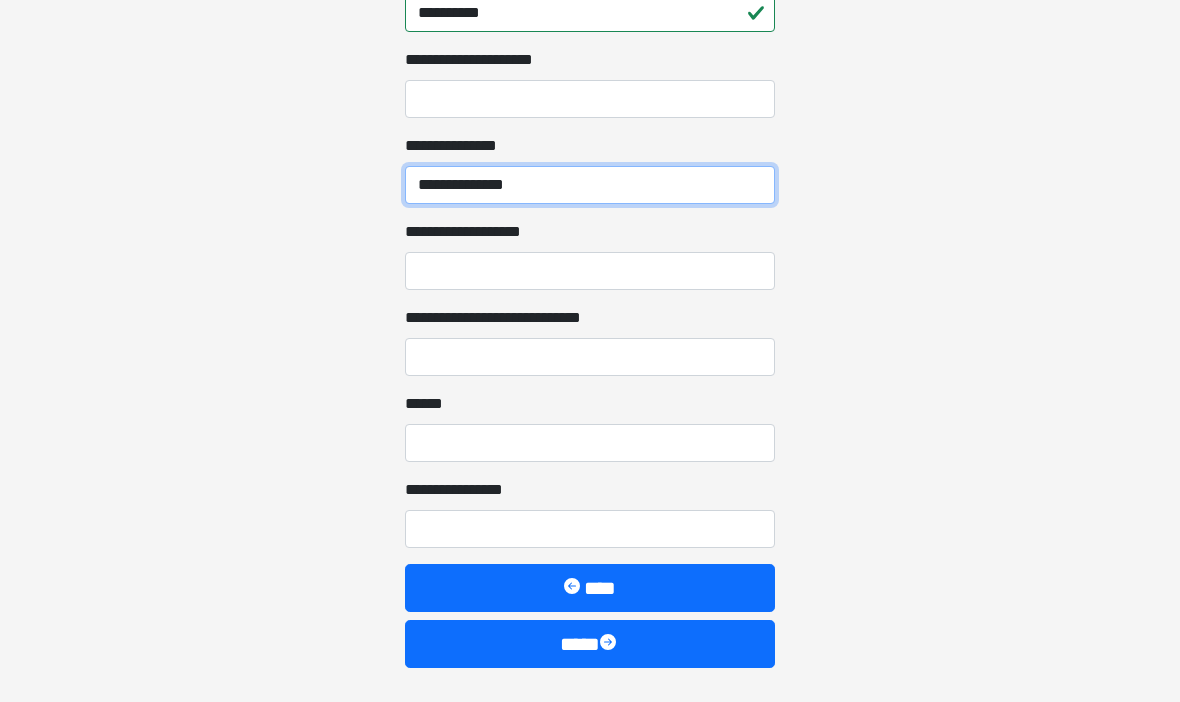 type on "**********" 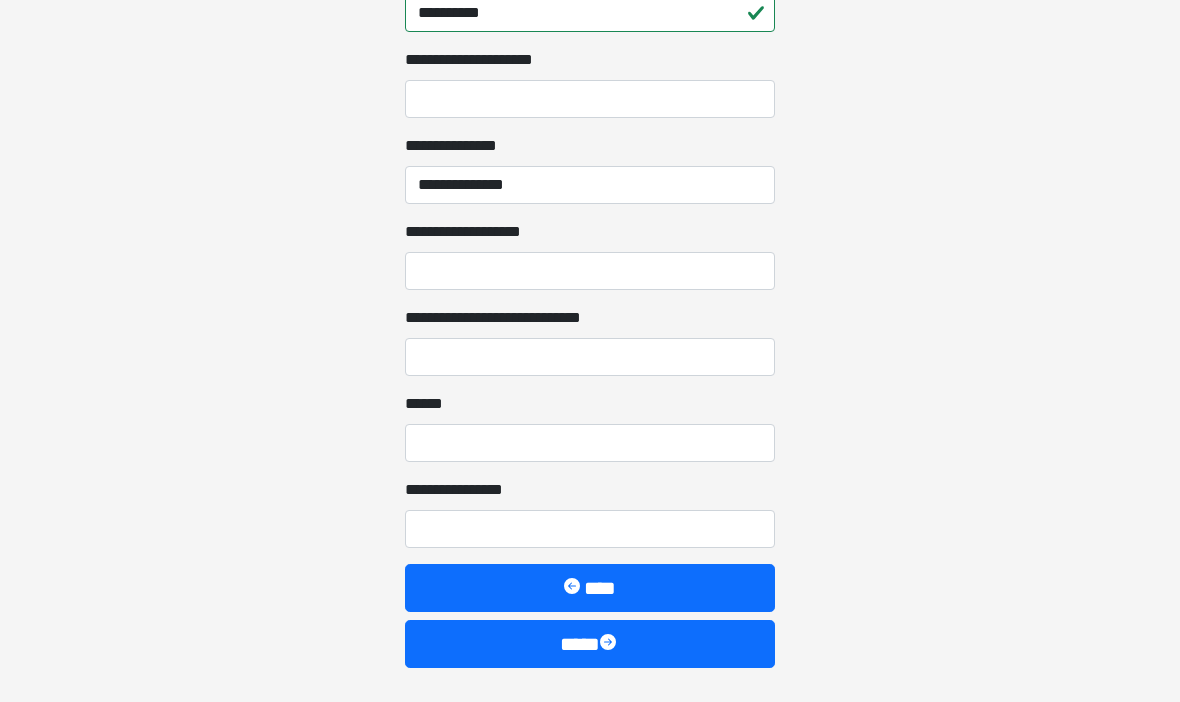 click on "**********" at bounding box center [590, 271] 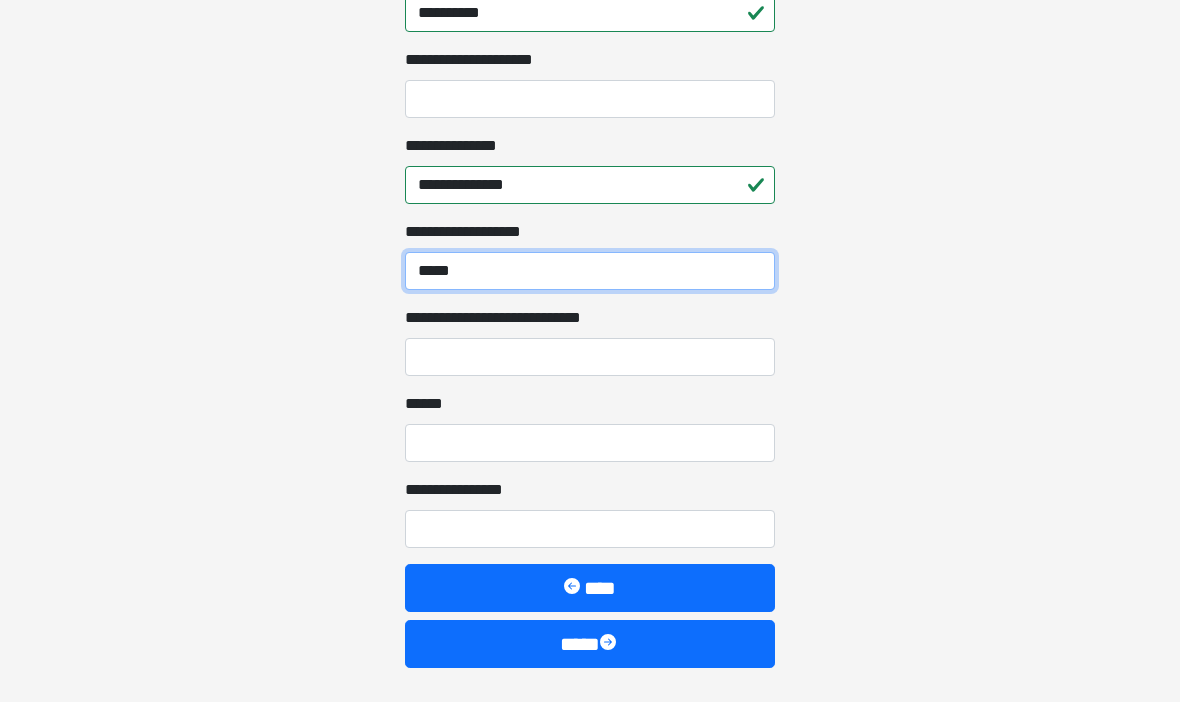 type on "*****" 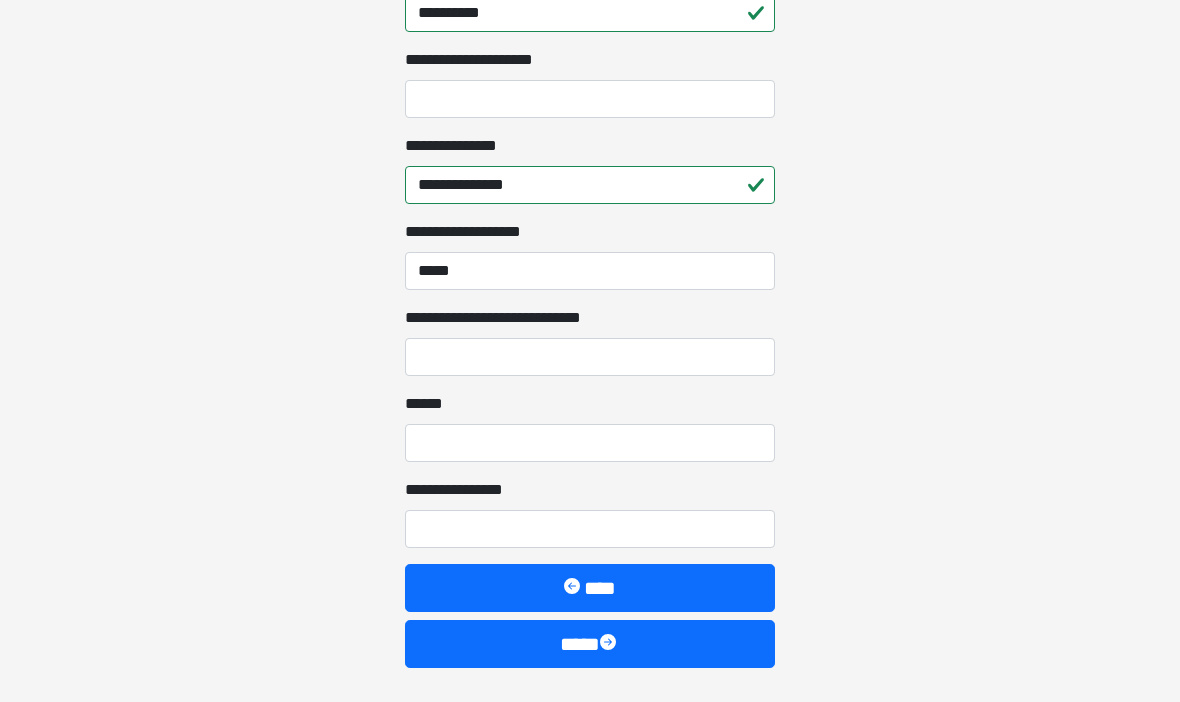 click on "**********" at bounding box center [590, 357] 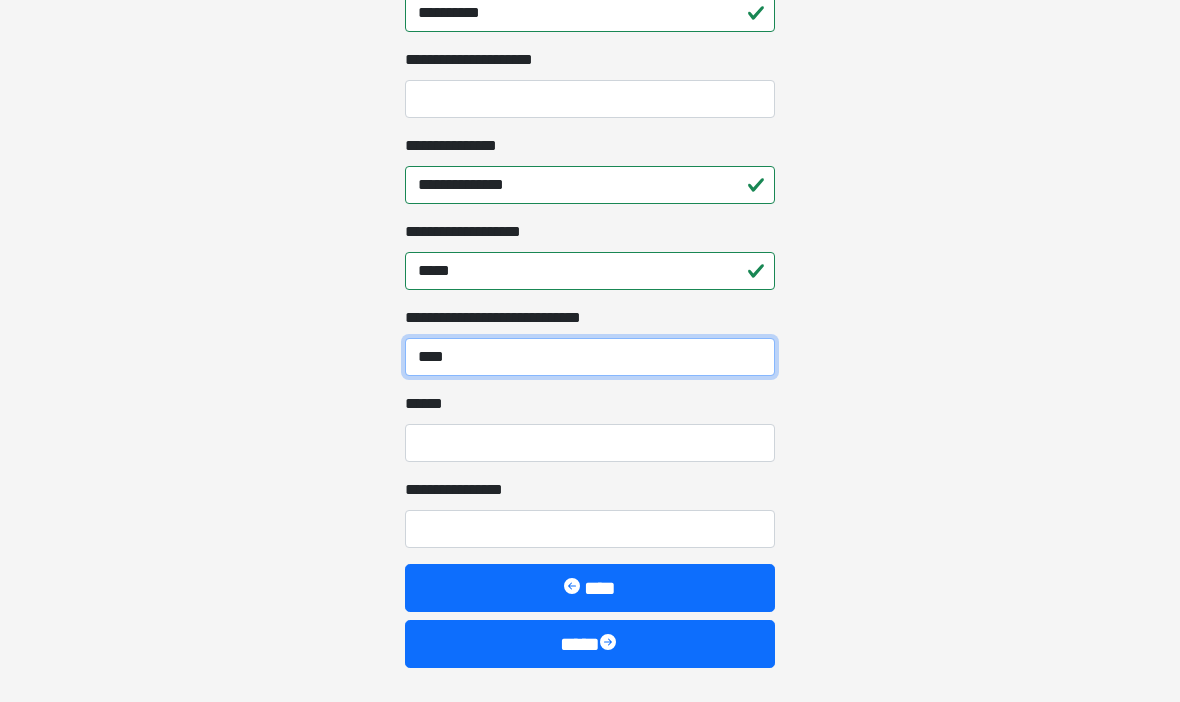 type on "****" 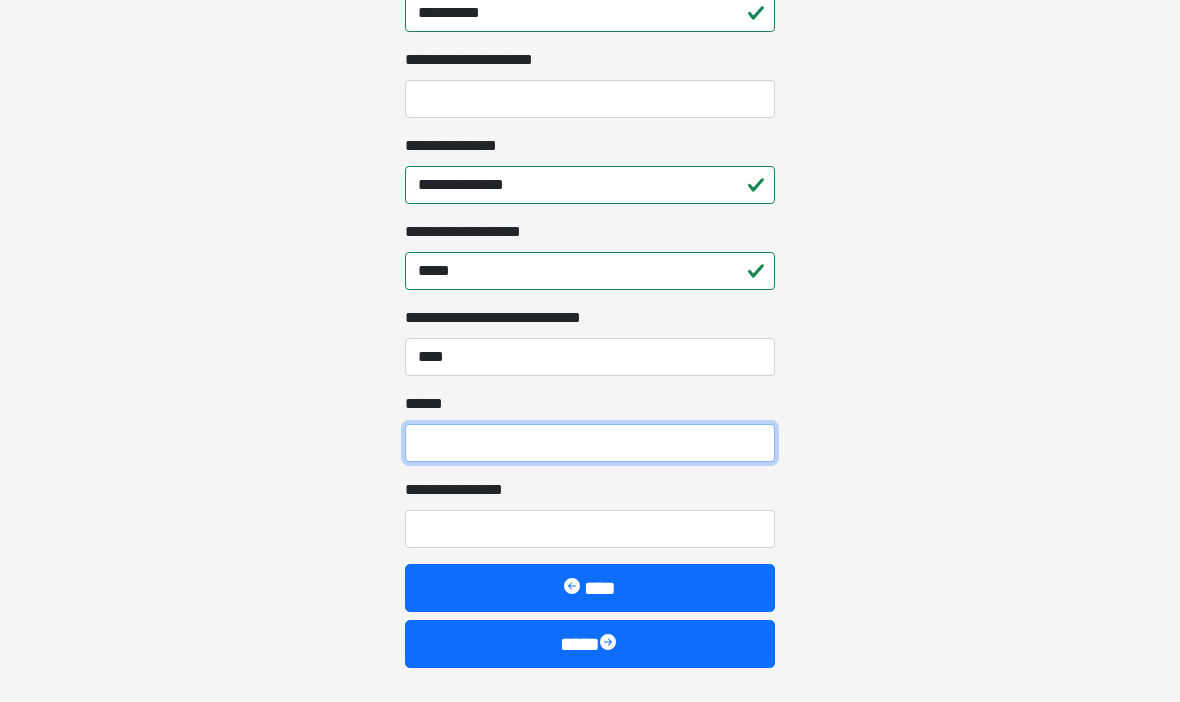 click on "**** *" at bounding box center (590, 443) 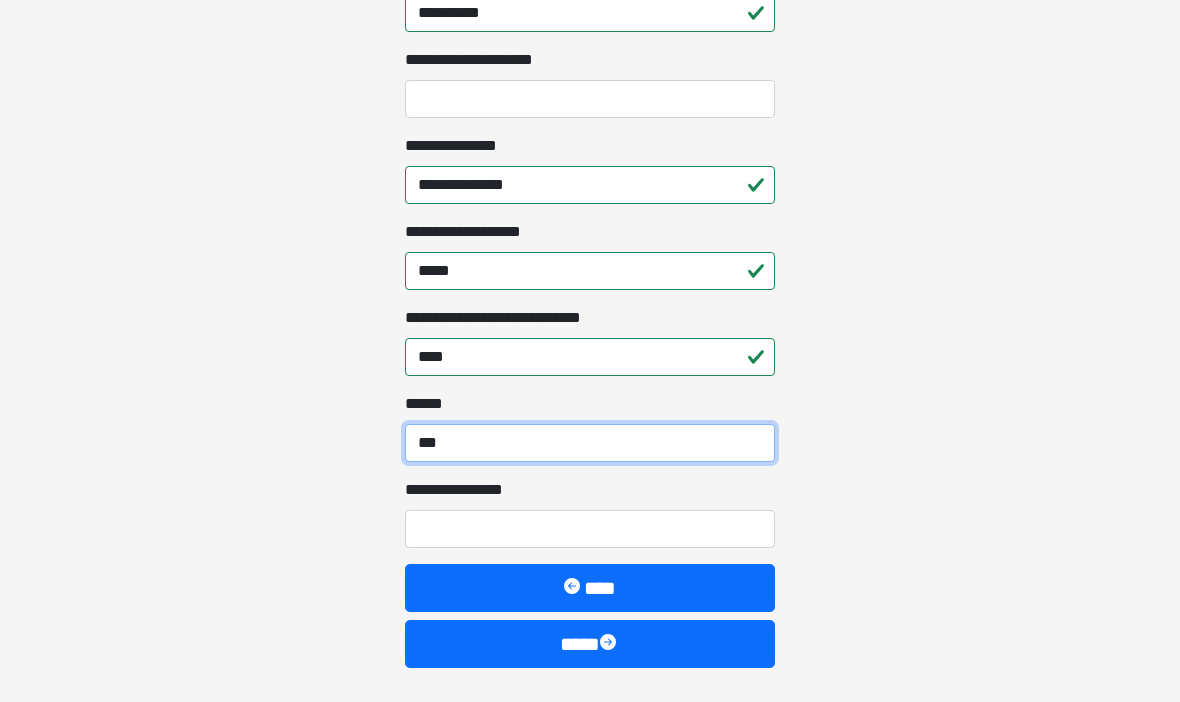 type on "***" 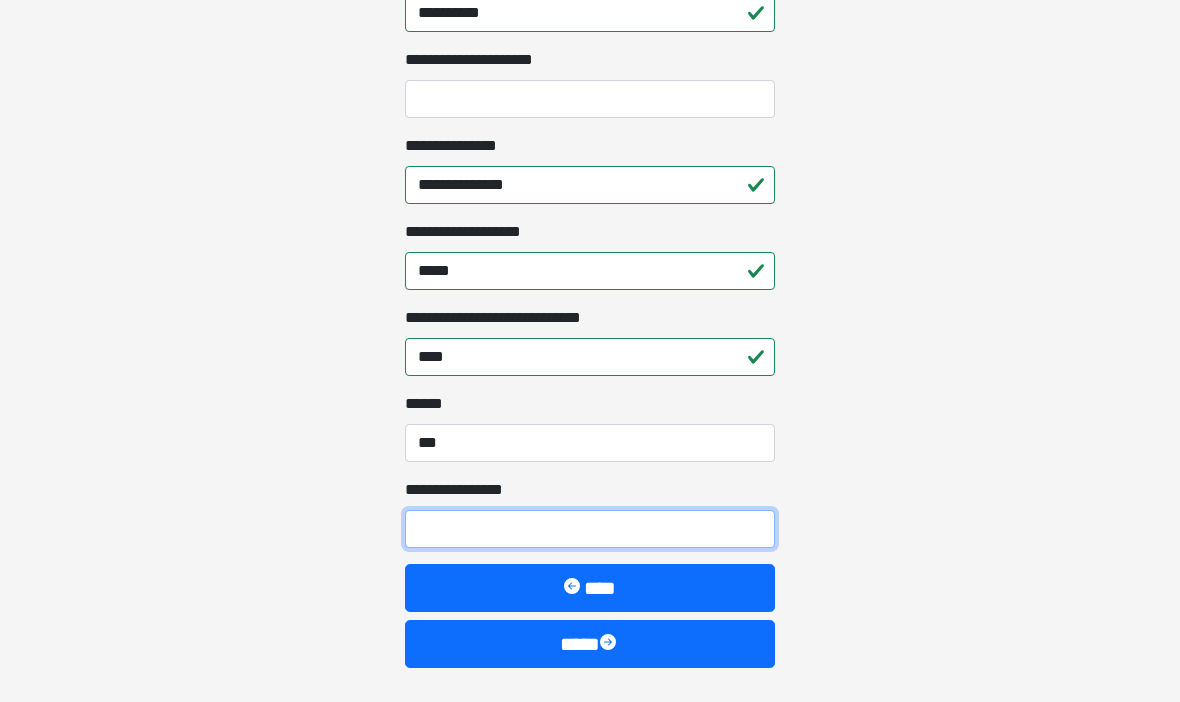 click on "**********" at bounding box center (590, 529) 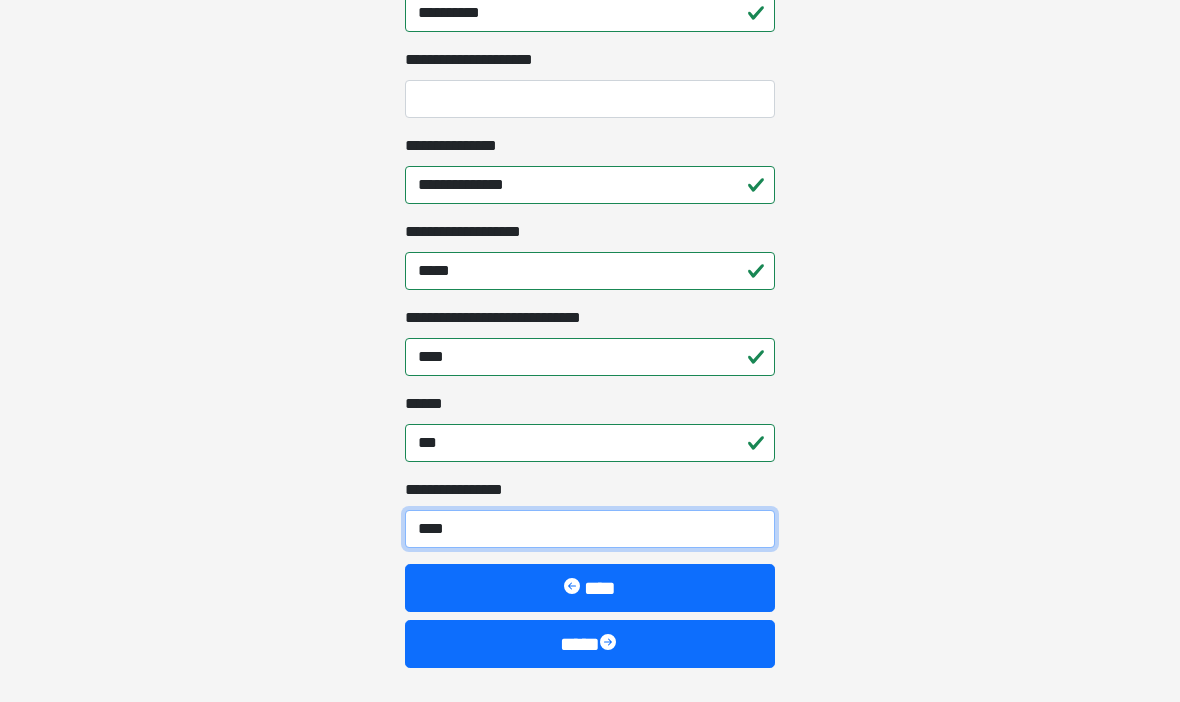 type on "*****" 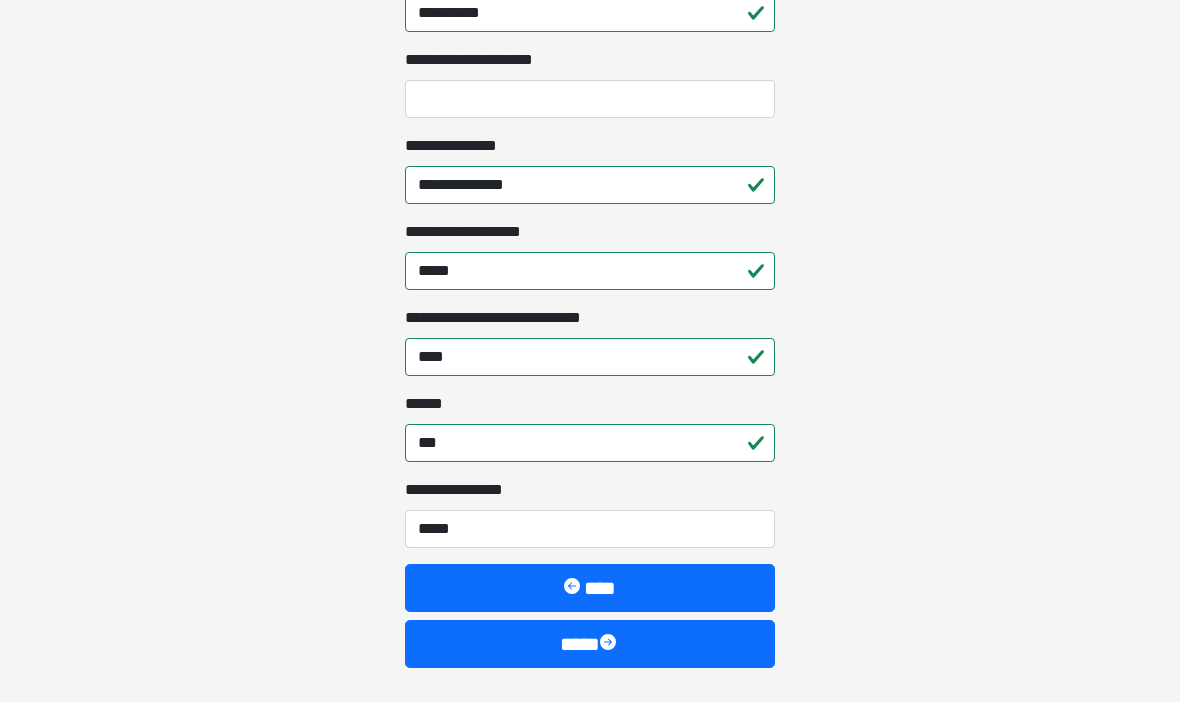 click on "****" at bounding box center (590, 644) 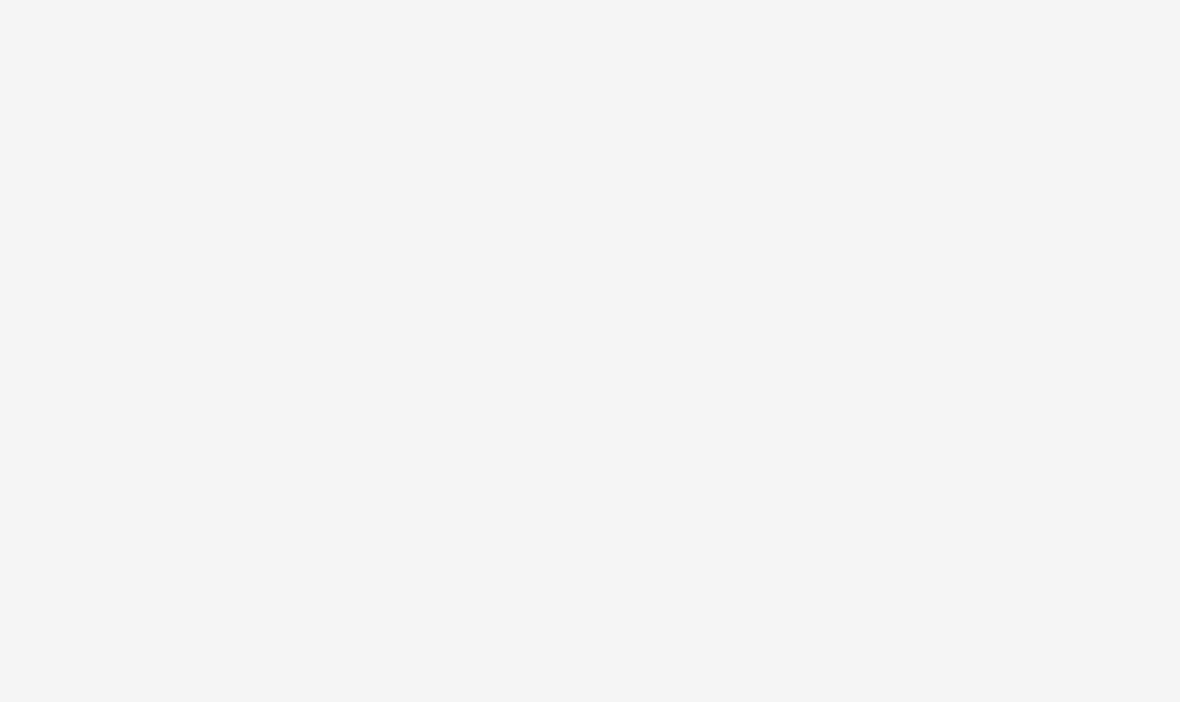 scroll, scrollTop: 0, scrollLeft: 0, axis: both 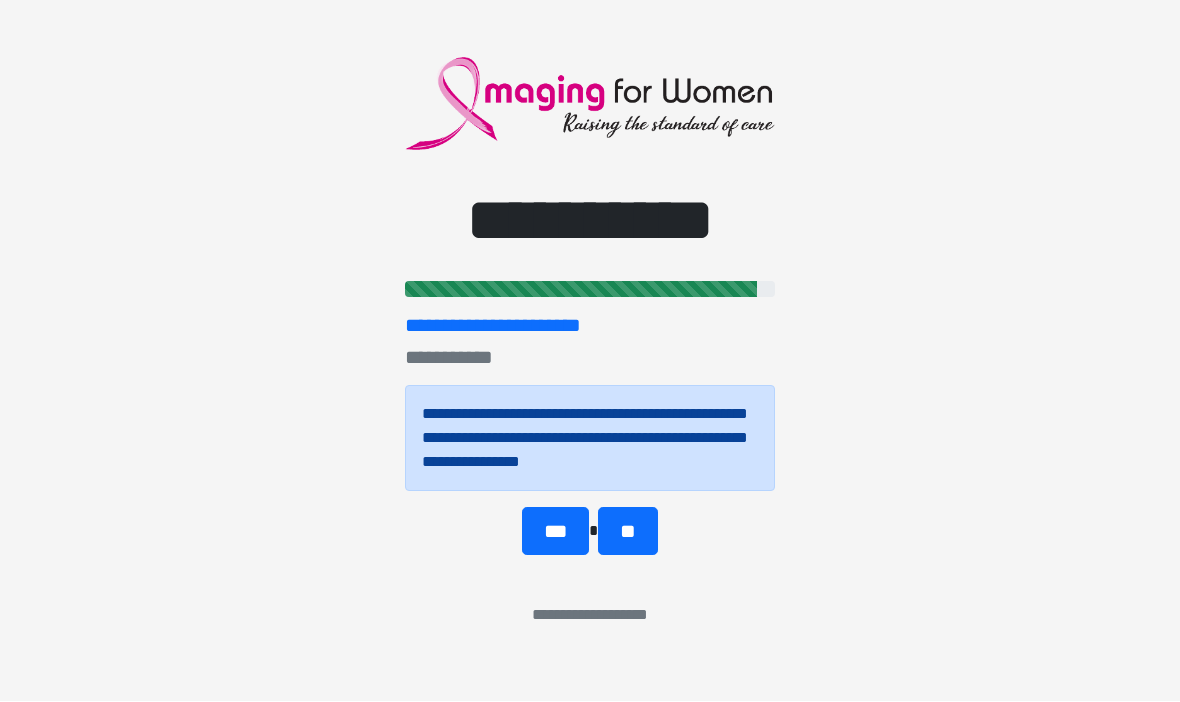 click on "***" at bounding box center (555, 532) 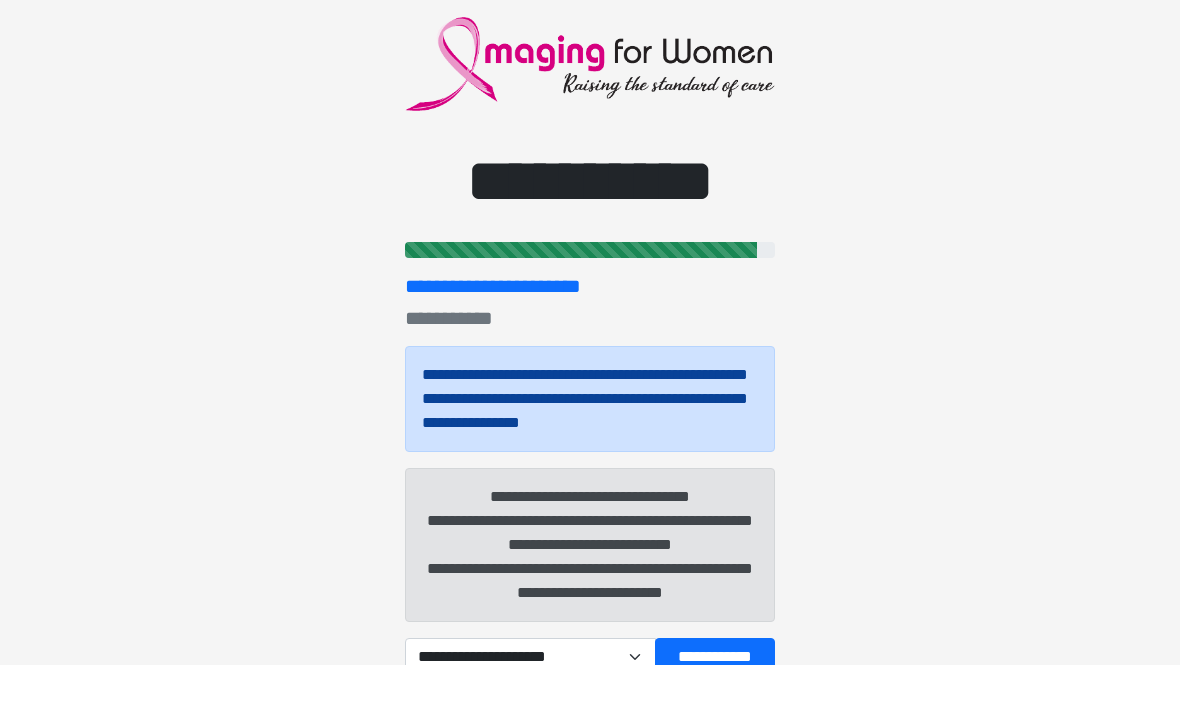 scroll, scrollTop: 110, scrollLeft: 0, axis: vertical 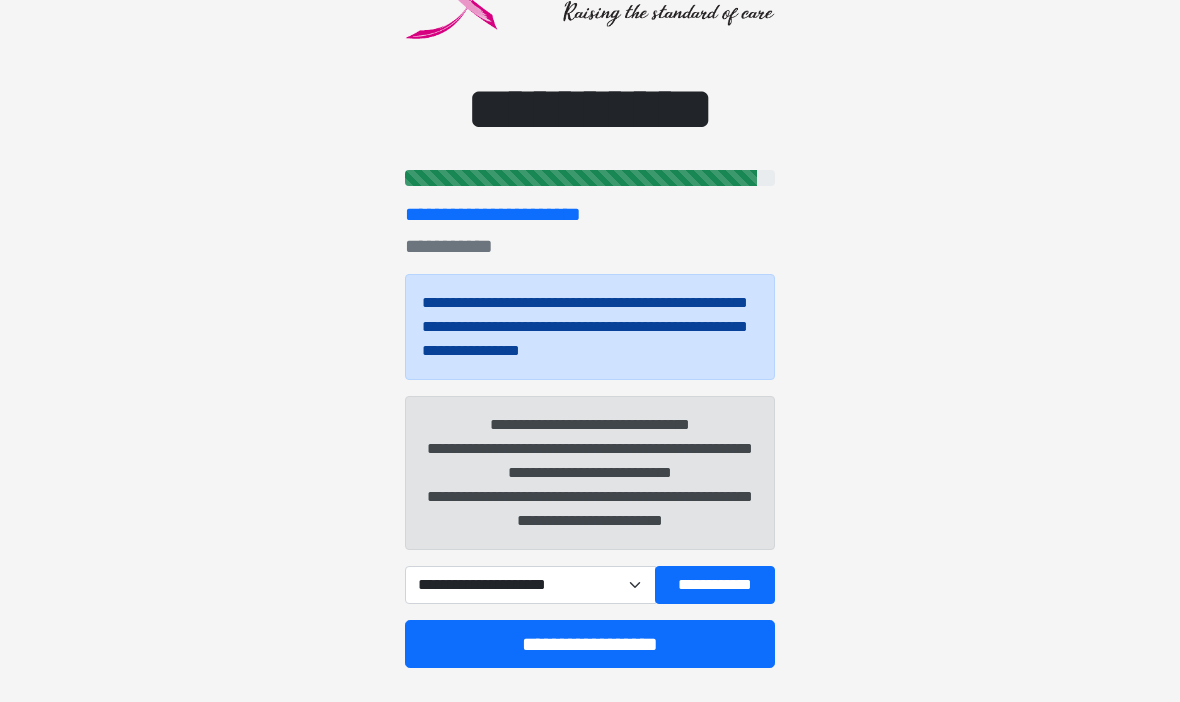click on "**********" at bounding box center [530, 585] 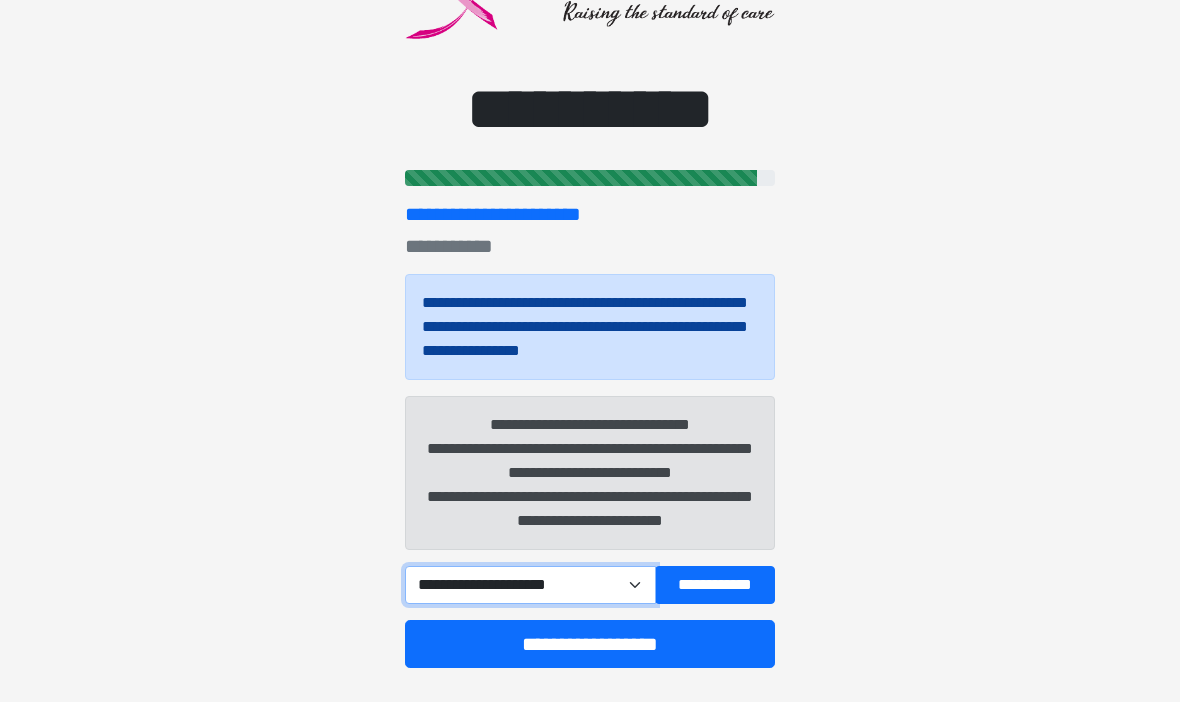 select on "****" 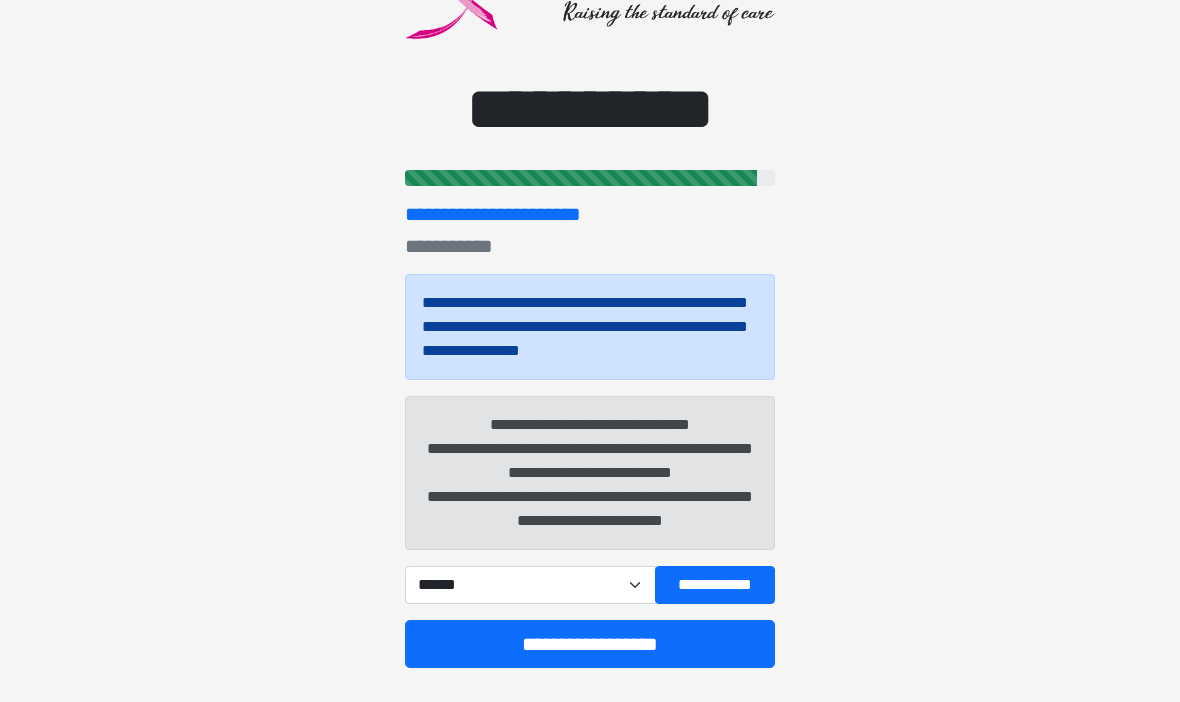 click on "**********" at bounding box center (715, 585) 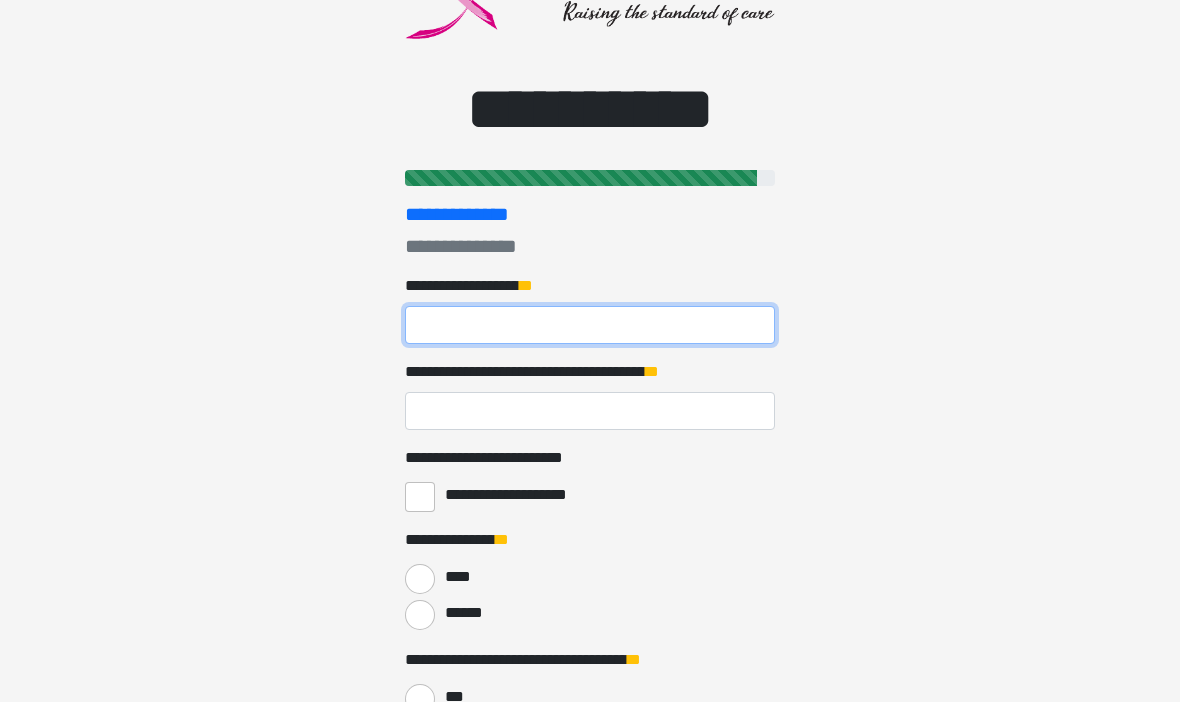 click on "**********" at bounding box center (590, 325) 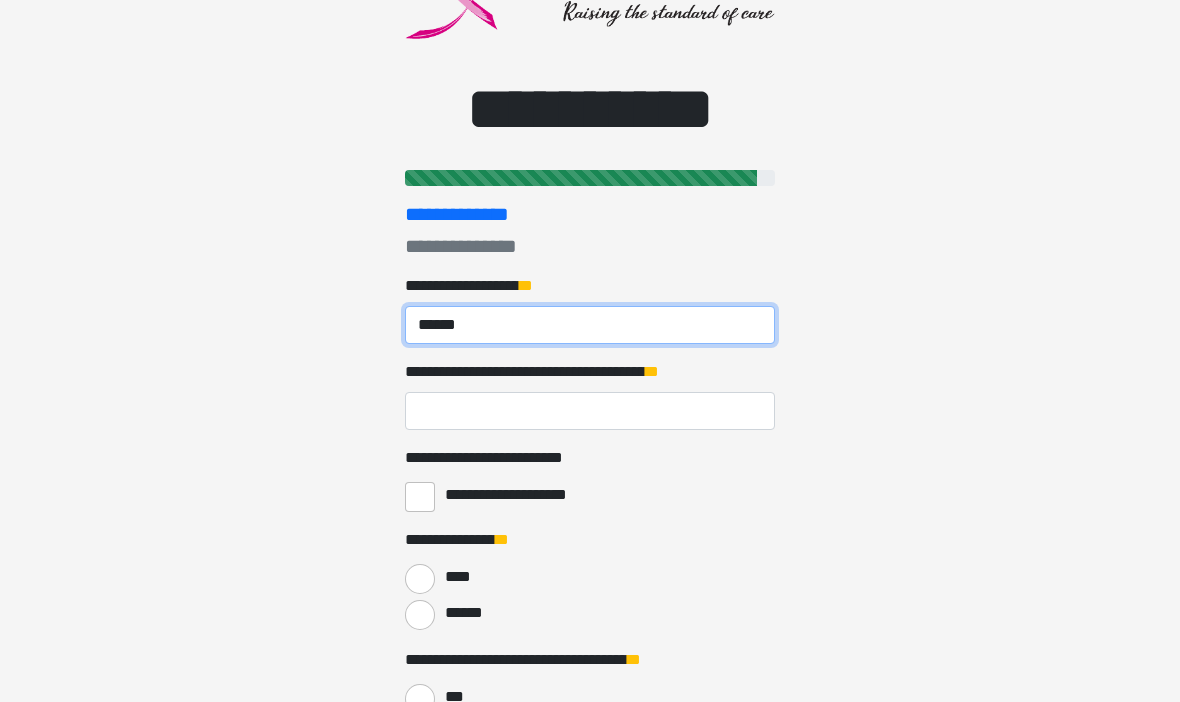 type on "******" 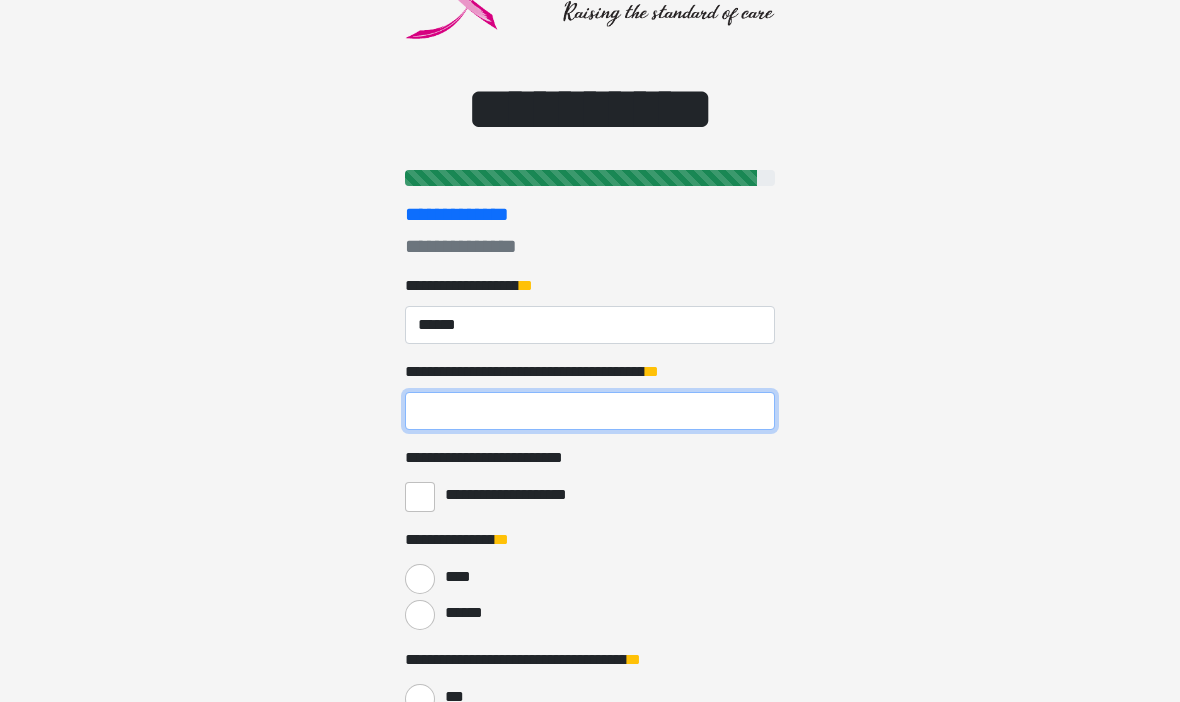 click on "**********" at bounding box center [590, 411] 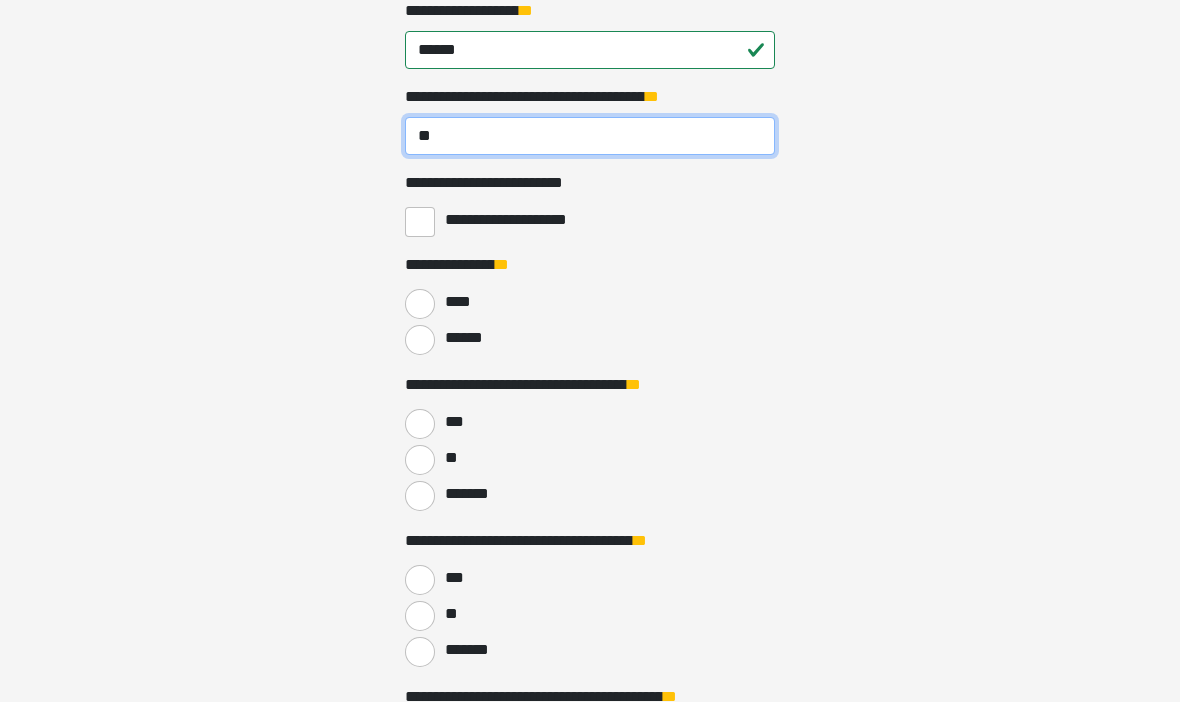 scroll, scrollTop: 401, scrollLeft: 0, axis: vertical 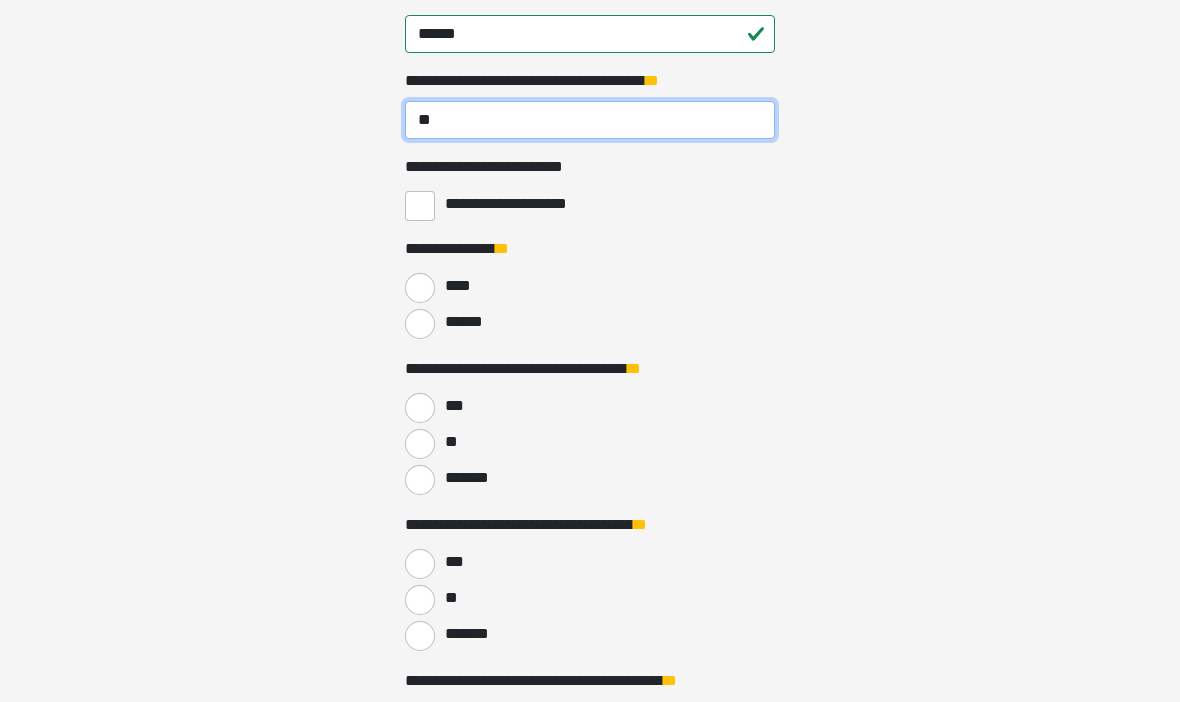 type on "**" 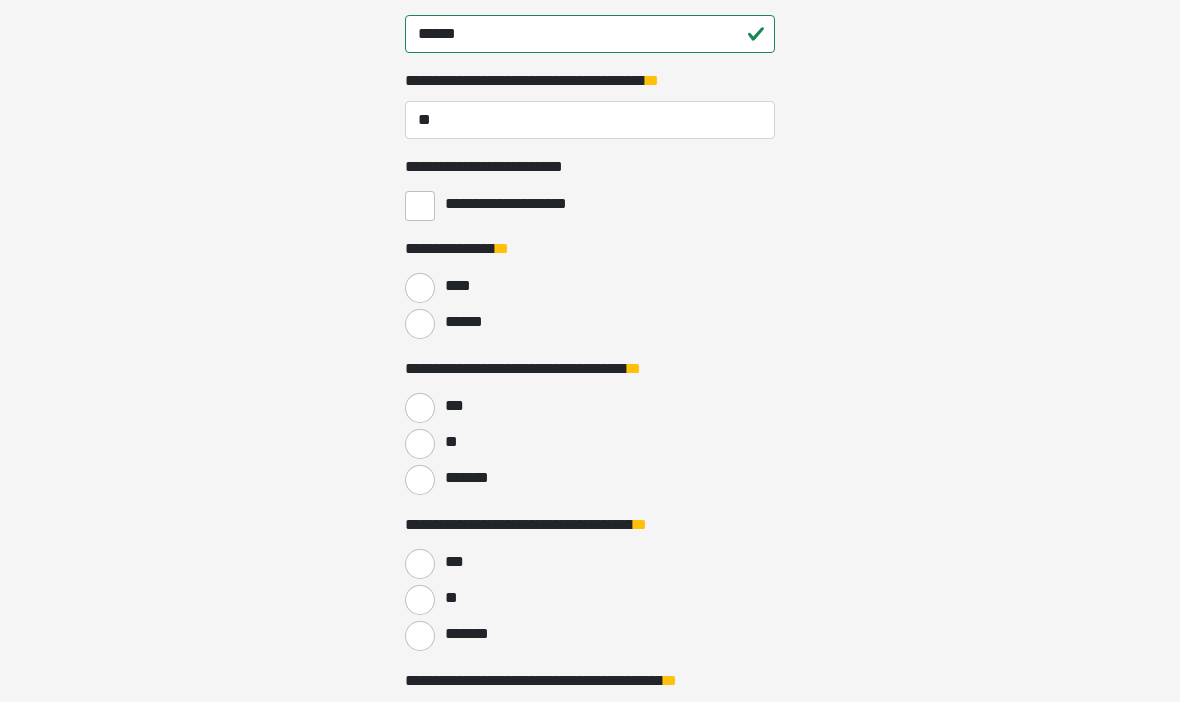click on "**********" at bounding box center (420, 206) 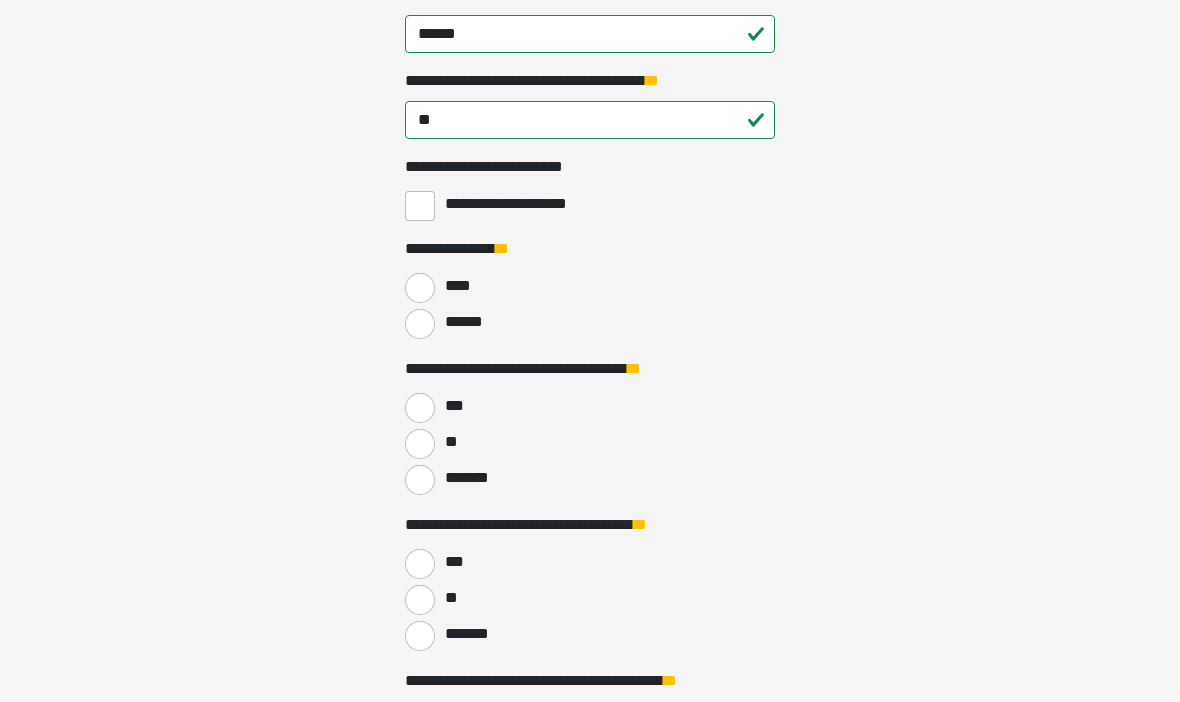 click on "******" at bounding box center [420, 324] 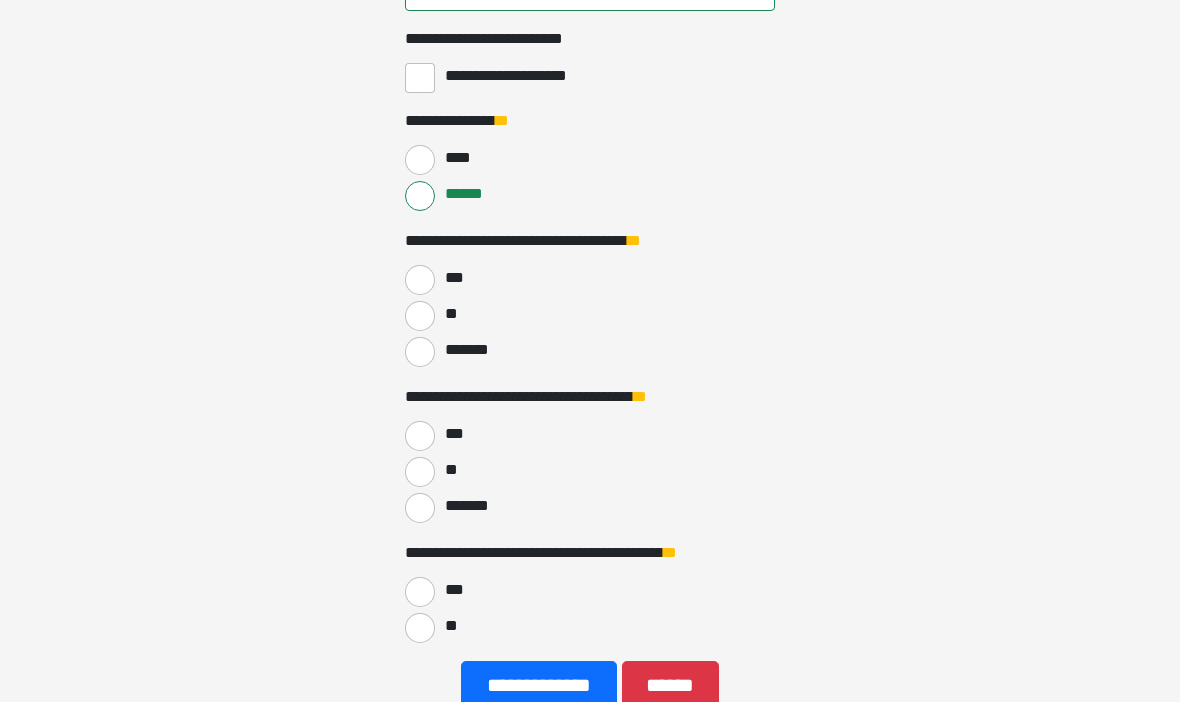 scroll, scrollTop: 551, scrollLeft: 0, axis: vertical 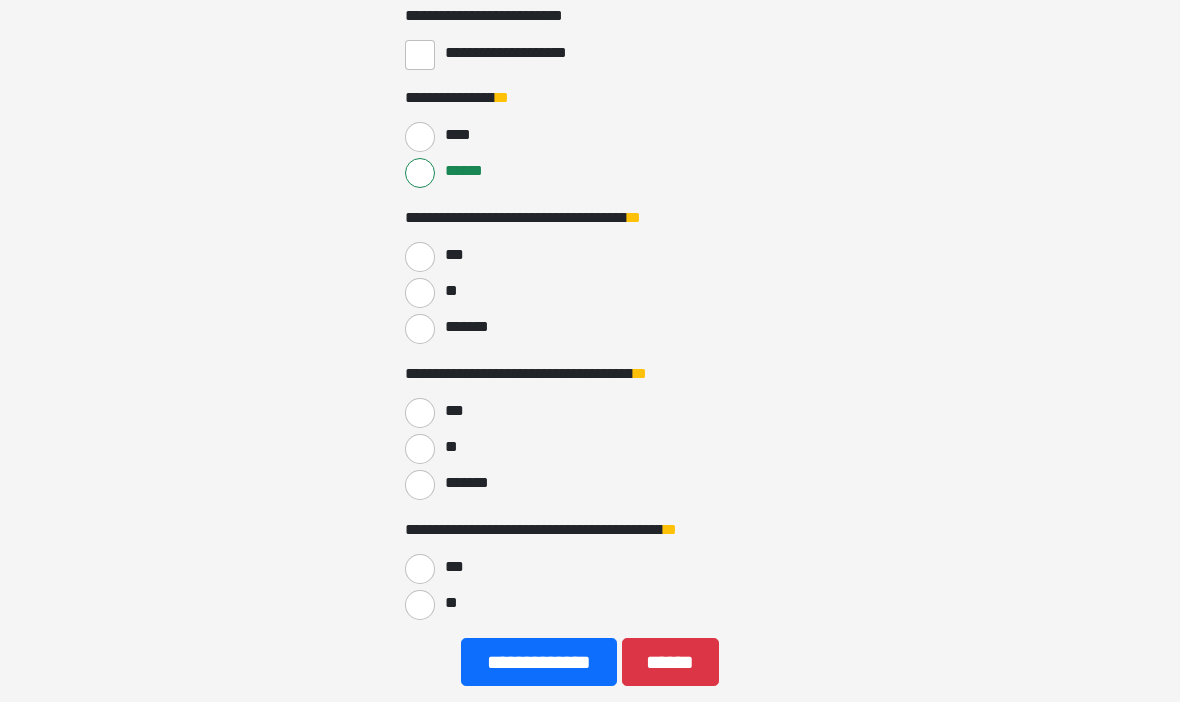 click on "***" at bounding box center (420, 257) 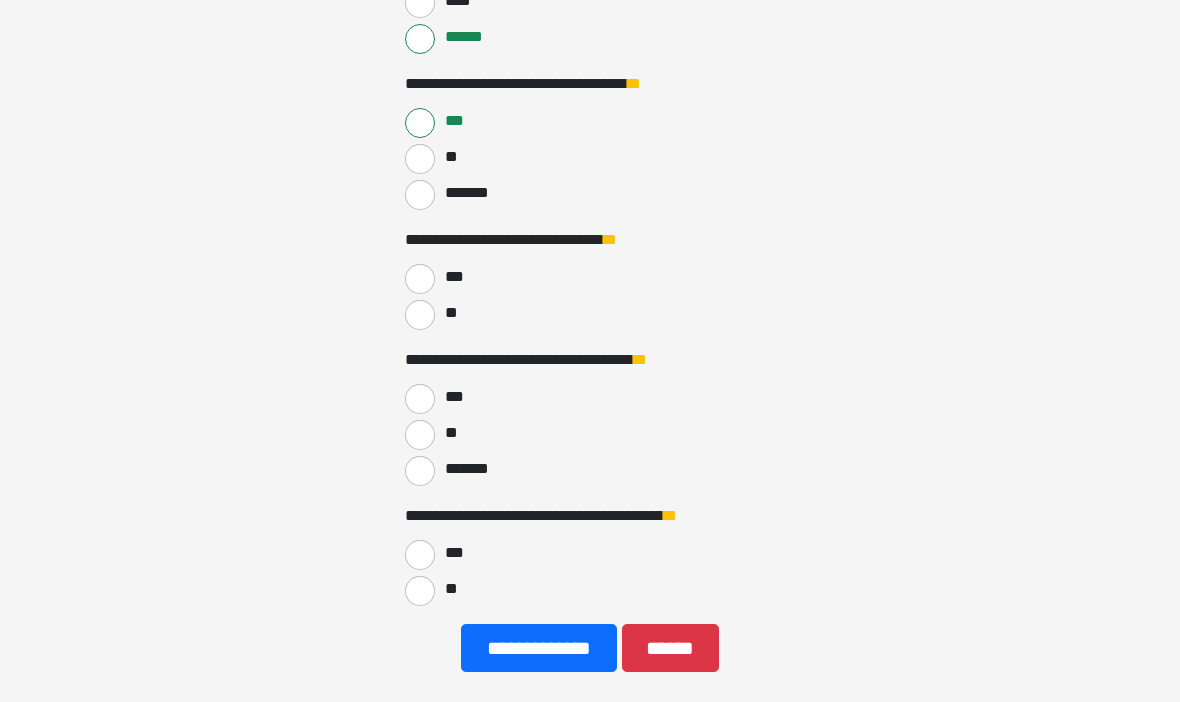 scroll, scrollTop: 686, scrollLeft: 0, axis: vertical 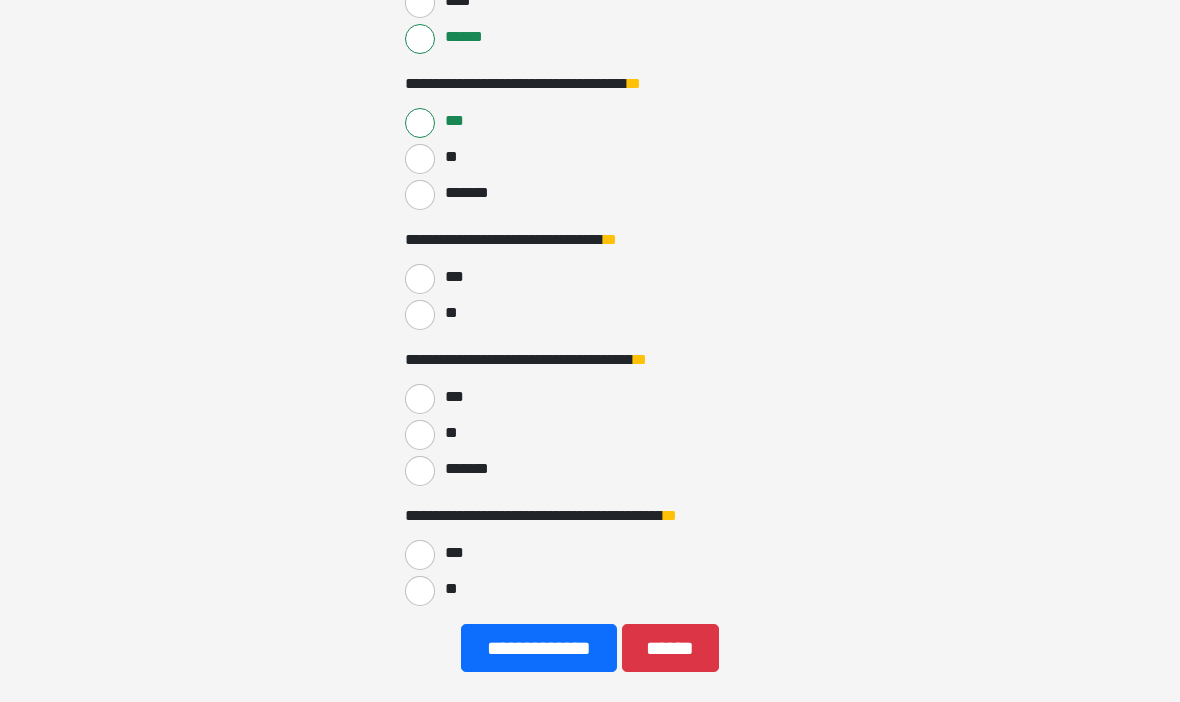 click on "**" at bounding box center (420, 315) 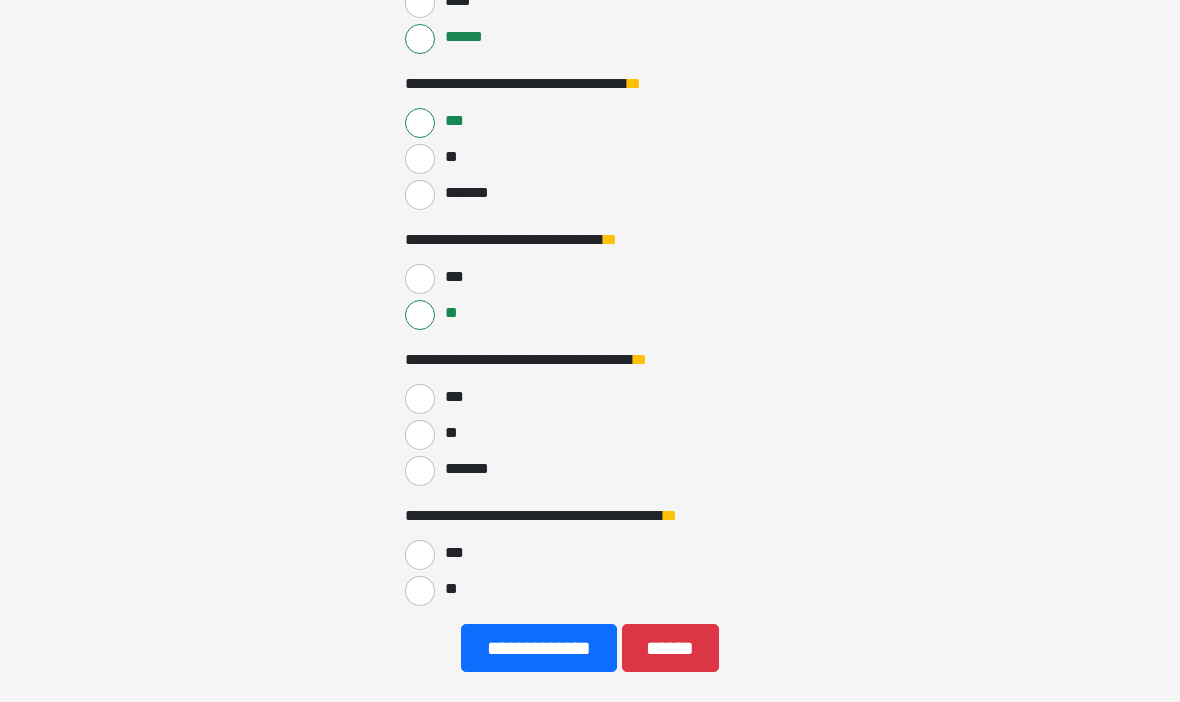 scroll, scrollTop: 706, scrollLeft: 0, axis: vertical 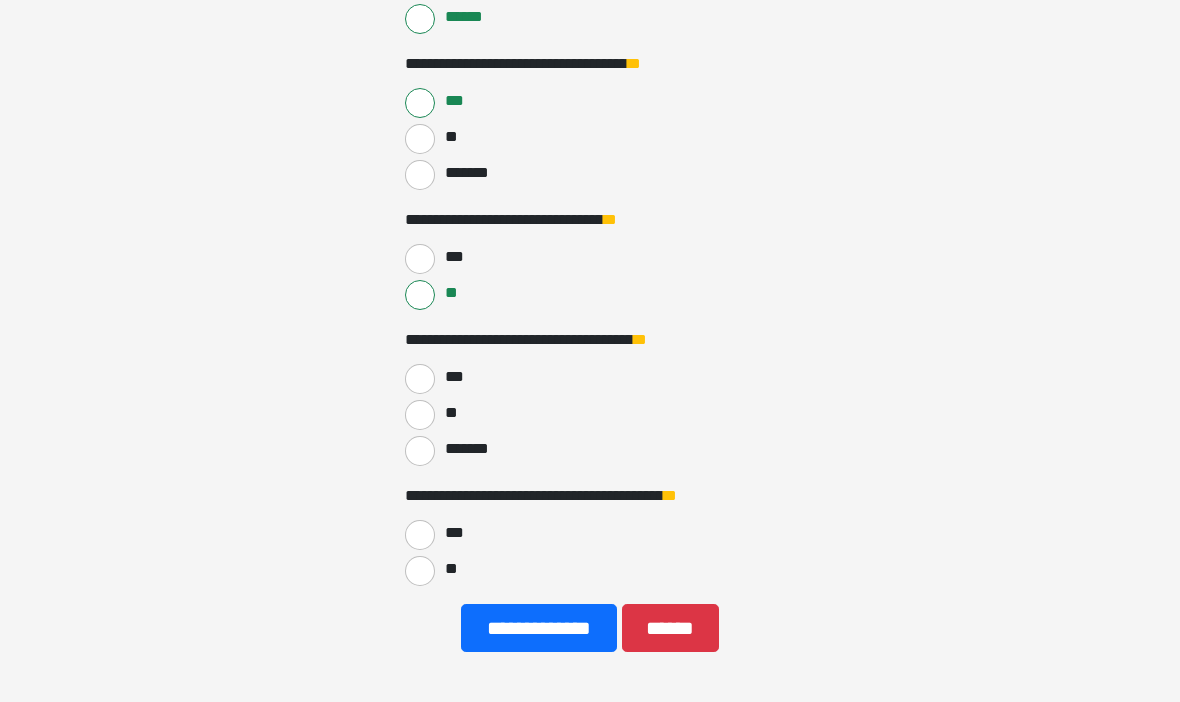 click on "**" at bounding box center [420, 415] 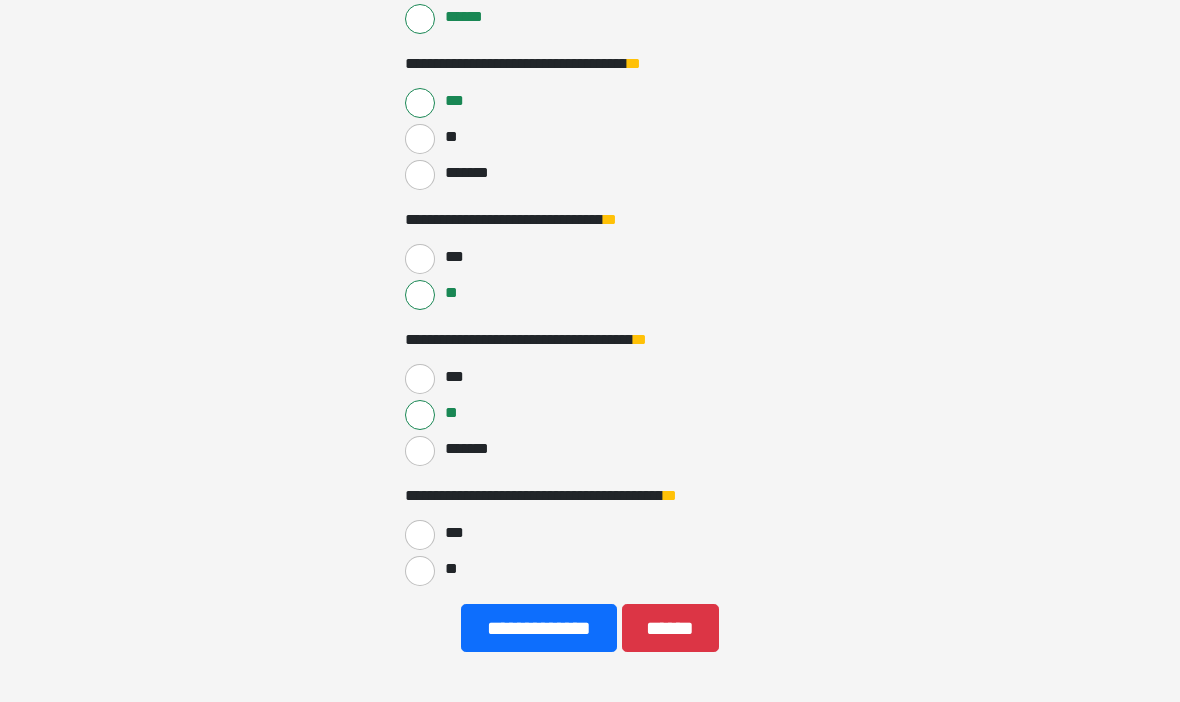 click on "**" at bounding box center [420, 571] 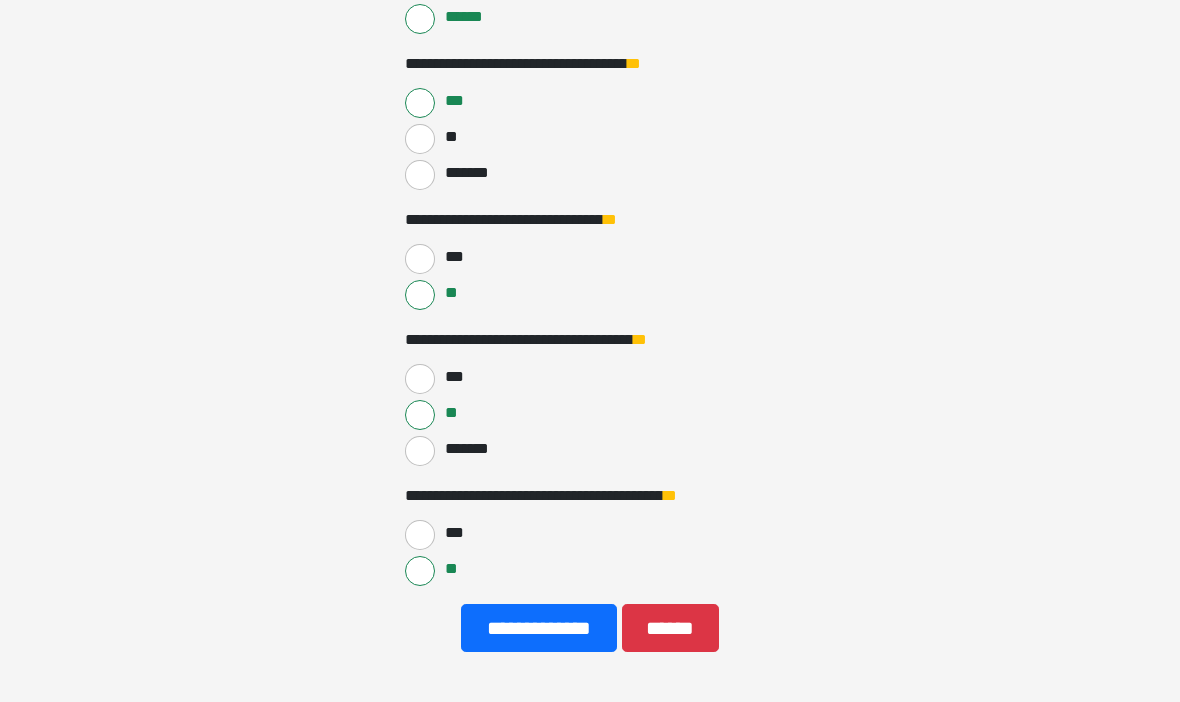 click on "**********" at bounding box center [539, 628] 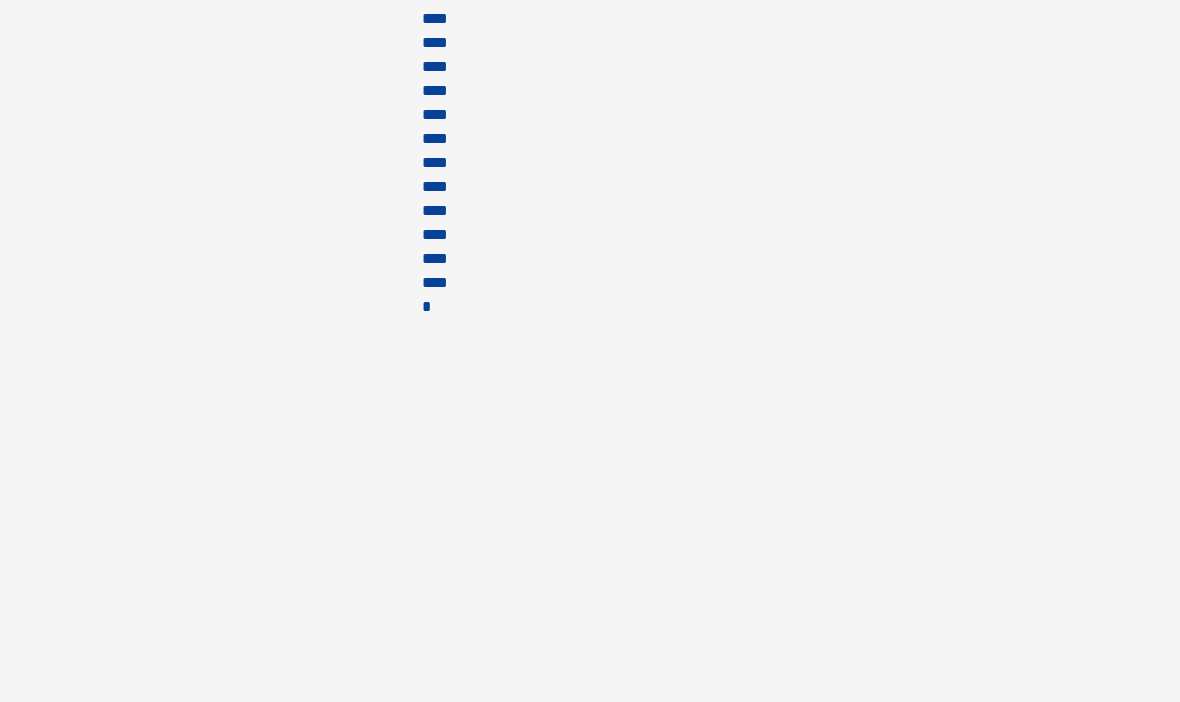 scroll, scrollTop: 52, scrollLeft: 0, axis: vertical 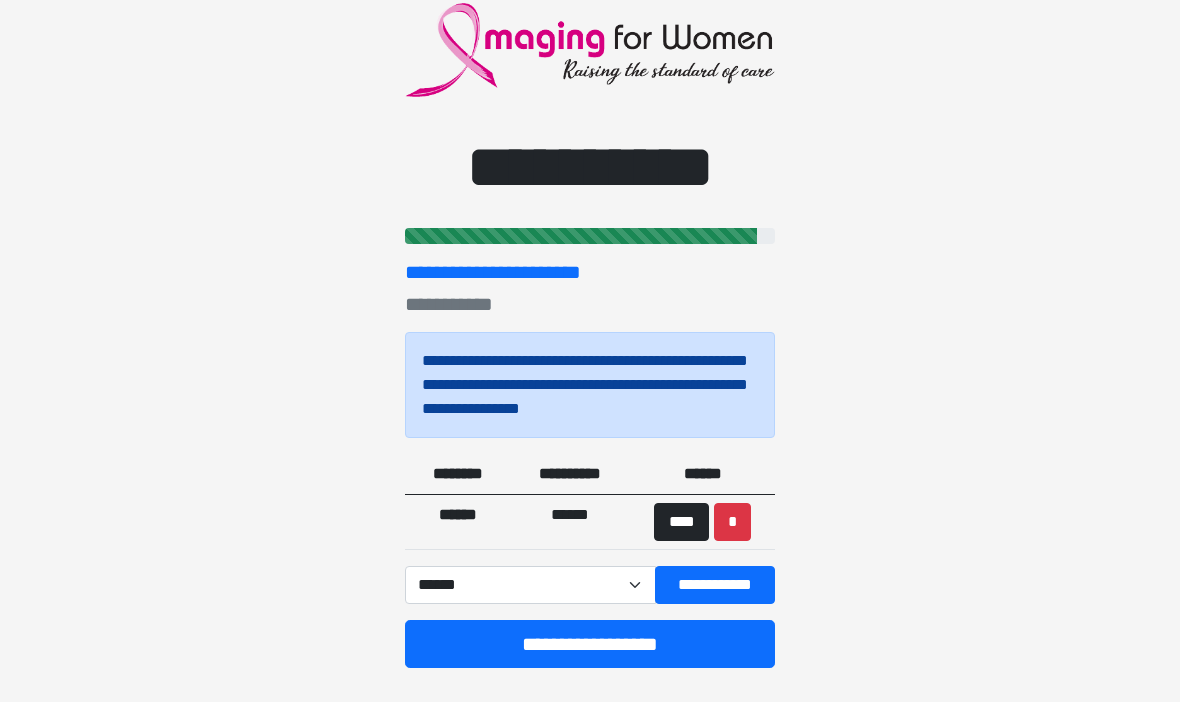 click on "**********" at bounding box center (590, 644) 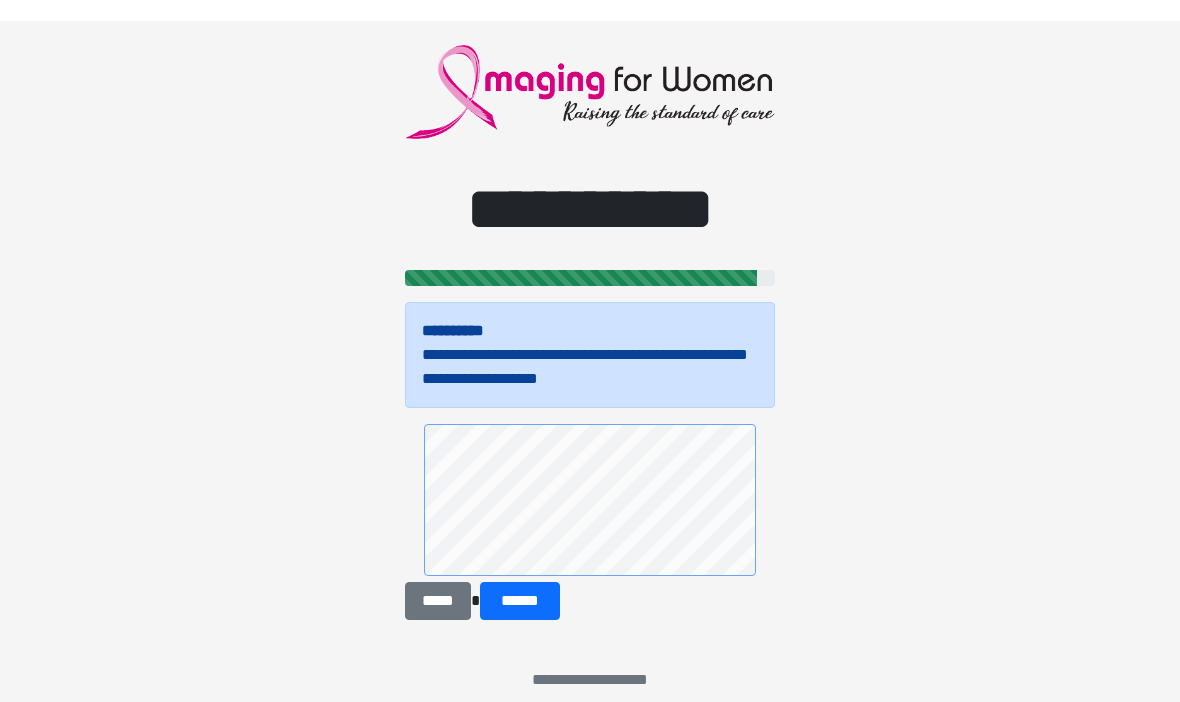 scroll, scrollTop: 31, scrollLeft: 0, axis: vertical 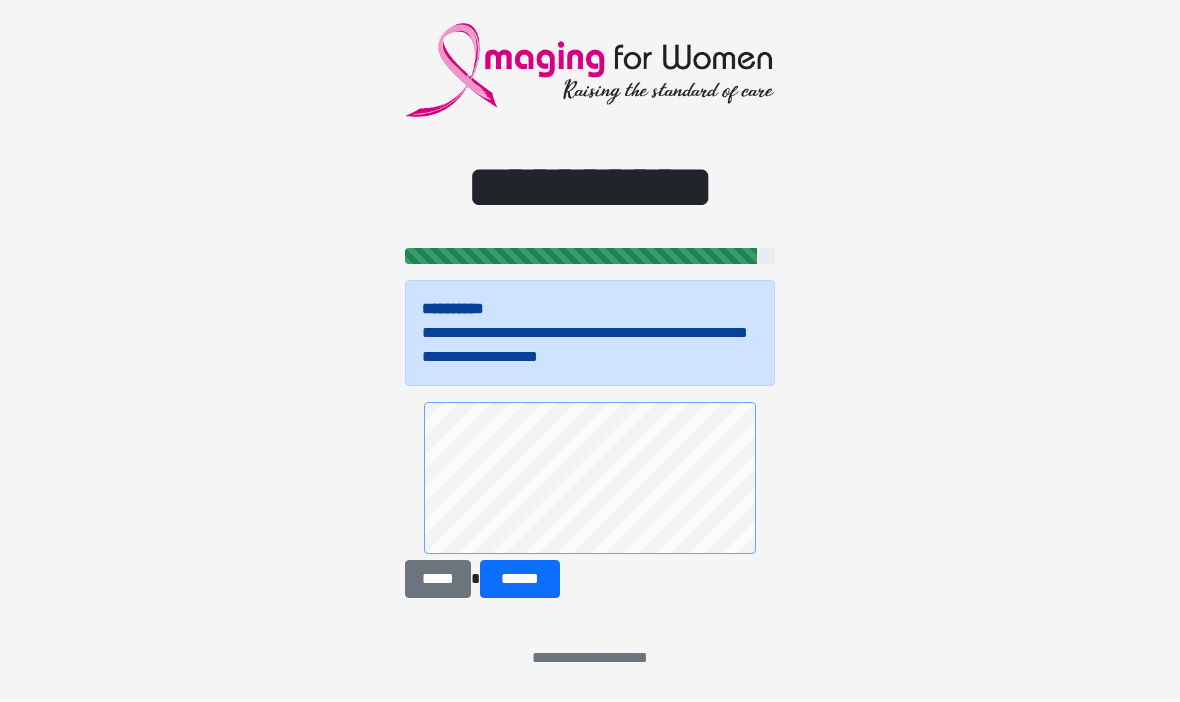 click on "******" at bounding box center (520, 580) 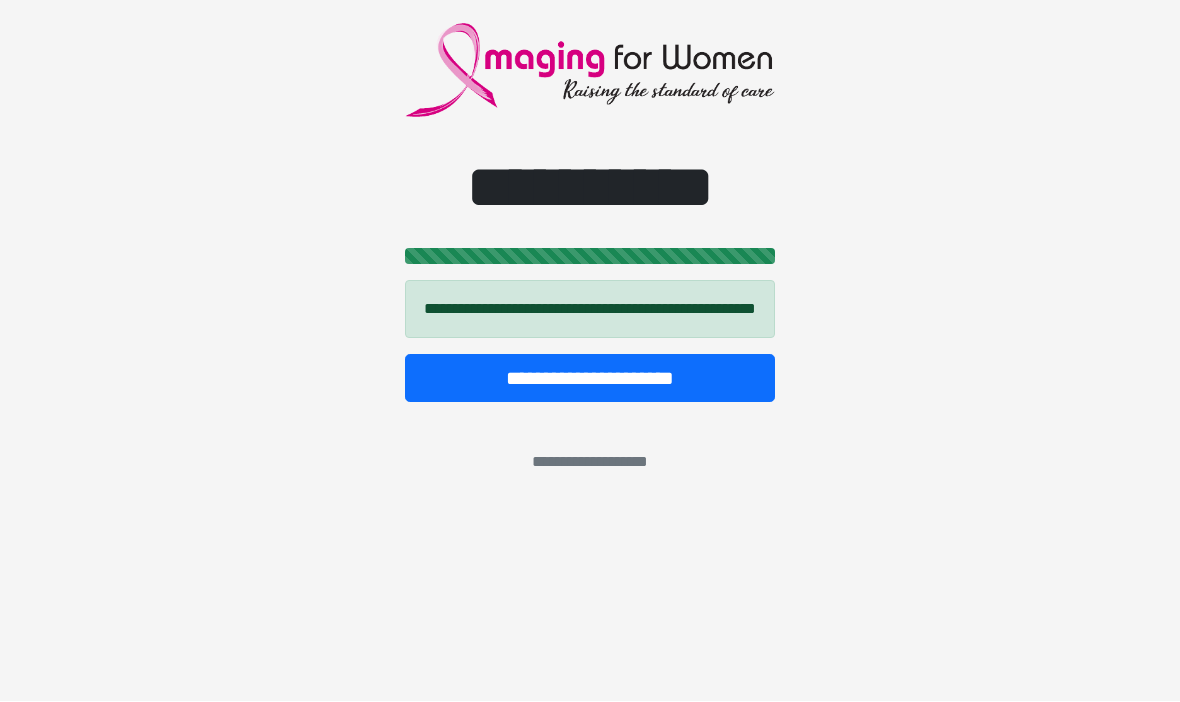 scroll, scrollTop: 0, scrollLeft: 0, axis: both 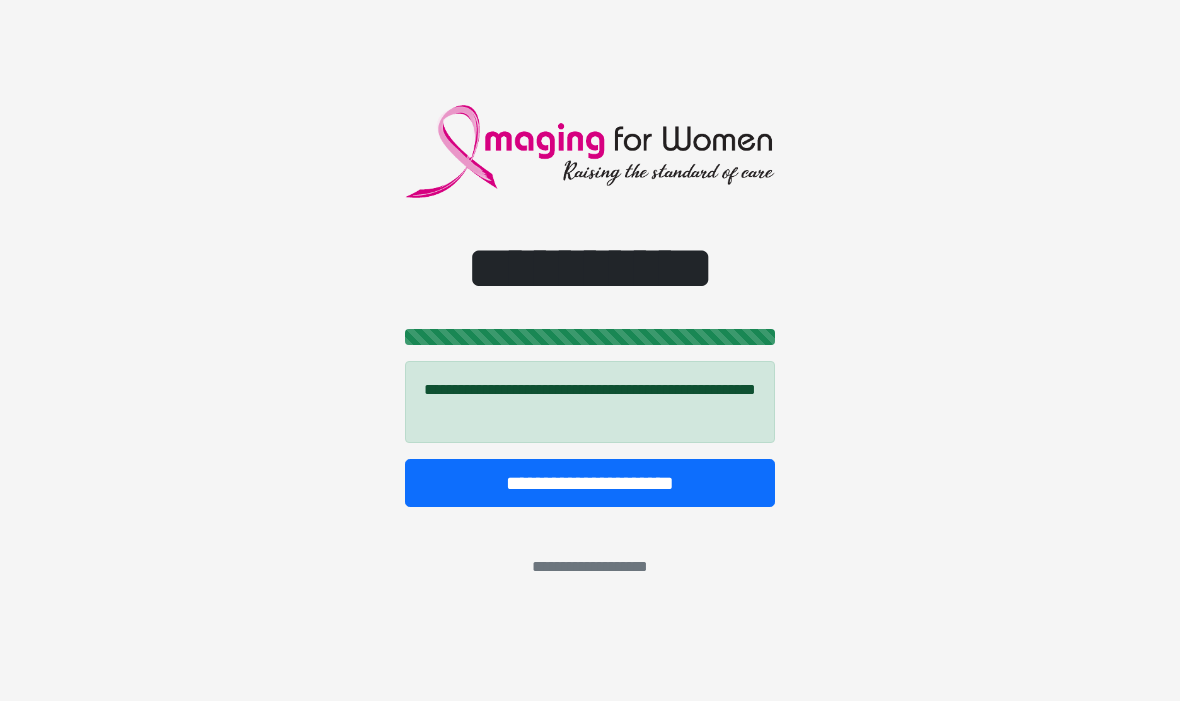 click on "**********" at bounding box center [590, 484] 